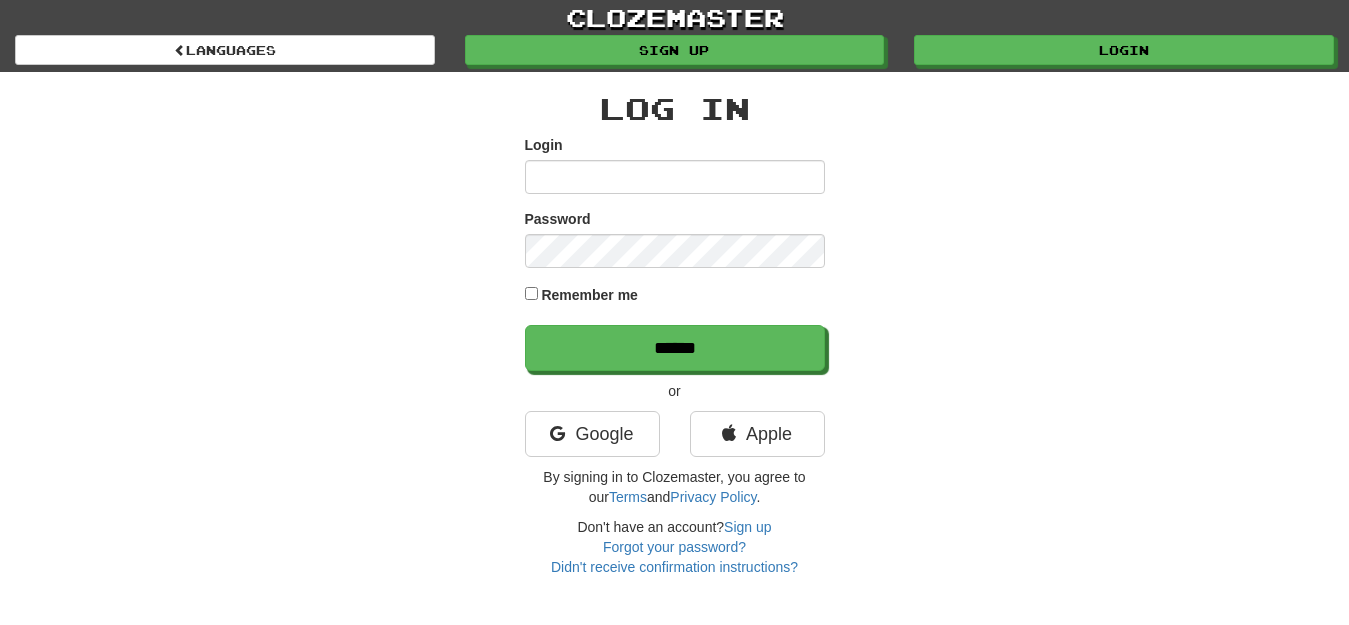 scroll, scrollTop: 0, scrollLeft: 0, axis: both 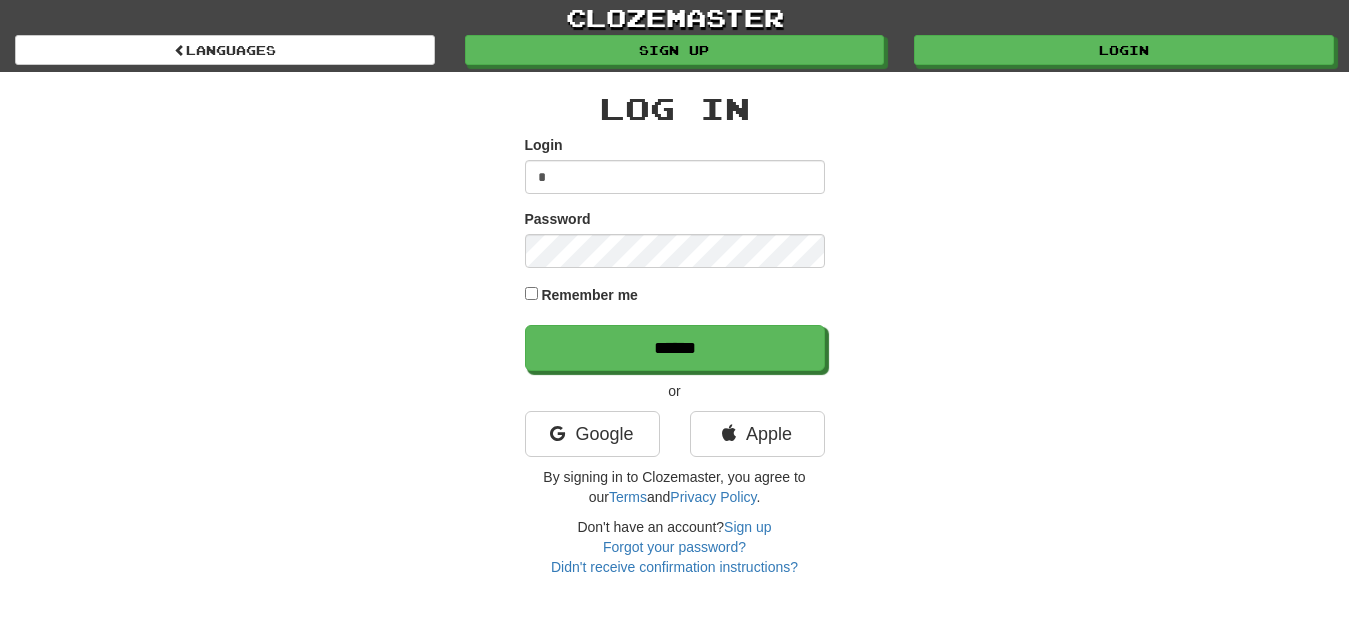 type on "***" 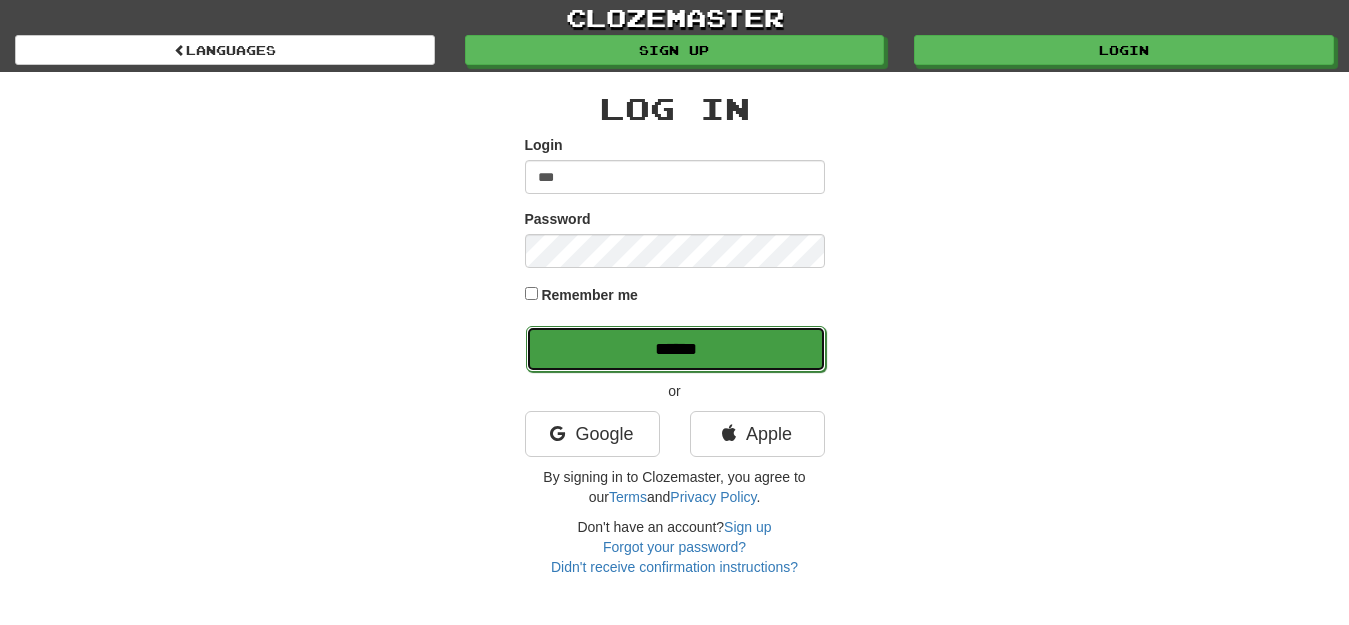 click on "******" at bounding box center [676, 349] 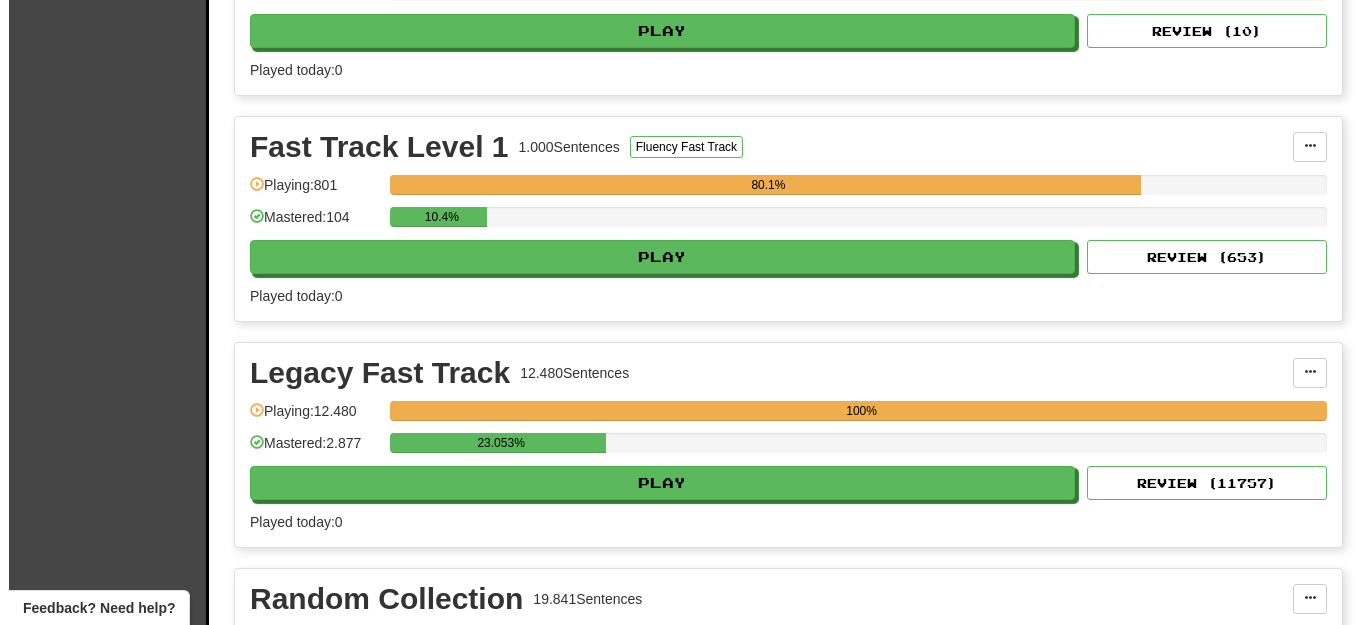 scroll, scrollTop: 600, scrollLeft: 0, axis: vertical 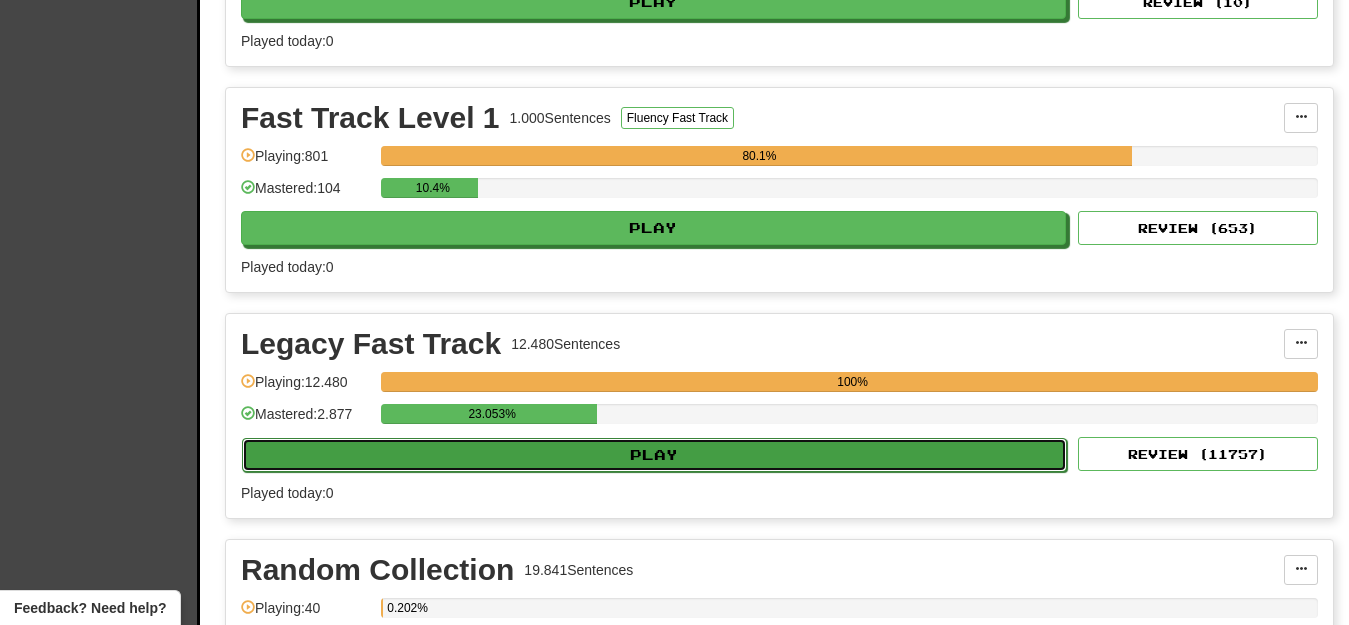 click on "Play" at bounding box center (654, 455) 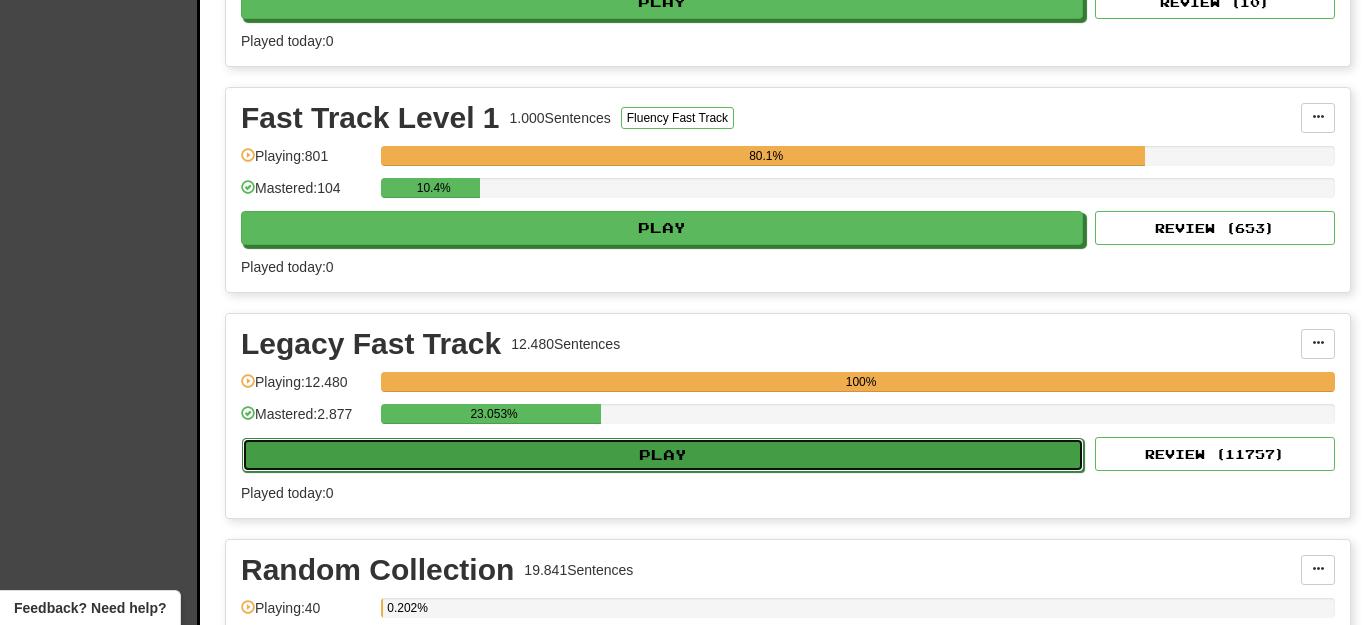 select on "**" 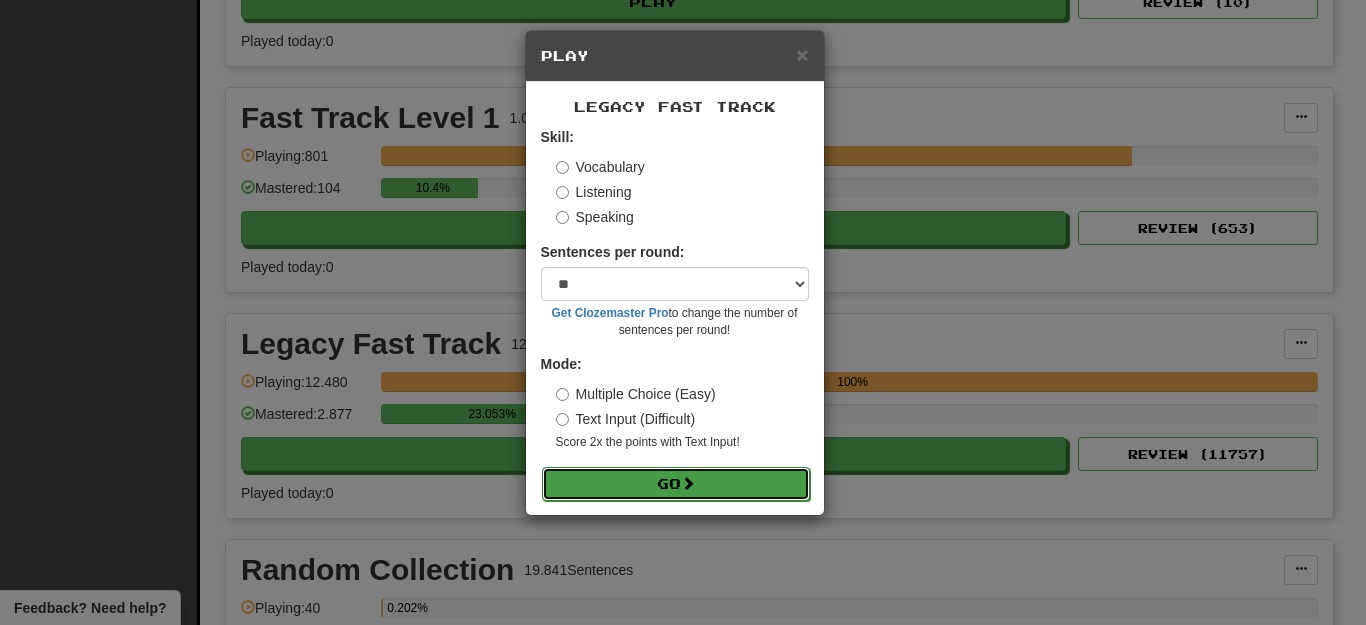 click on "Go" at bounding box center [676, 484] 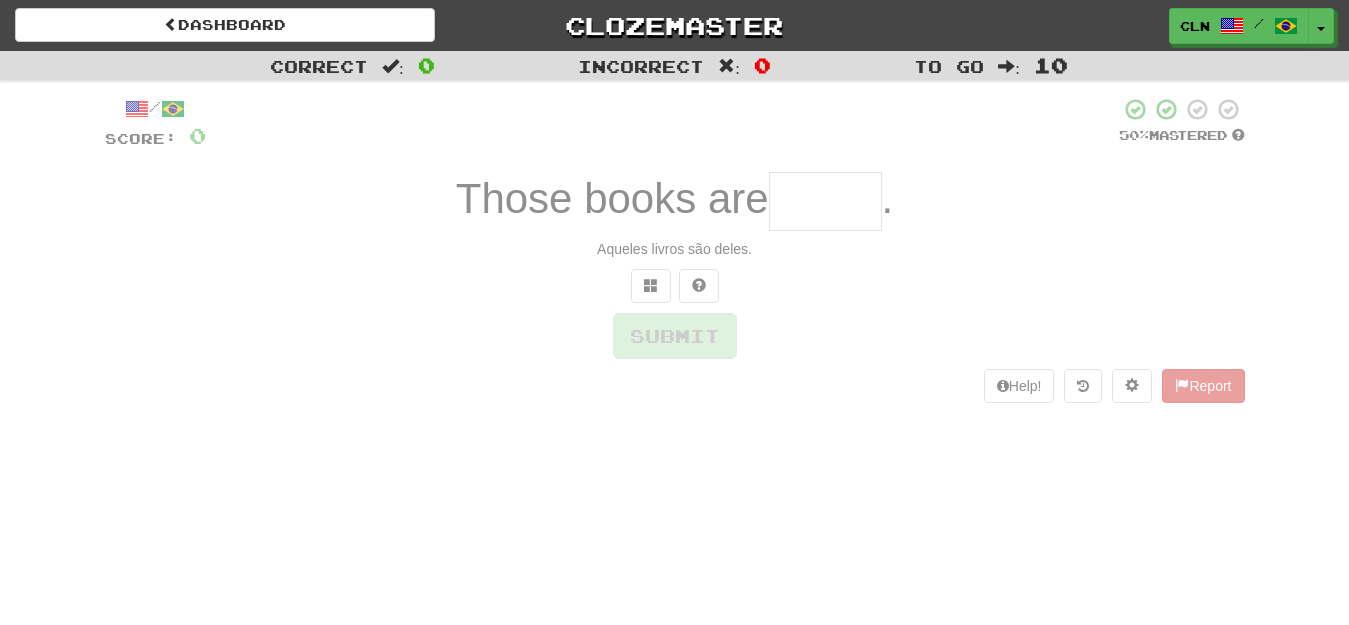 scroll, scrollTop: 0, scrollLeft: 0, axis: both 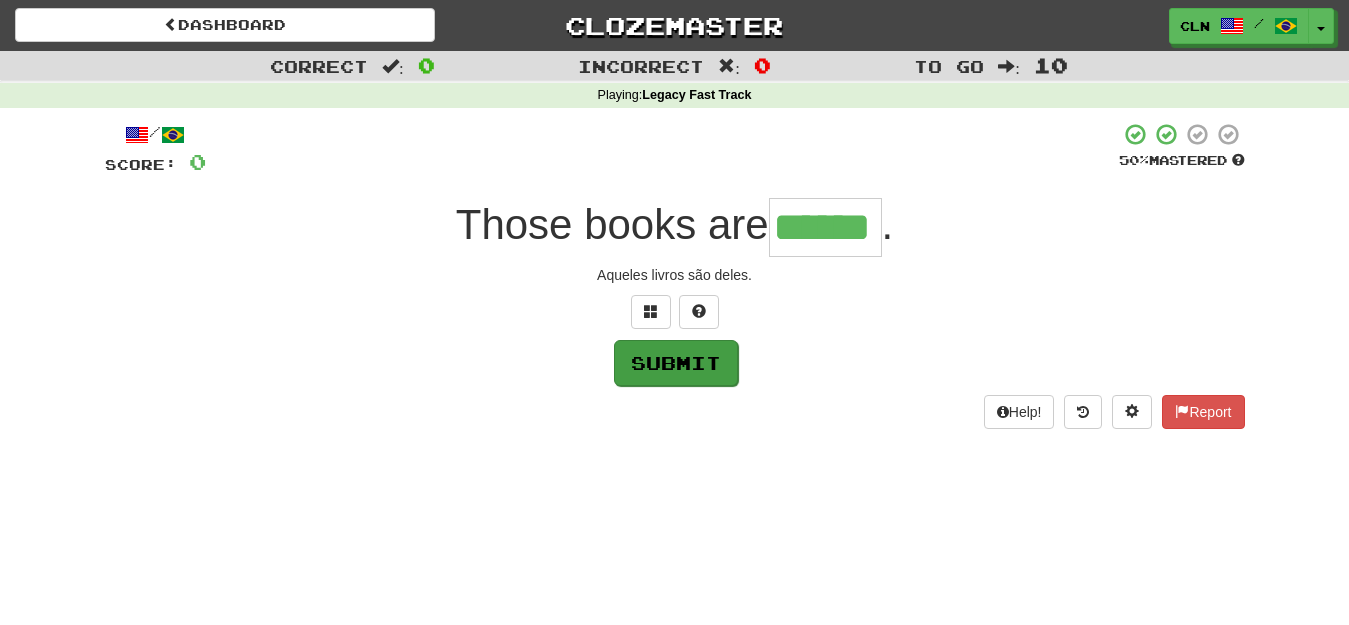 type on "******" 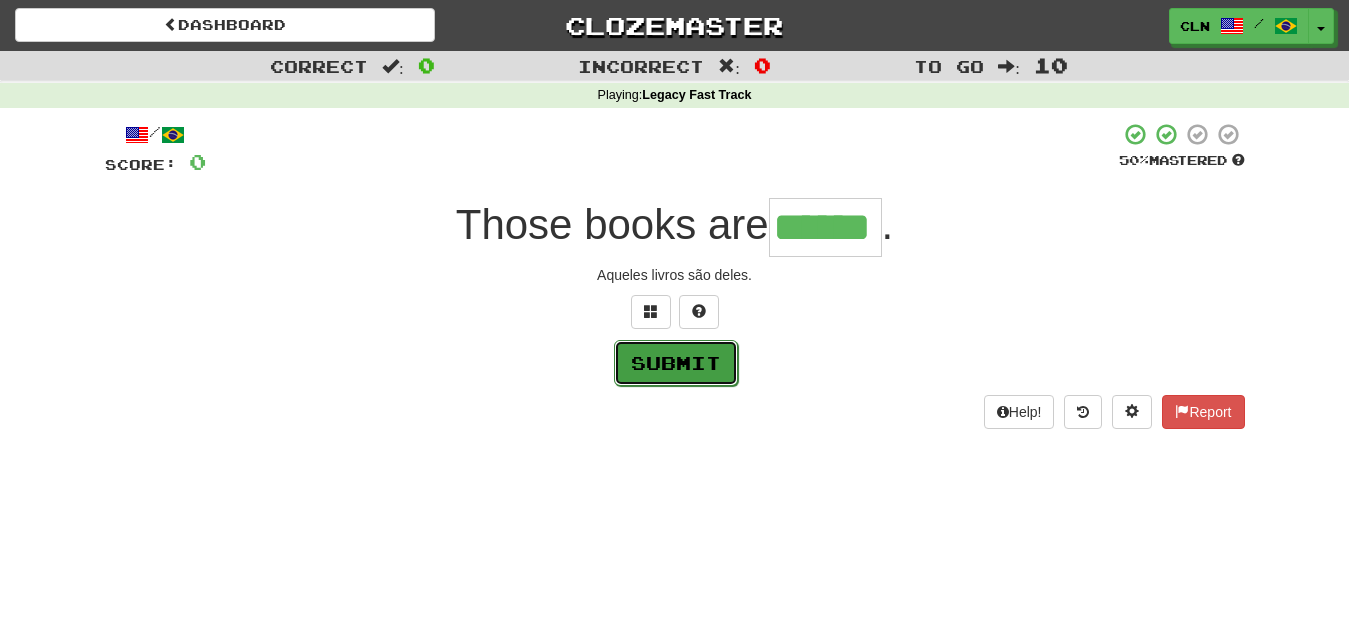 click on "Submit" at bounding box center [676, 363] 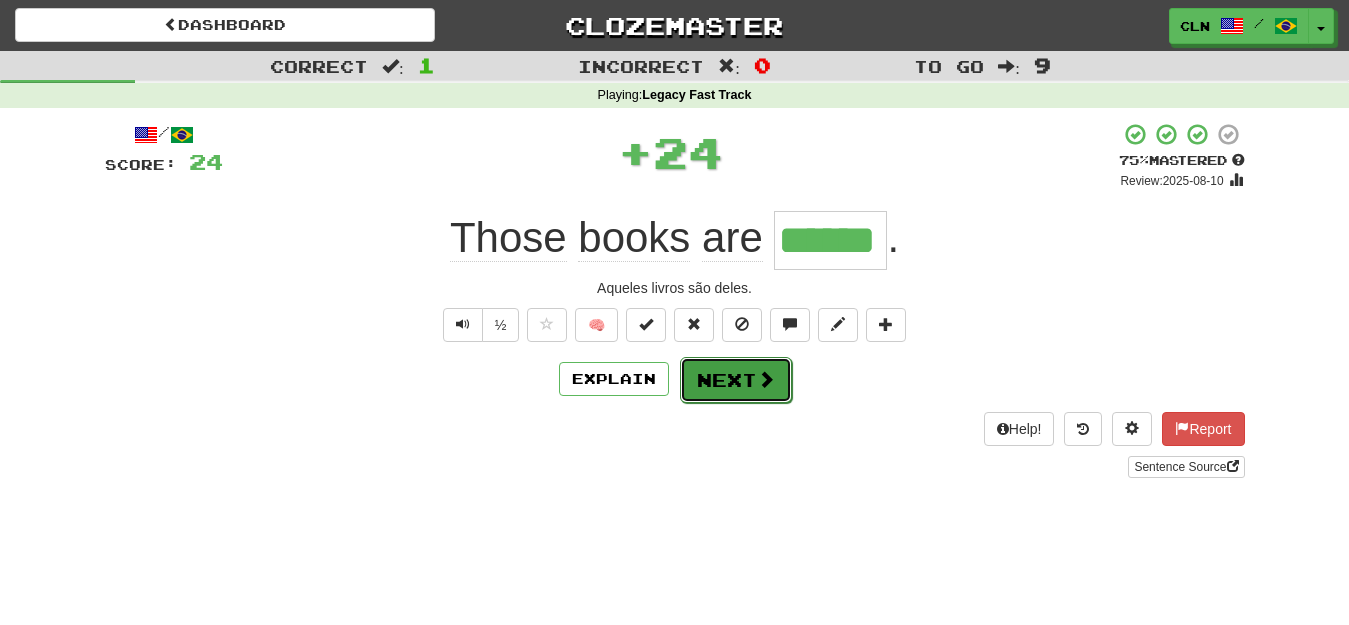 click on "Next" at bounding box center (736, 380) 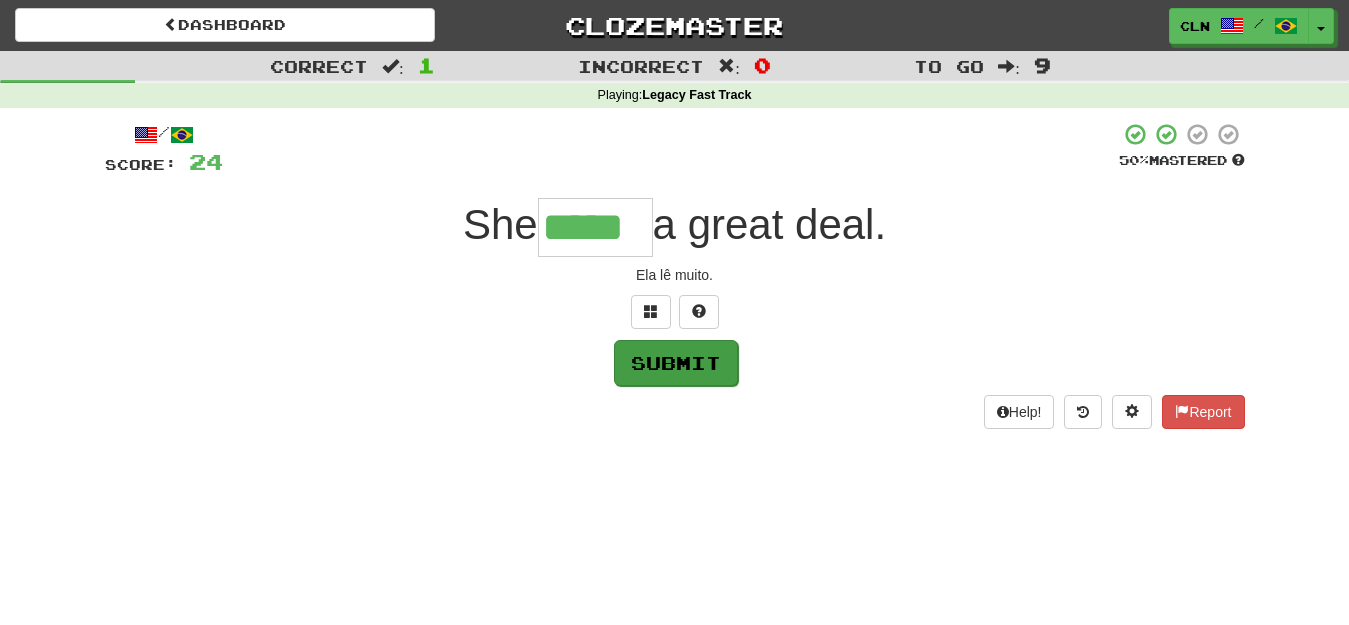 type on "*****" 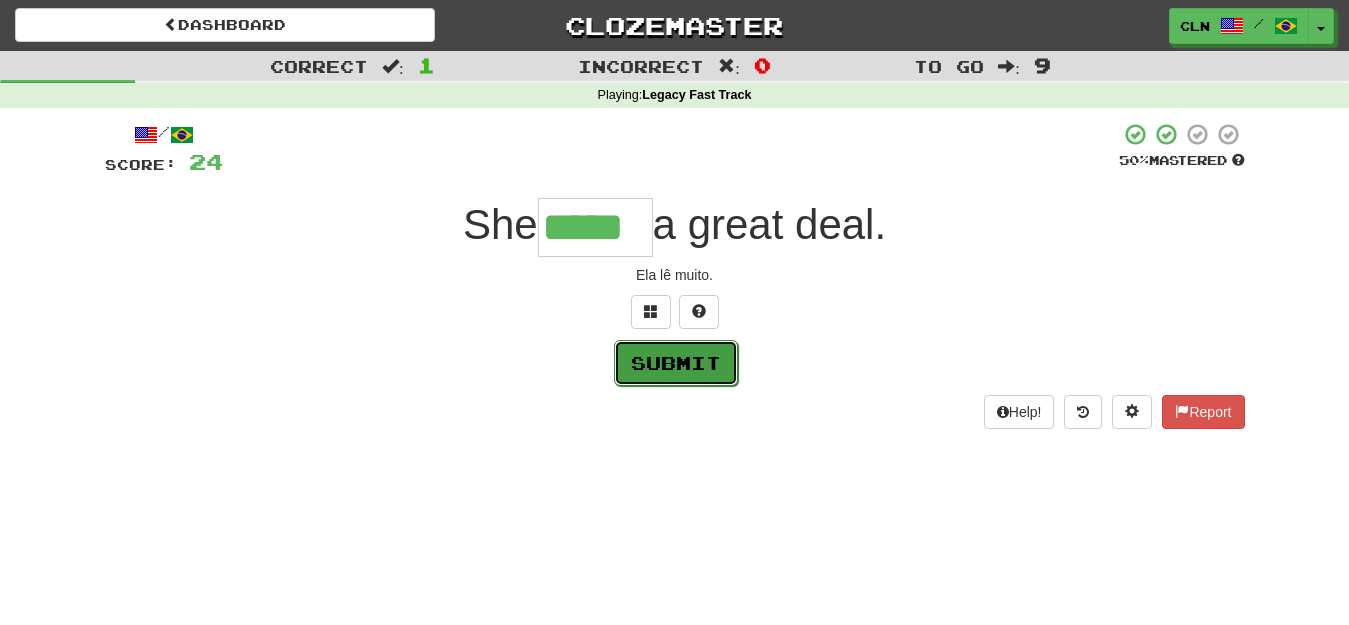 click on "Submit" at bounding box center [676, 363] 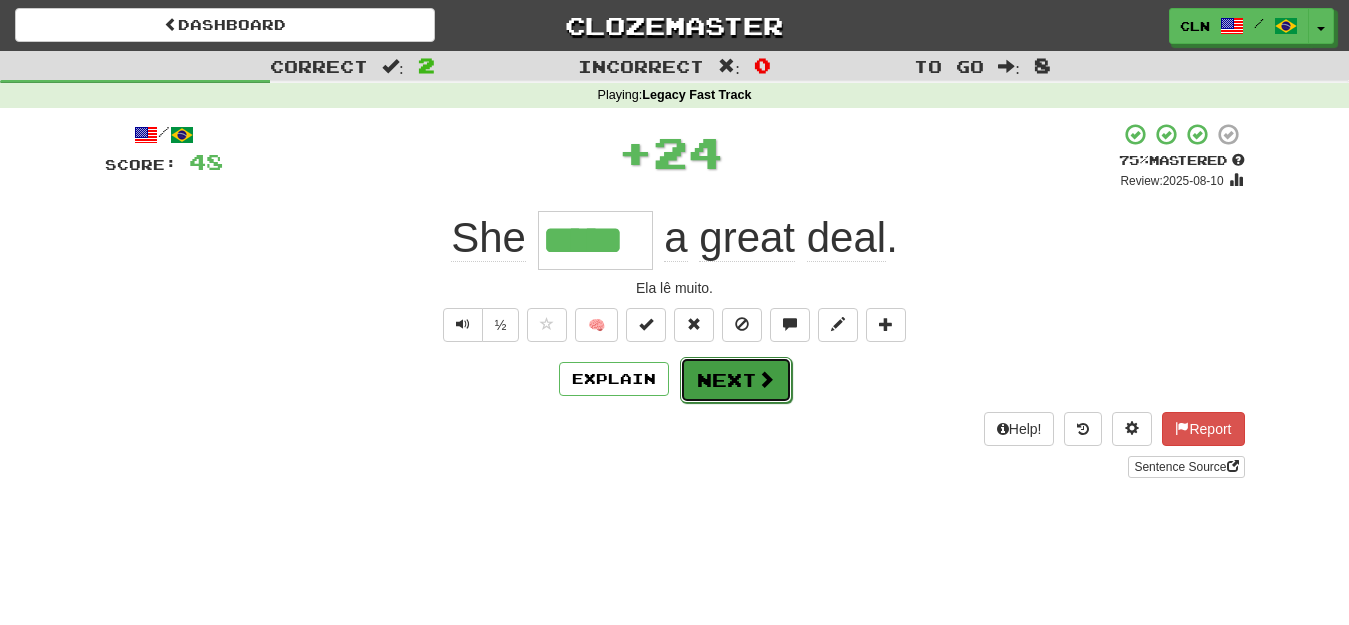 click on "Next" at bounding box center [736, 380] 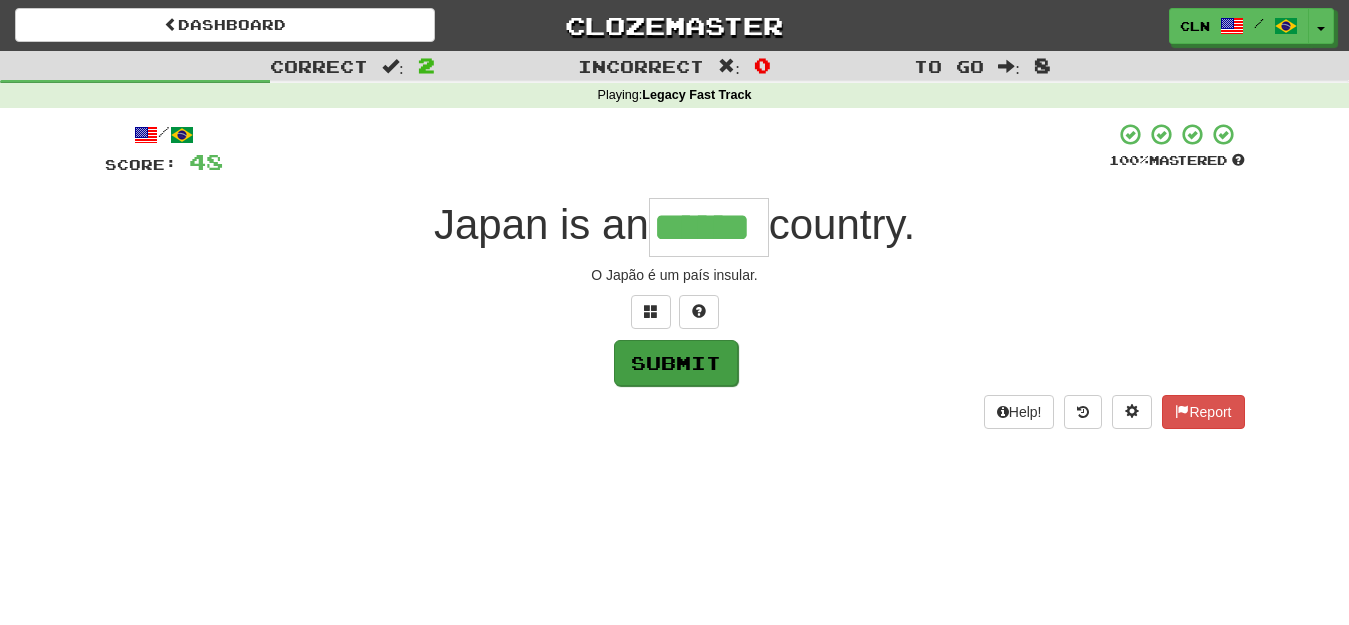 type on "******" 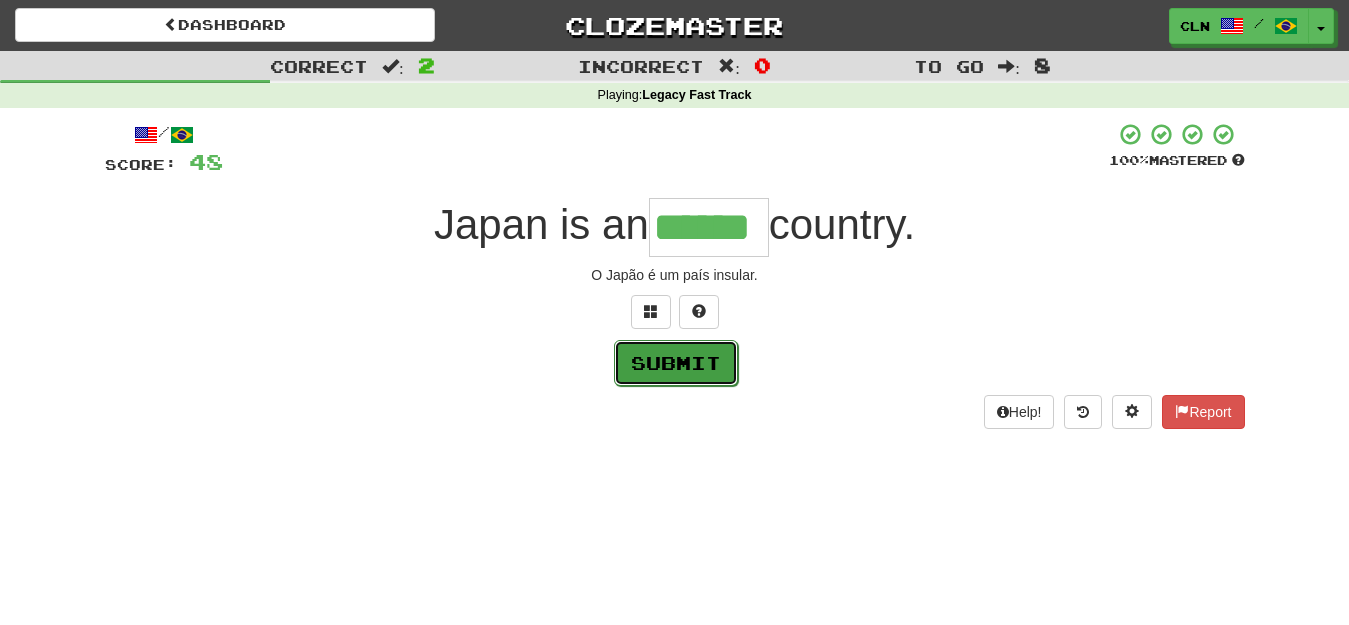 click on "Submit" at bounding box center (676, 363) 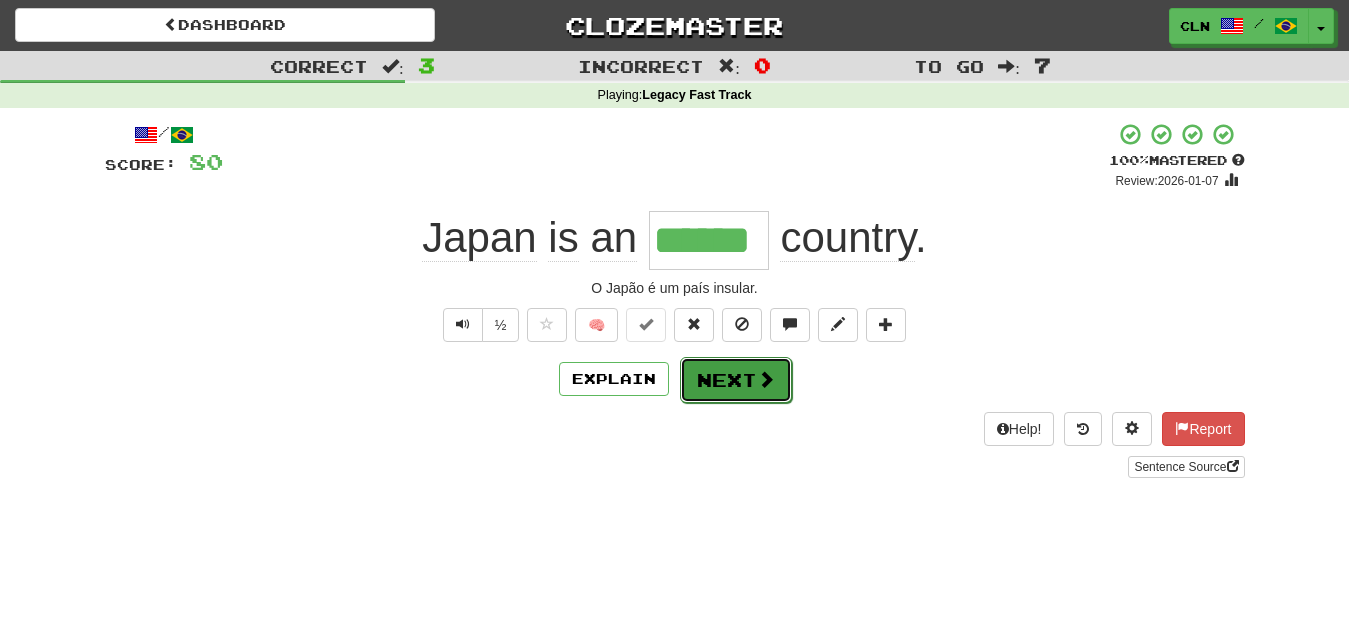 click on "Next" at bounding box center (736, 380) 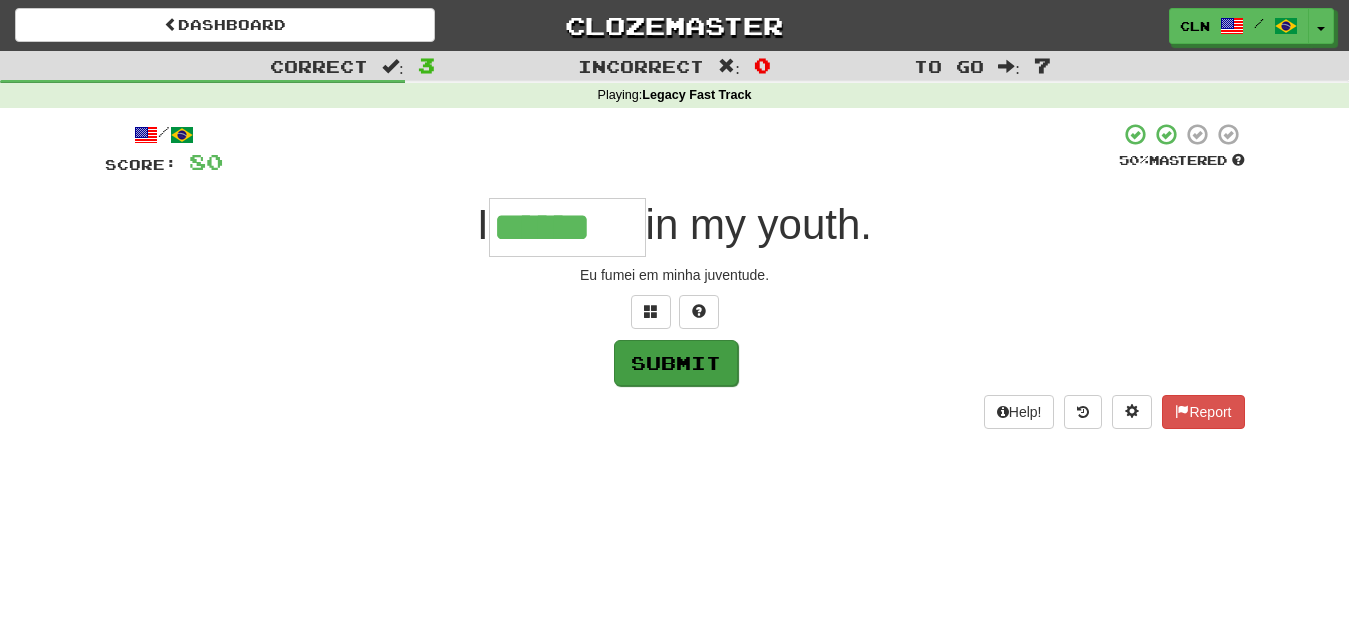 type on "******" 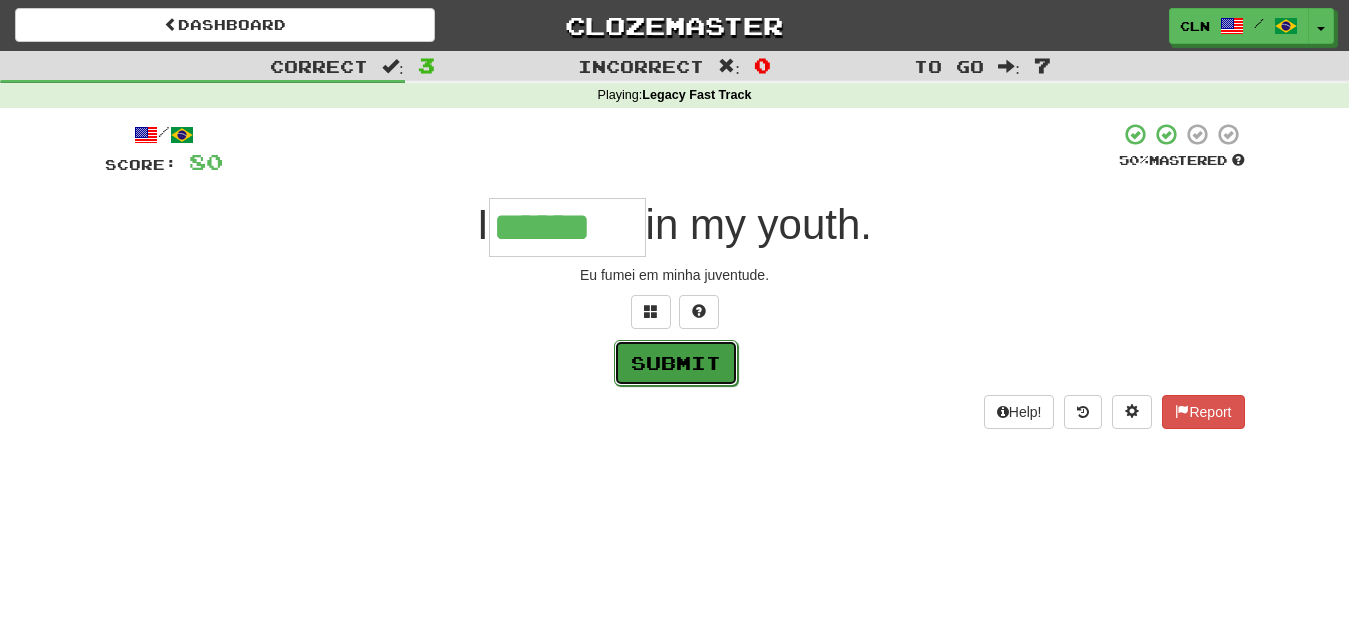 click on "Submit" at bounding box center (676, 363) 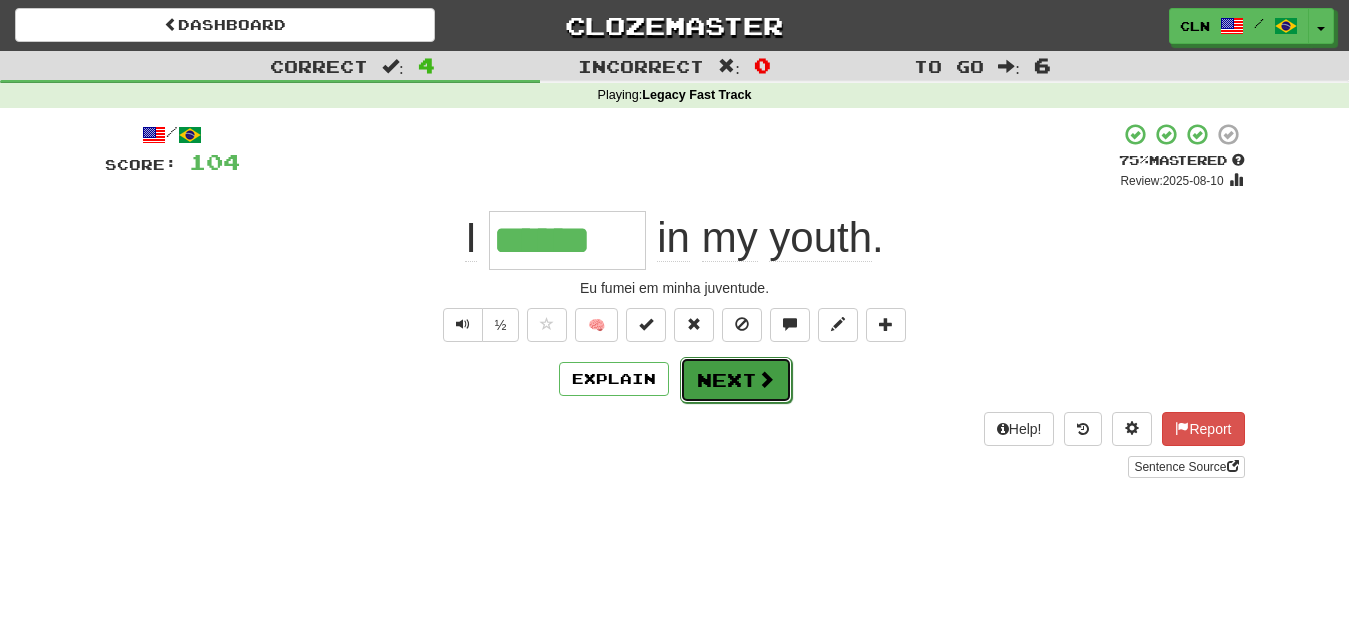click on "Next" at bounding box center [736, 380] 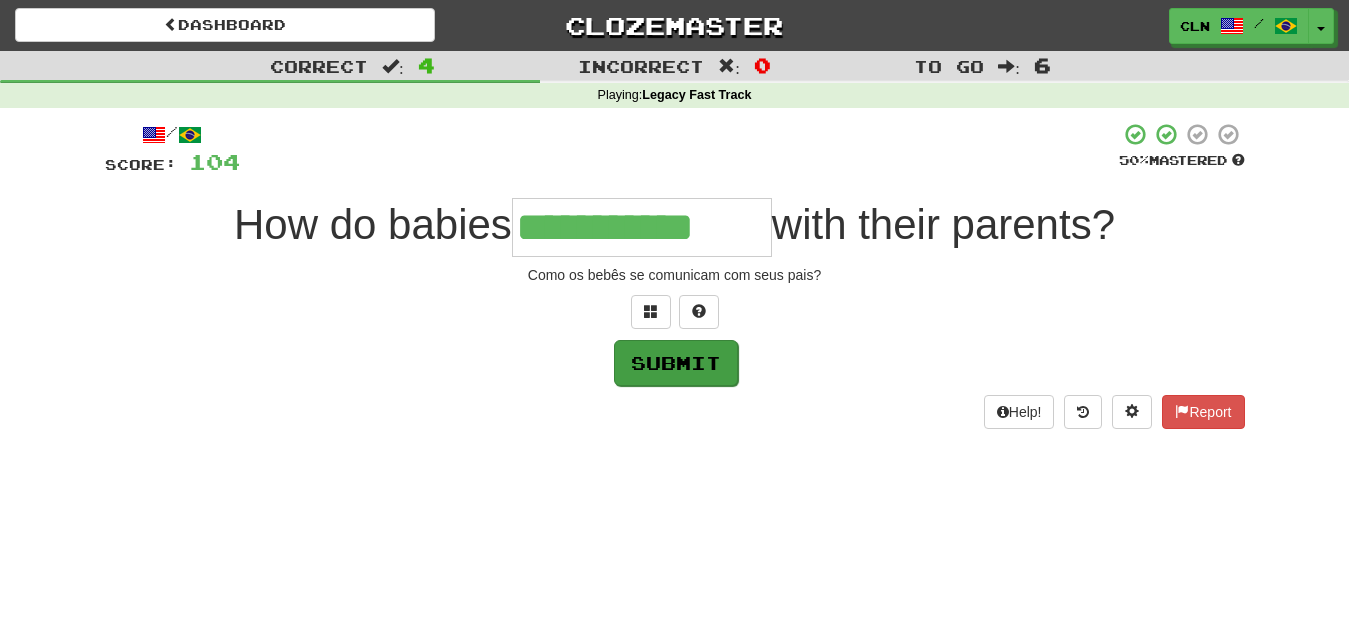 type on "**********" 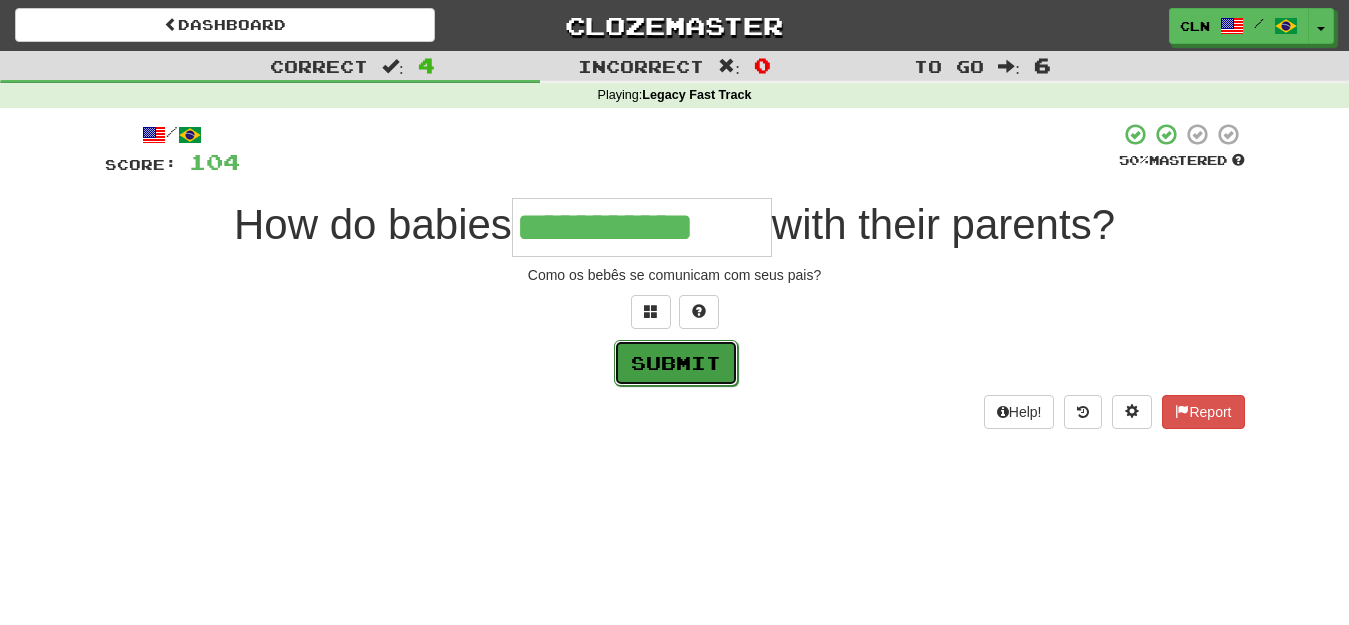 click on "Submit" at bounding box center (676, 363) 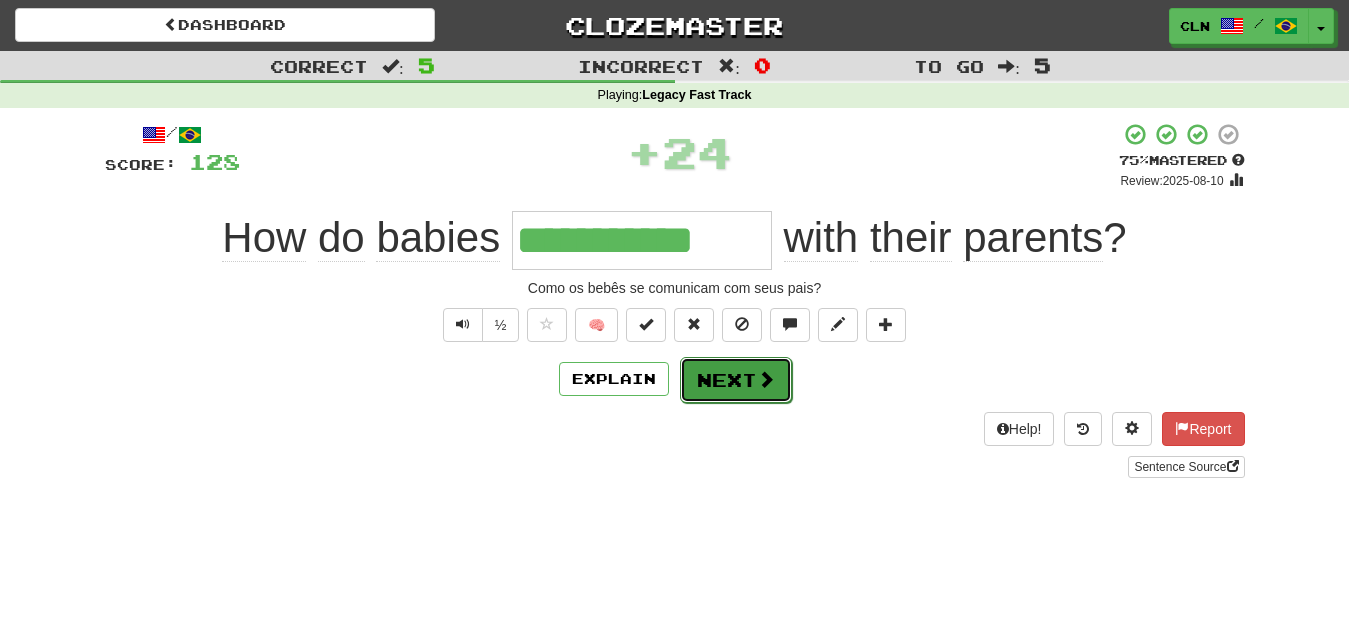 click on "Next" at bounding box center [736, 380] 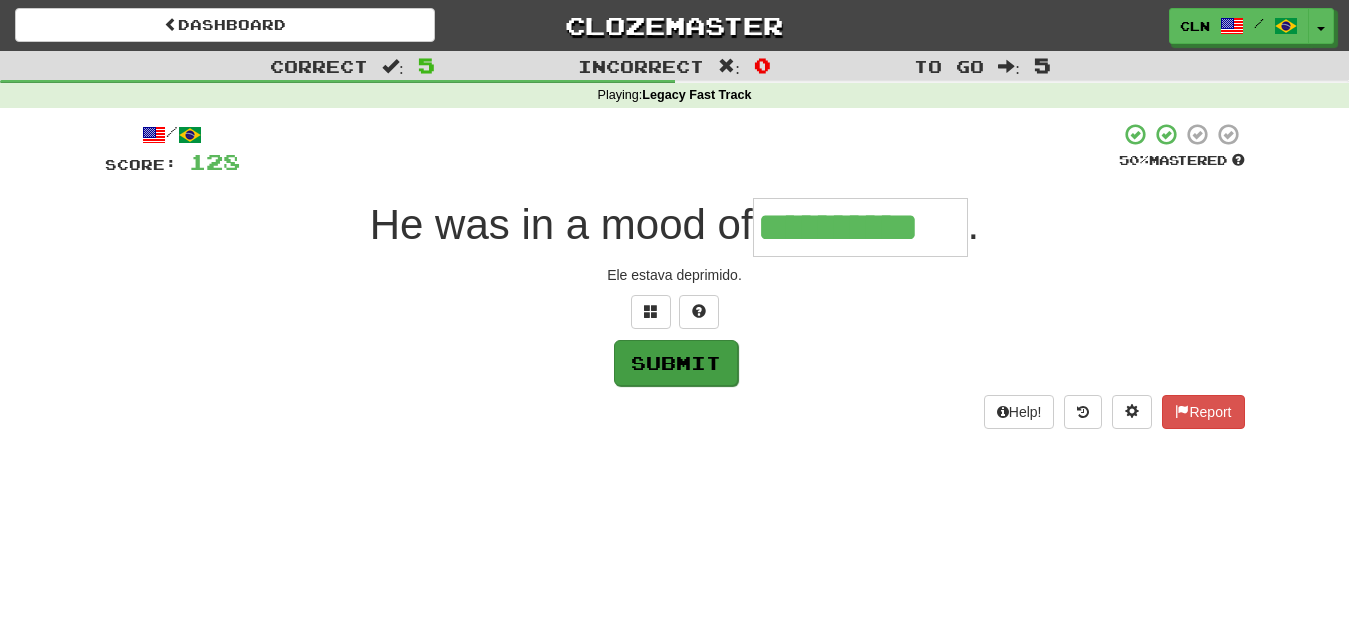 type on "**********" 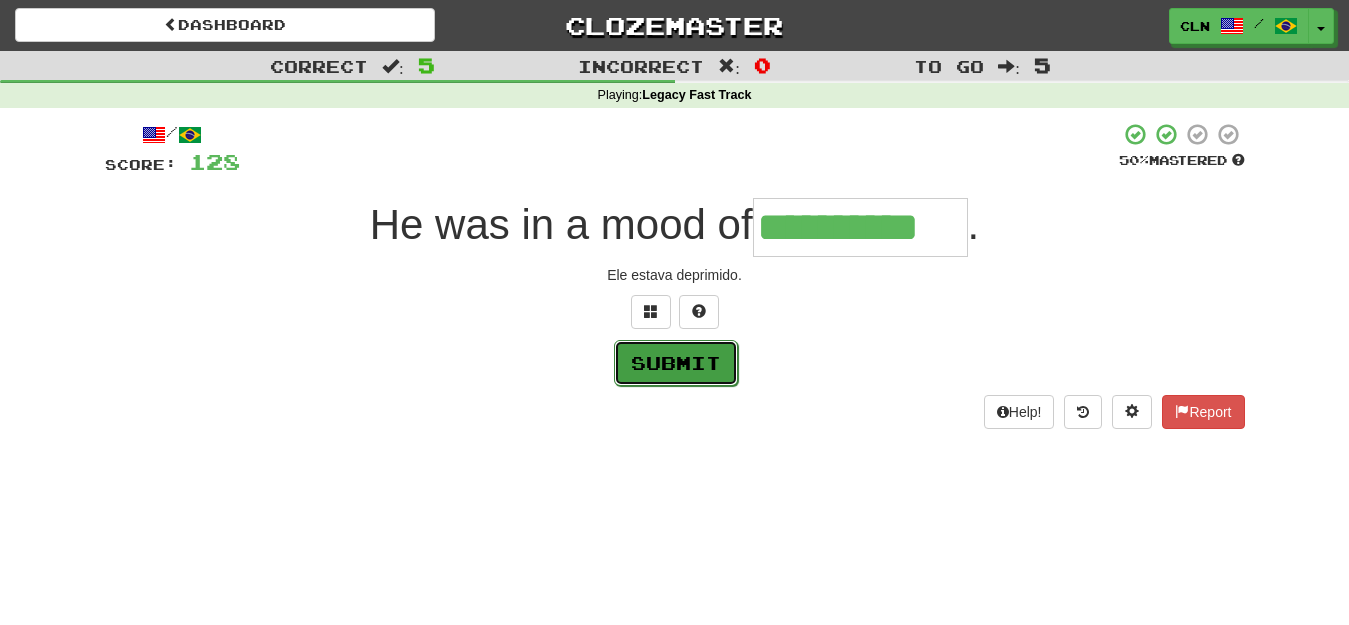 click on "Submit" at bounding box center (676, 363) 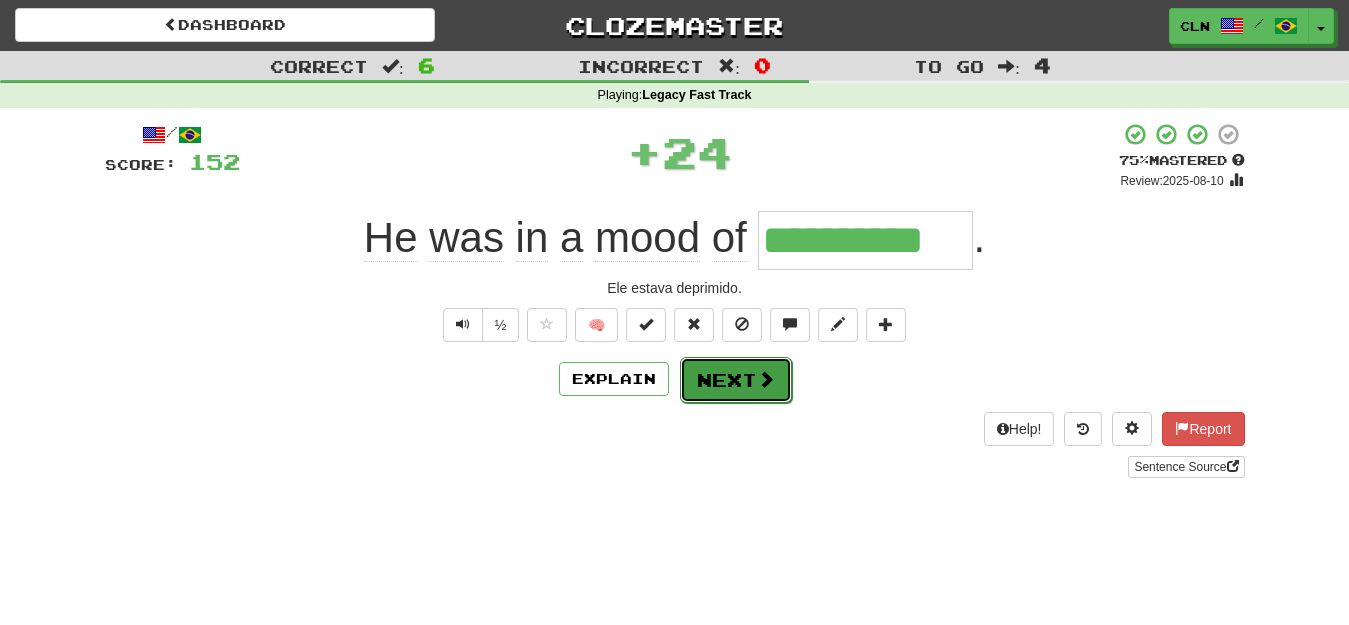 click on "Next" at bounding box center (736, 380) 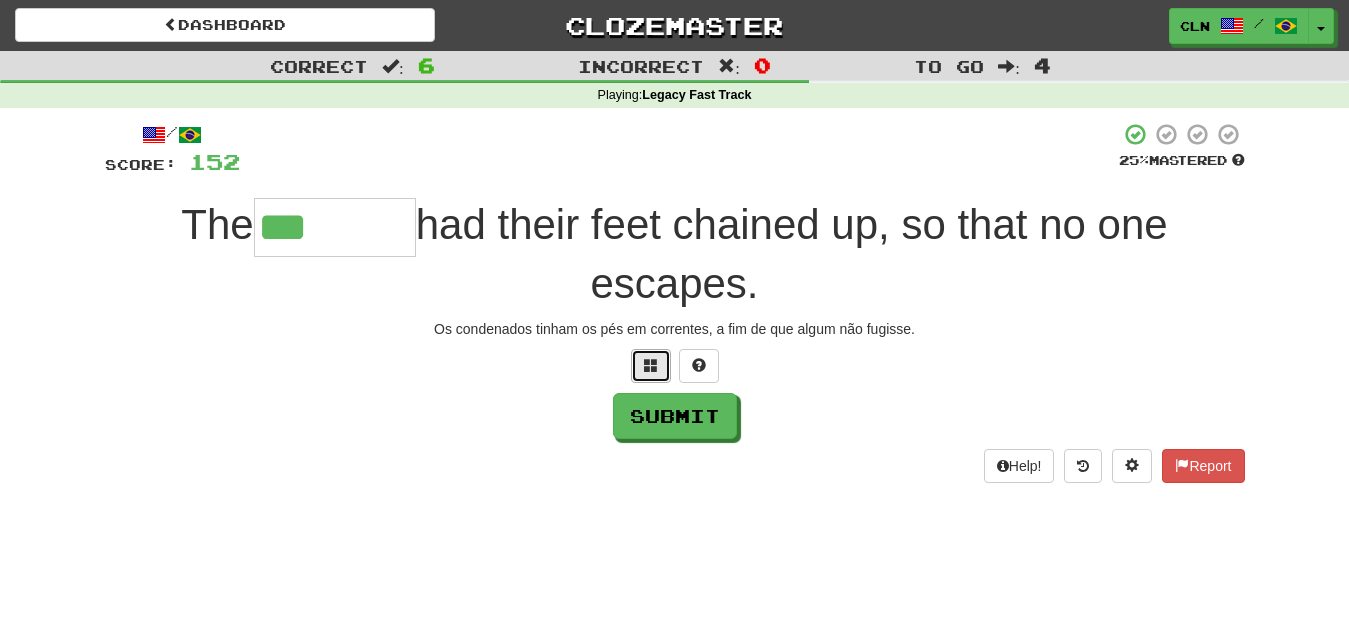 click at bounding box center [651, 365] 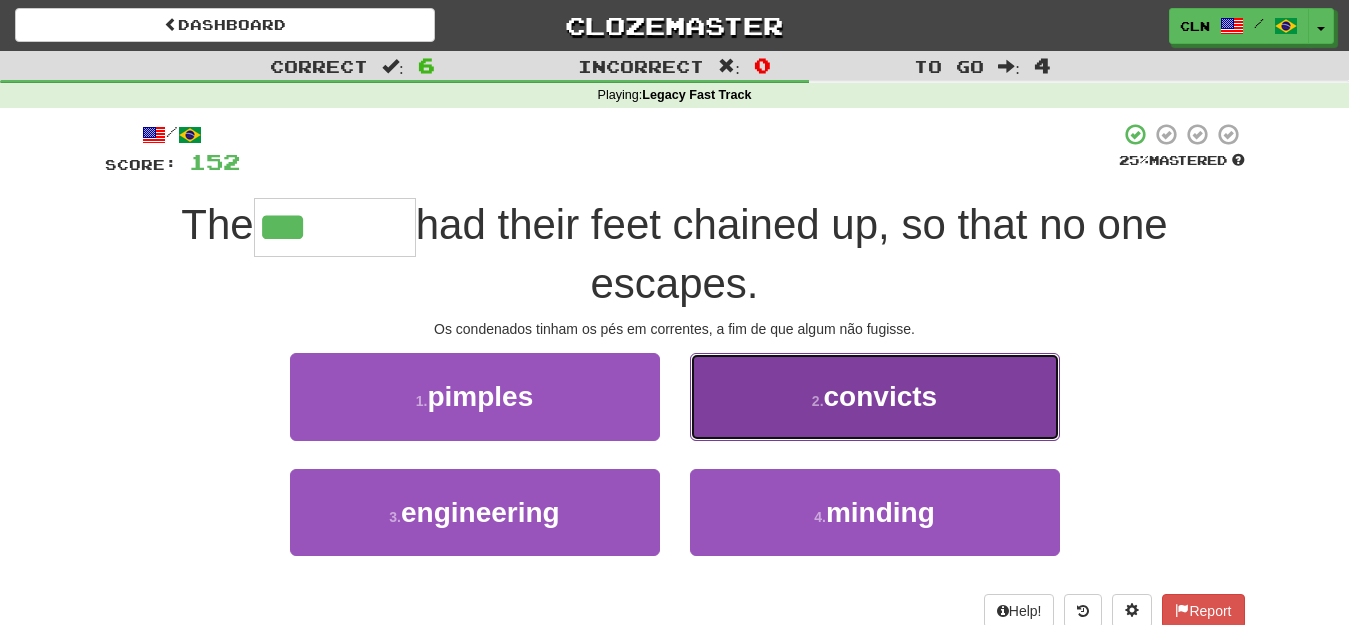 click on "2 ." at bounding box center (818, 401) 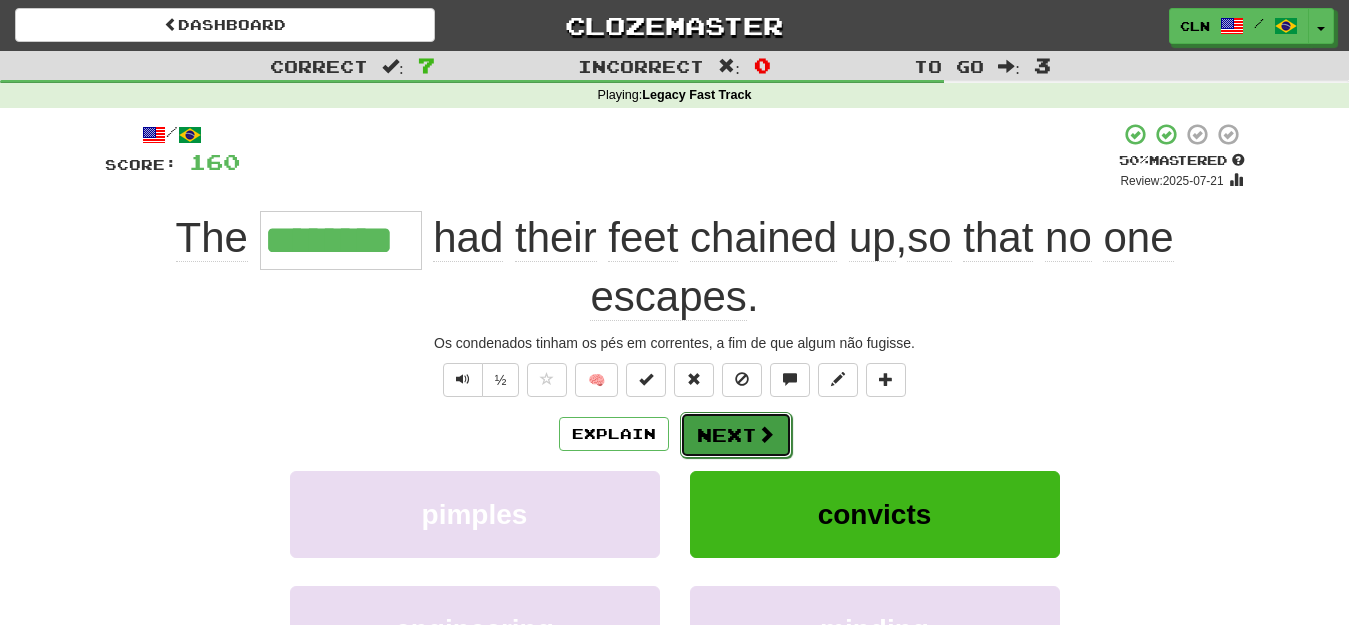 click on "Next" at bounding box center (736, 435) 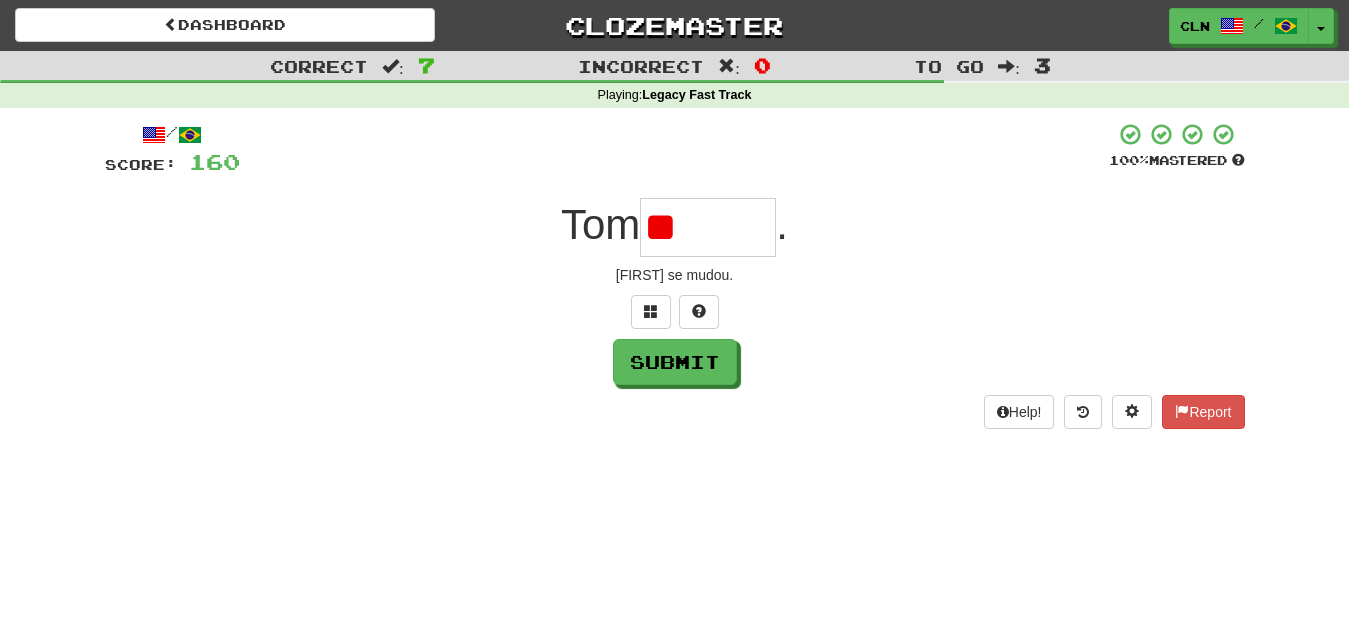 type on "*" 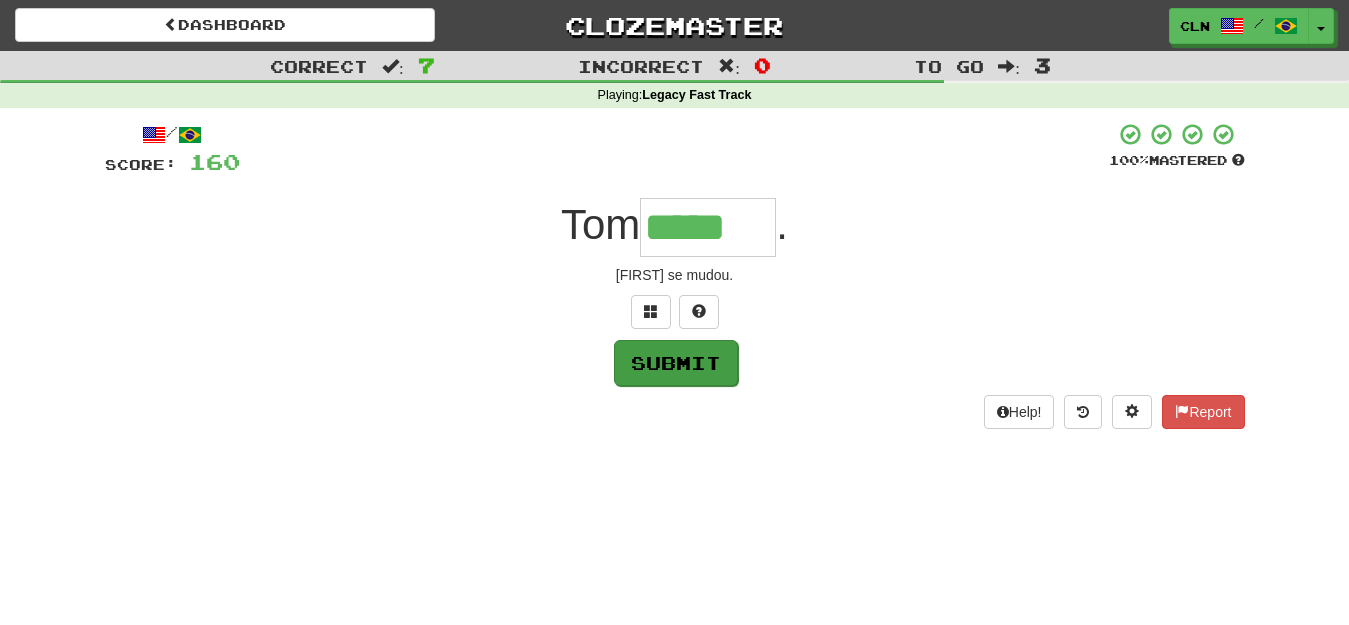 type on "*****" 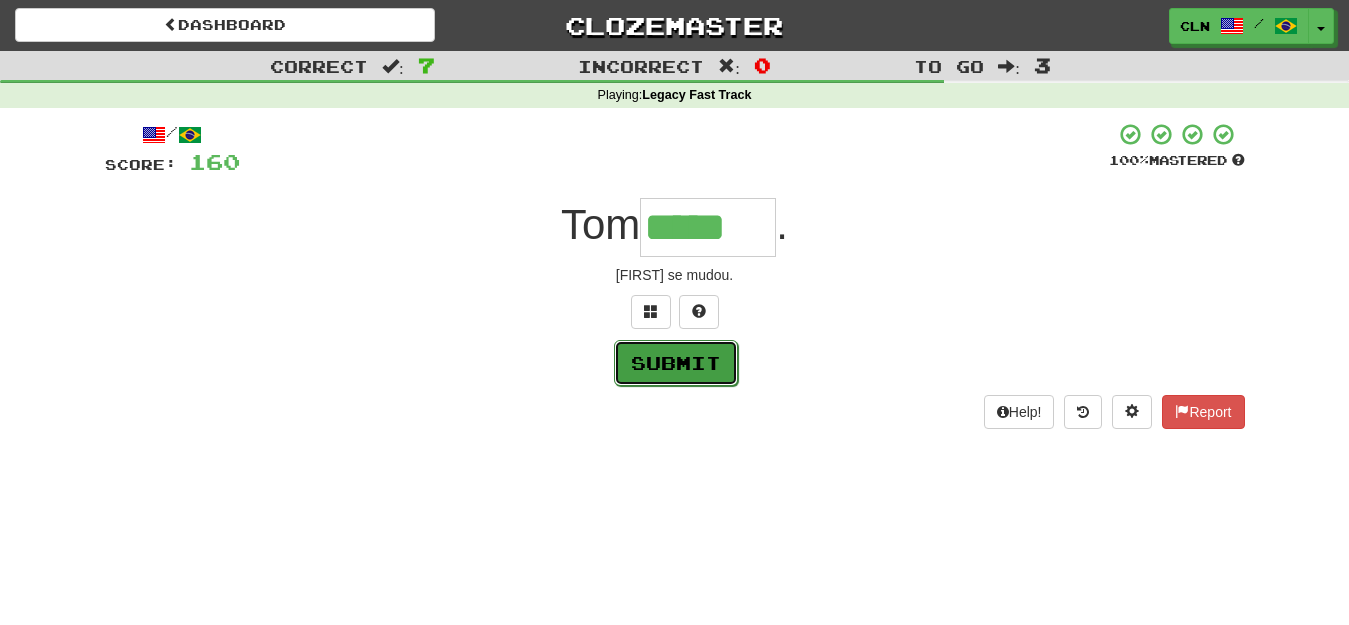 click on "Submit" at bounding box center [676, 363] 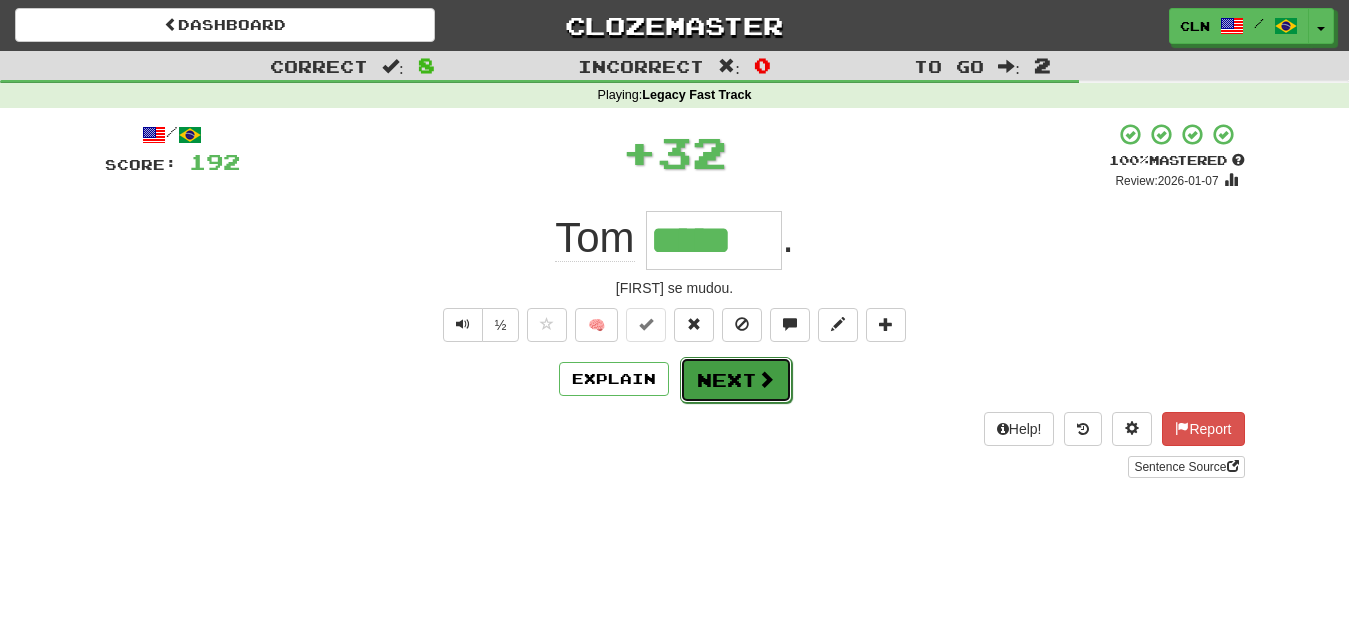click on "Next" at bounding box center [736, 380] 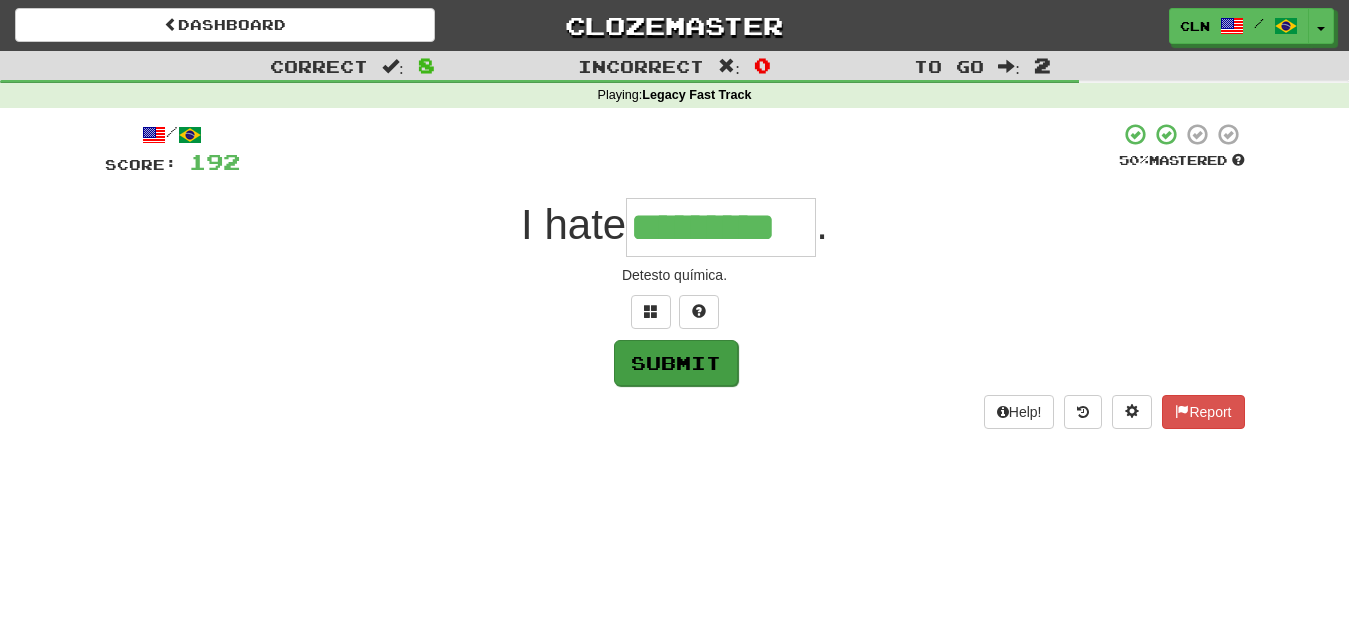 type on "*********" 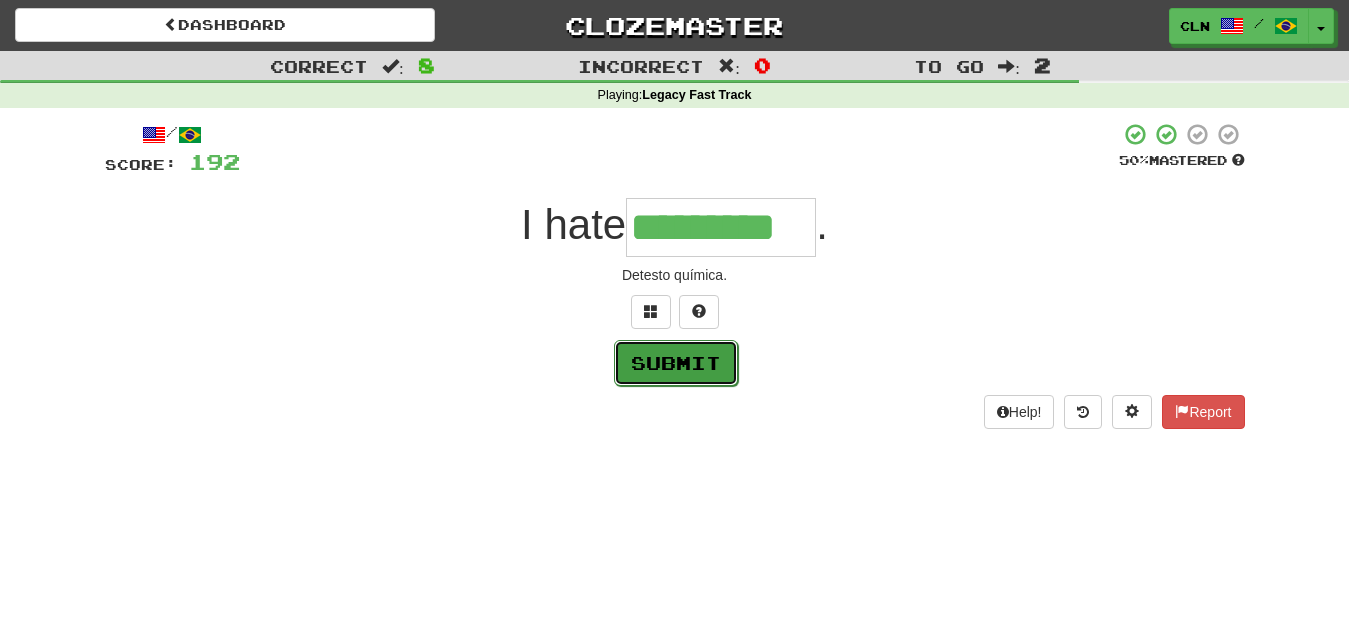click on "Submit" at bounding box center [676, 363] 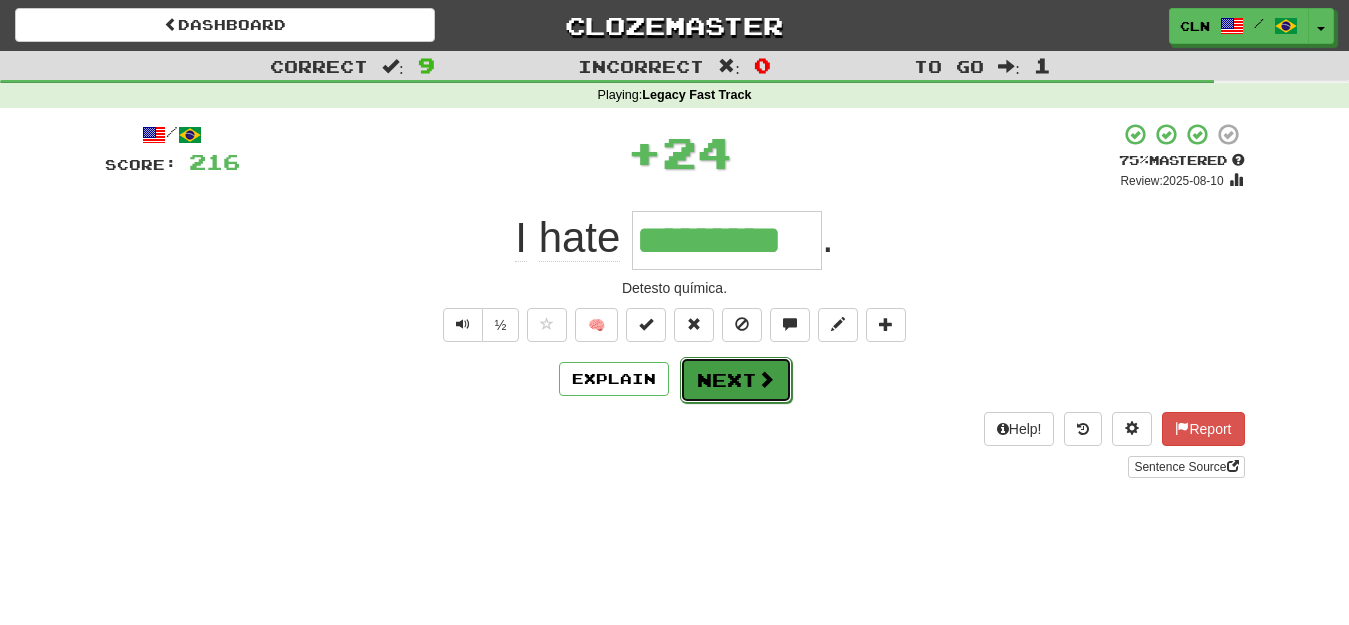 click on "Next" at bounding box center (736, 380) 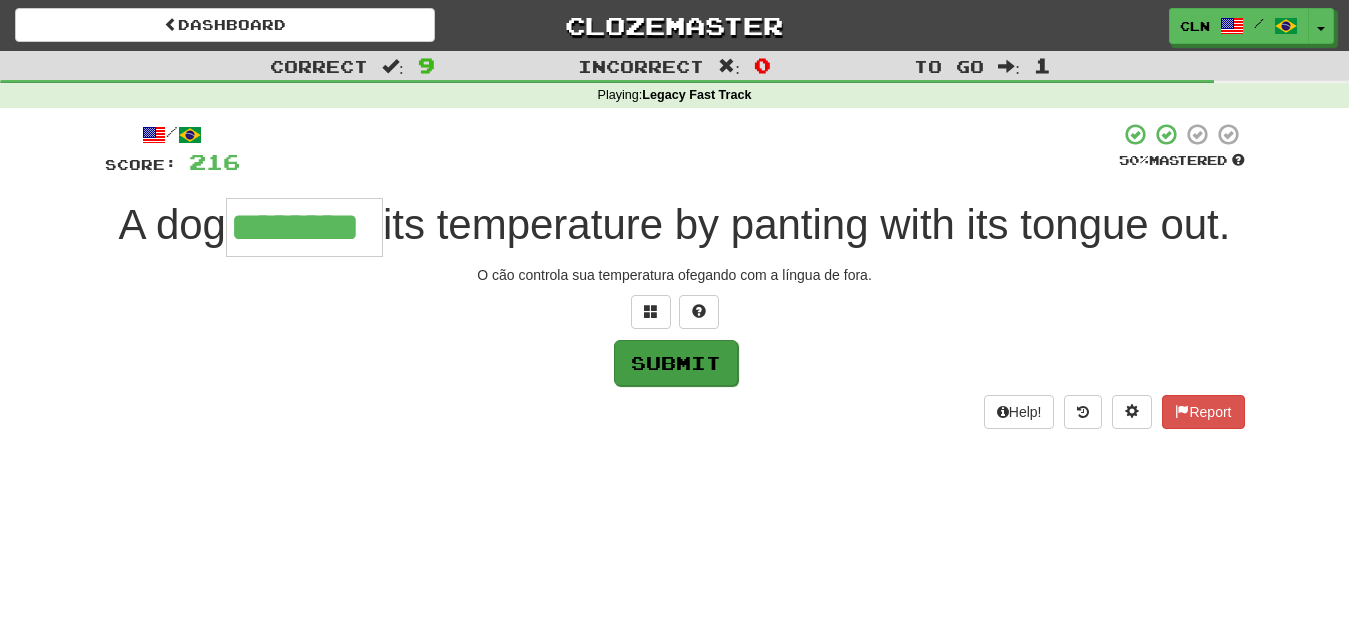 type on "********" 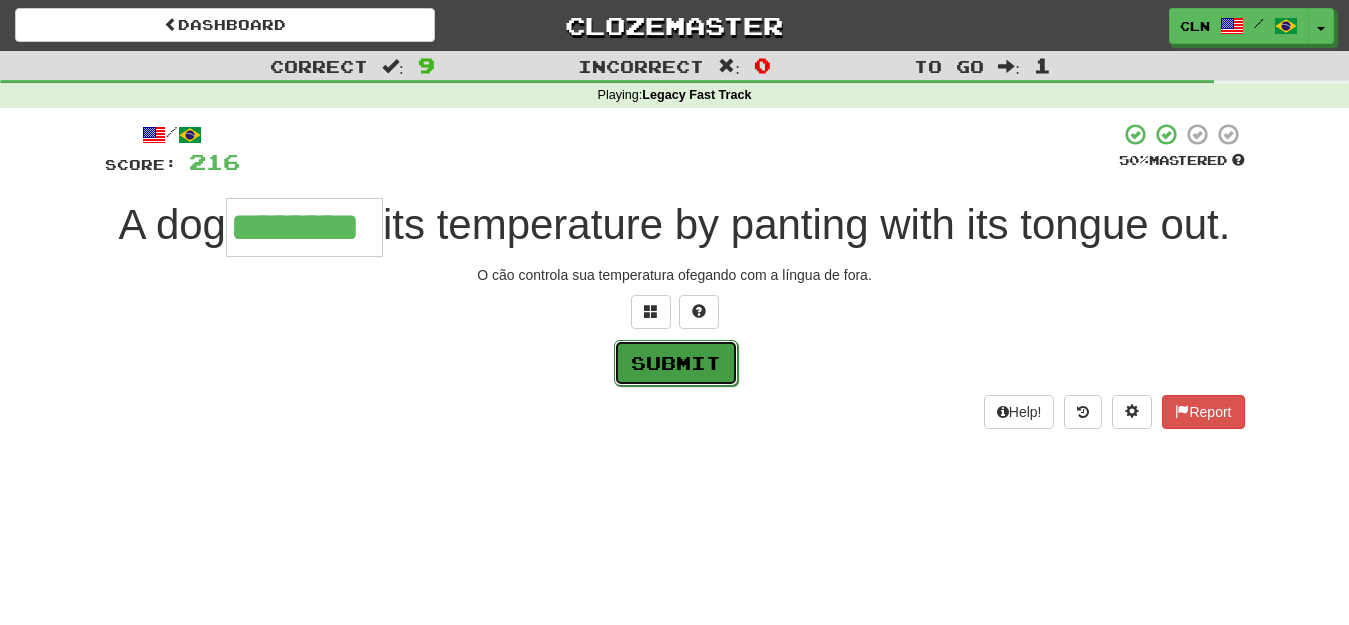 click on "Submit" at bounding box center (676, 363) 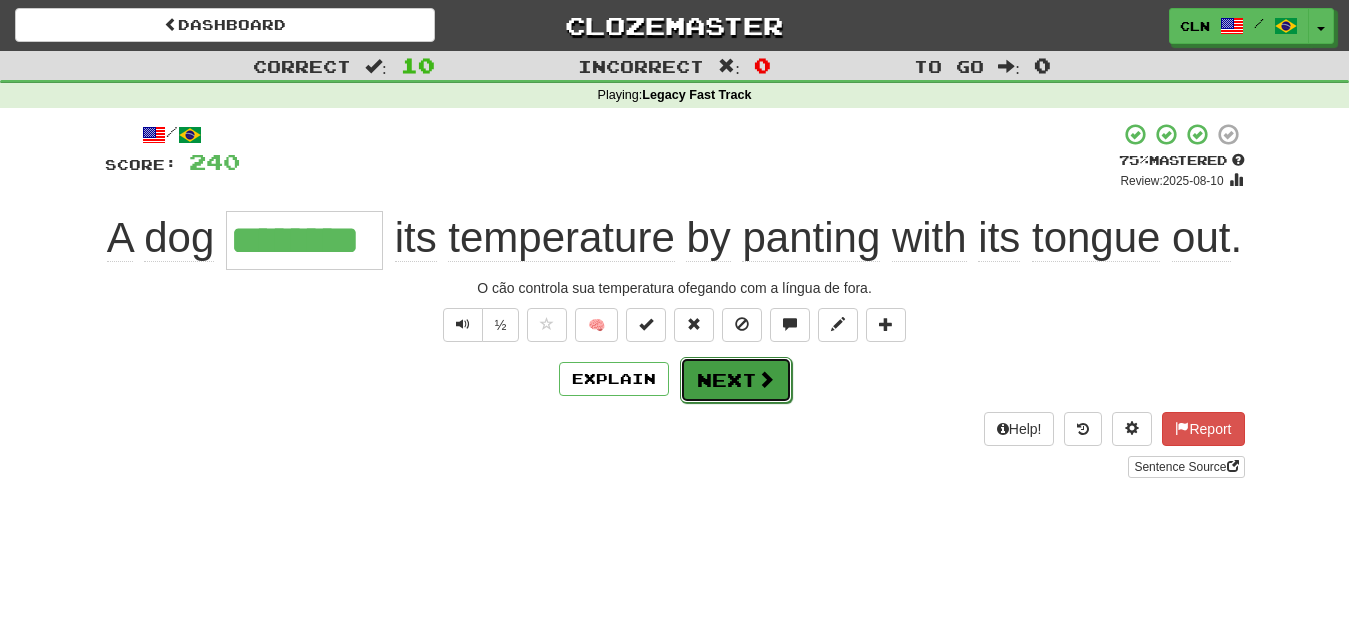 click on "Next" at bounding box center [736, 380] 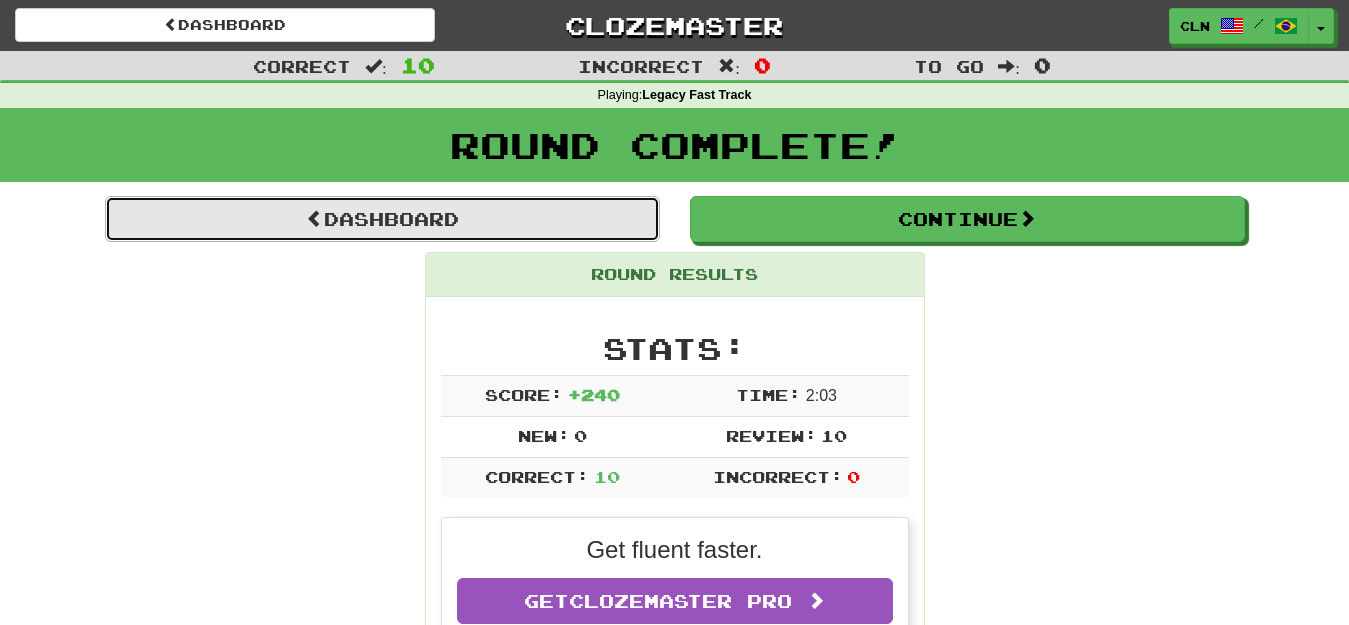 click on "Dashboard" at bounding box center [382, 219] 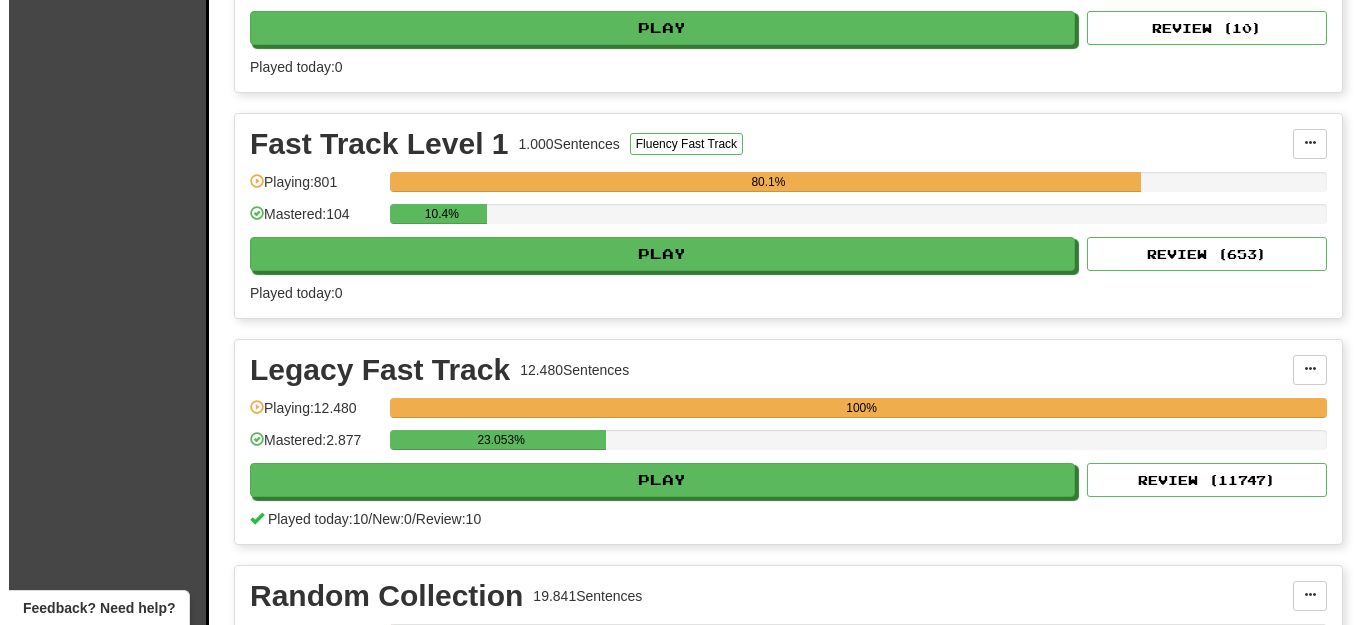 scroll, scrollTop: 600, scrollLeft: 0, axis: vertical 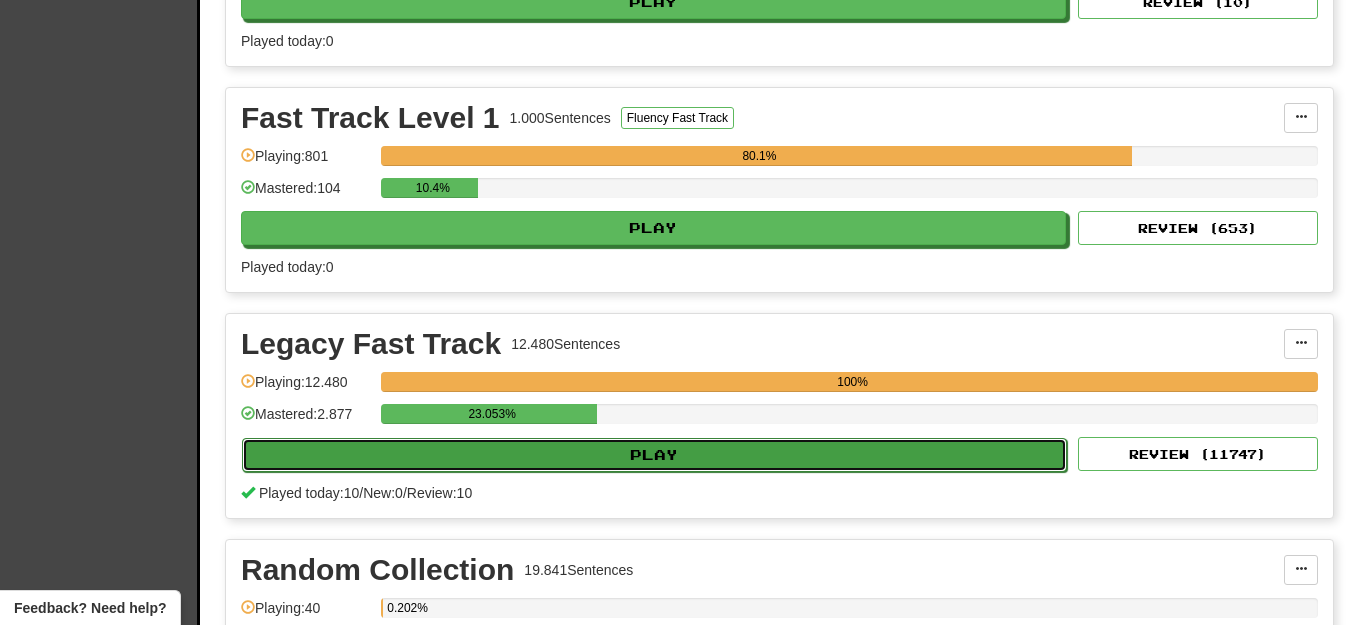 click on "Play" at bounding box center (654, 455) 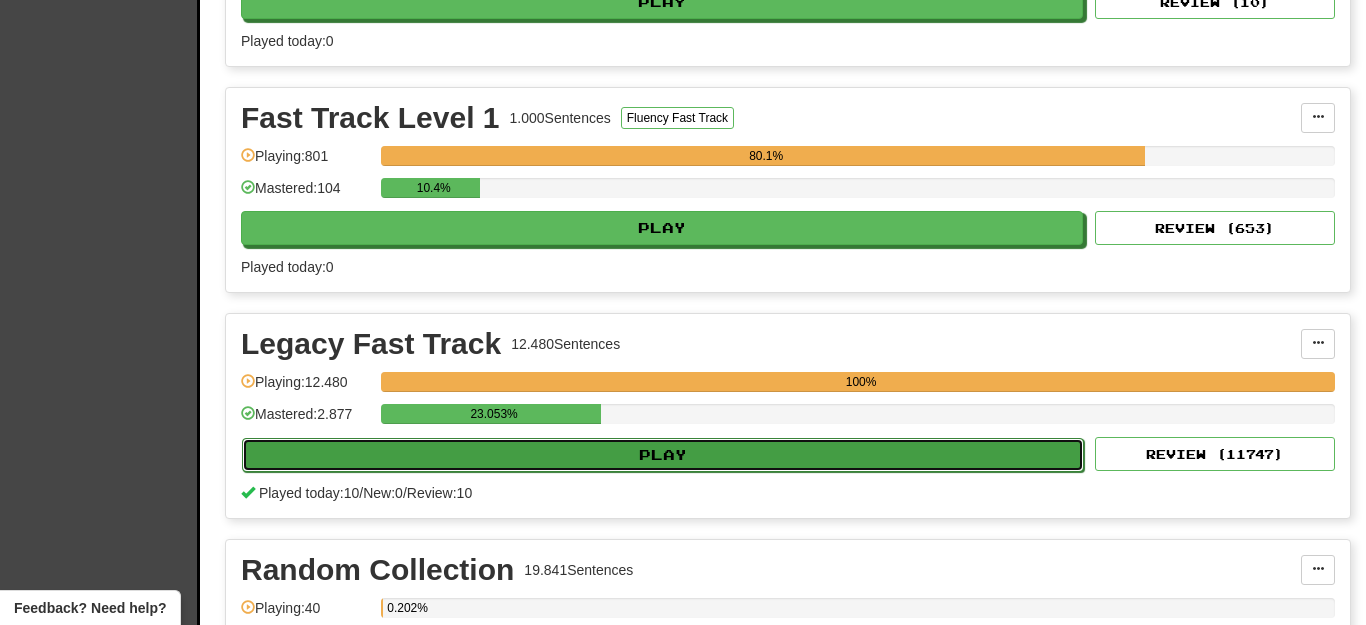 select on "**" 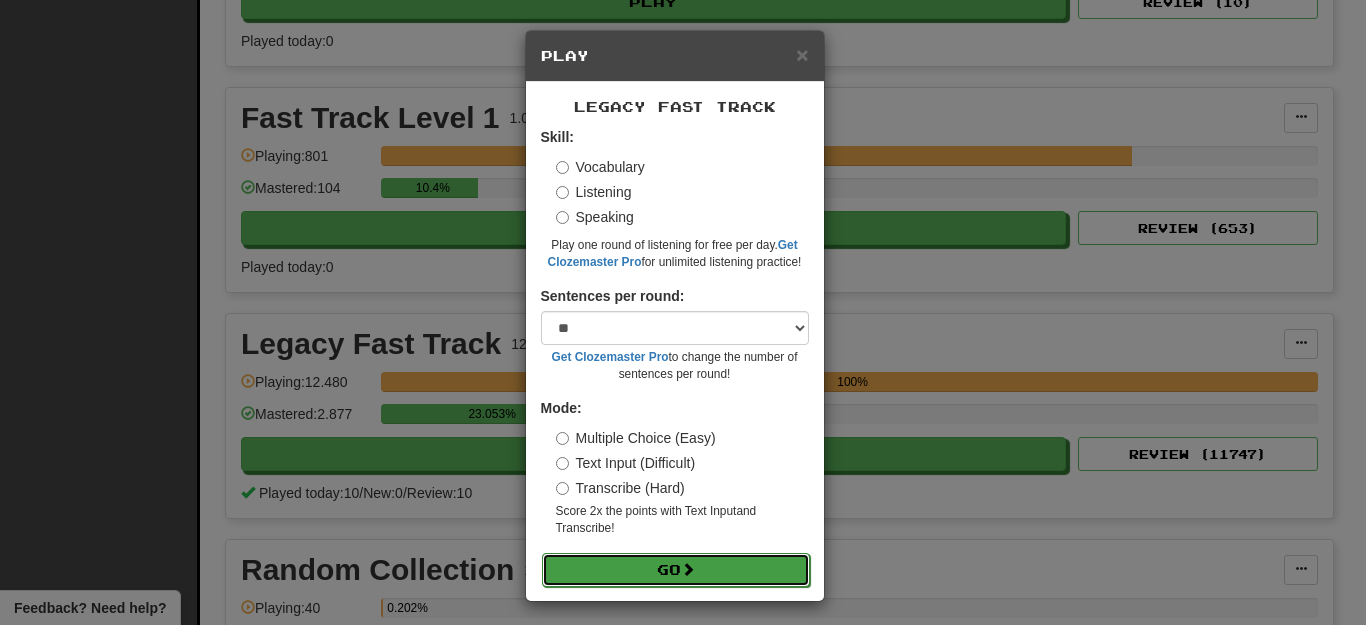 click on "Go" at bounding box center [676, 570] 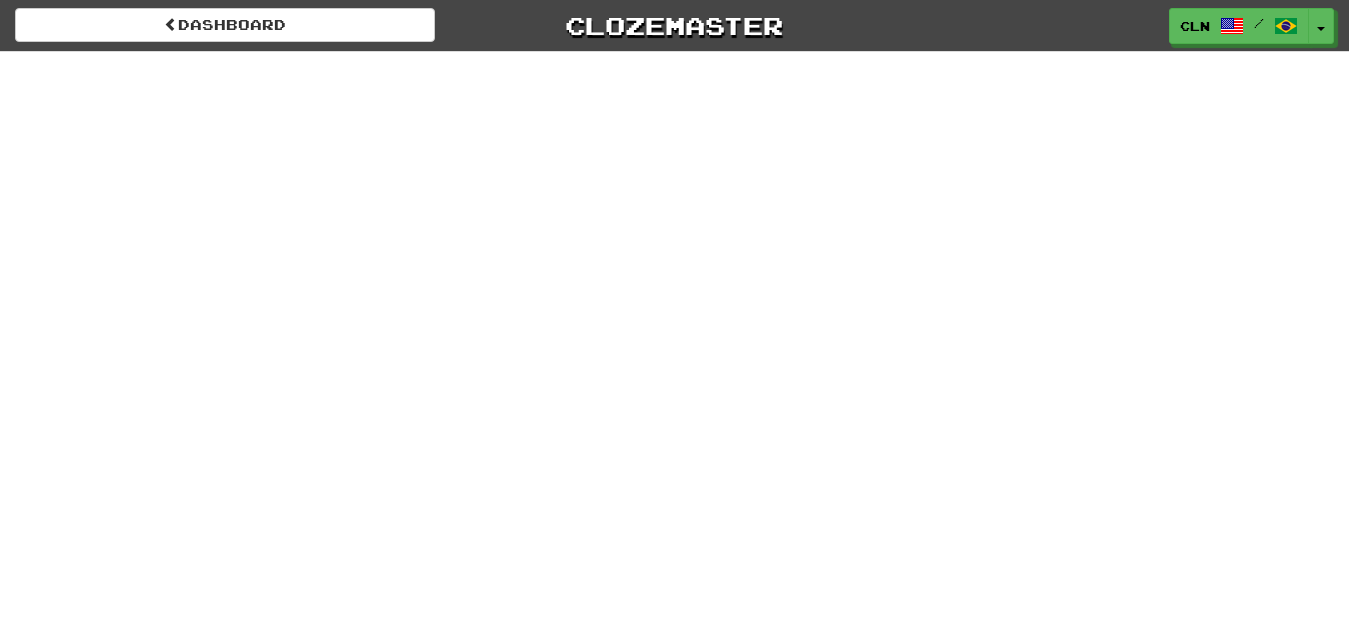 scroll, scrollTop: 0, scrollLeft: 0, axis: both 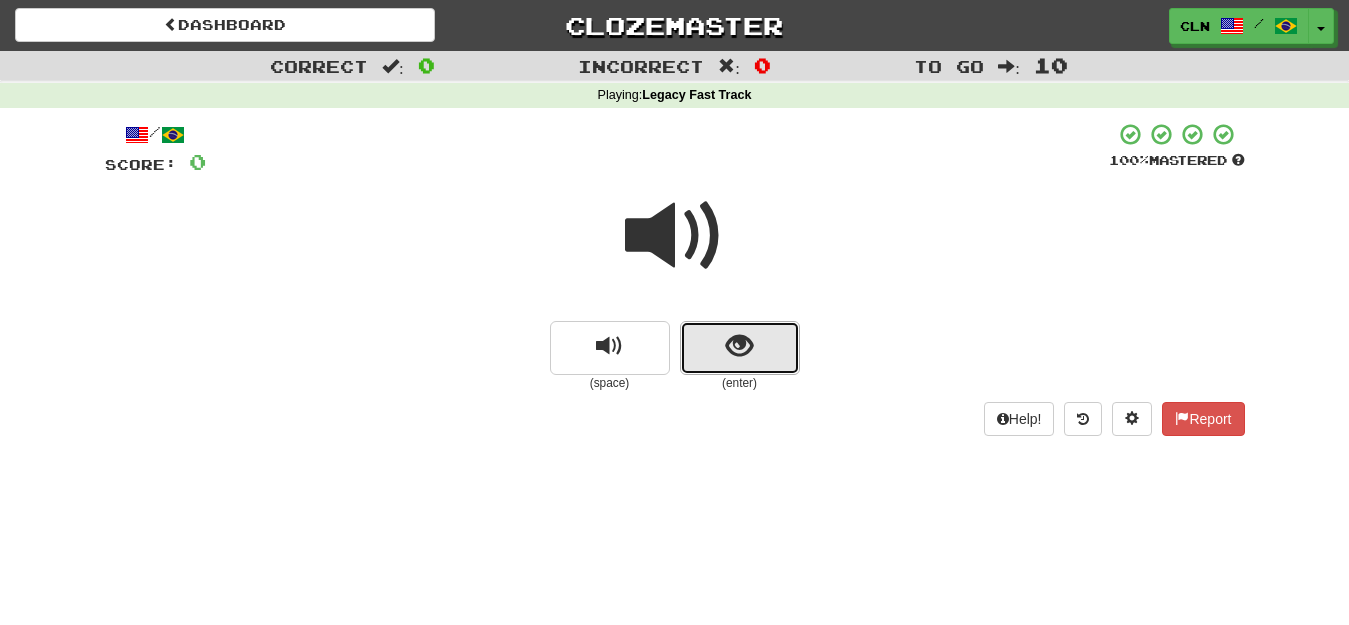 click at bounding box center [739, 346] 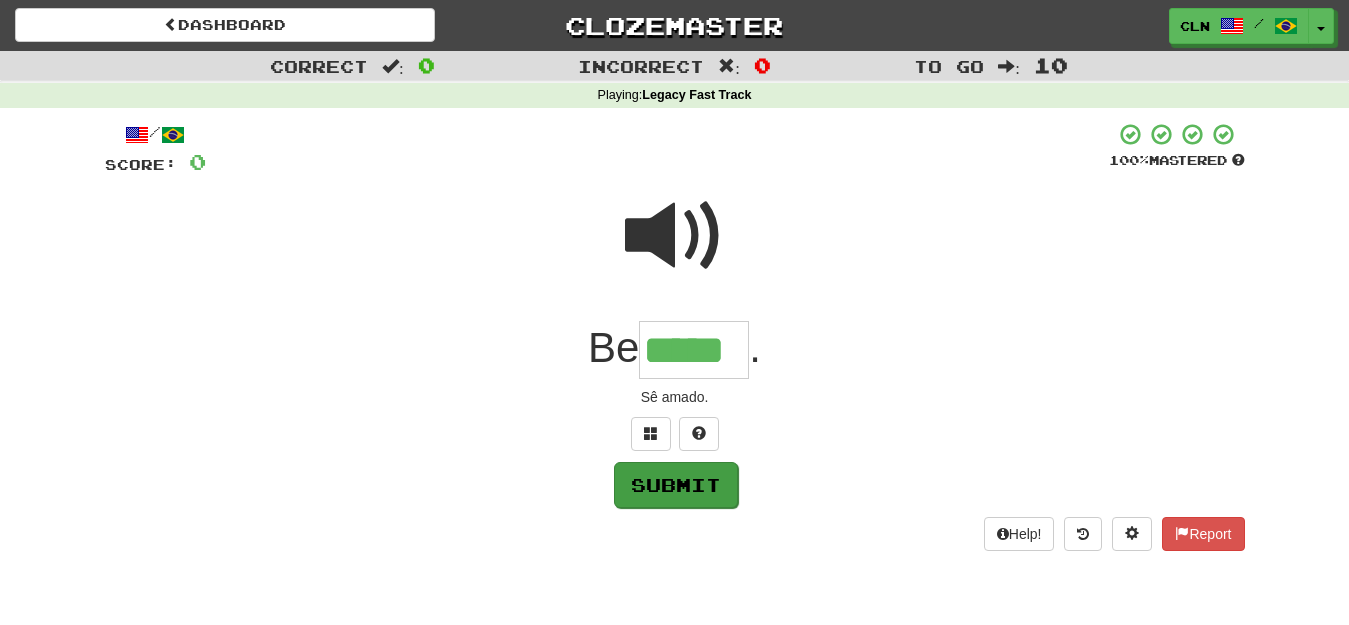 type on "*****" 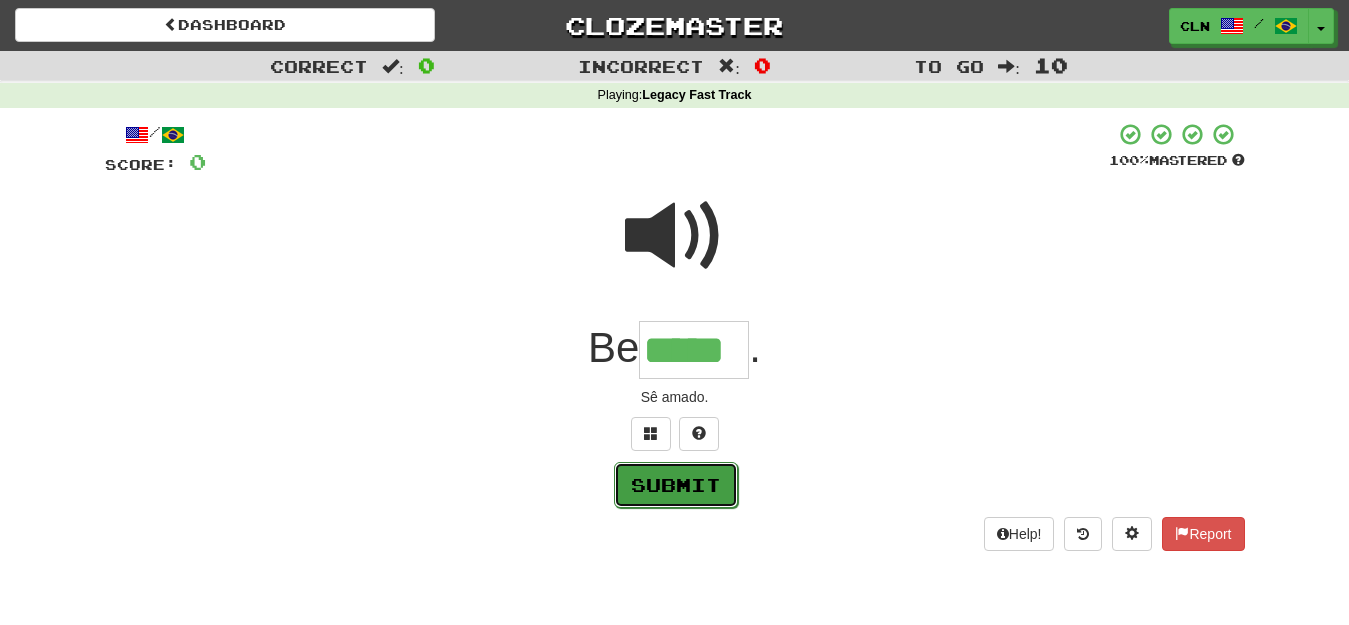 click on "Submit" at bounding box center (676, 485) 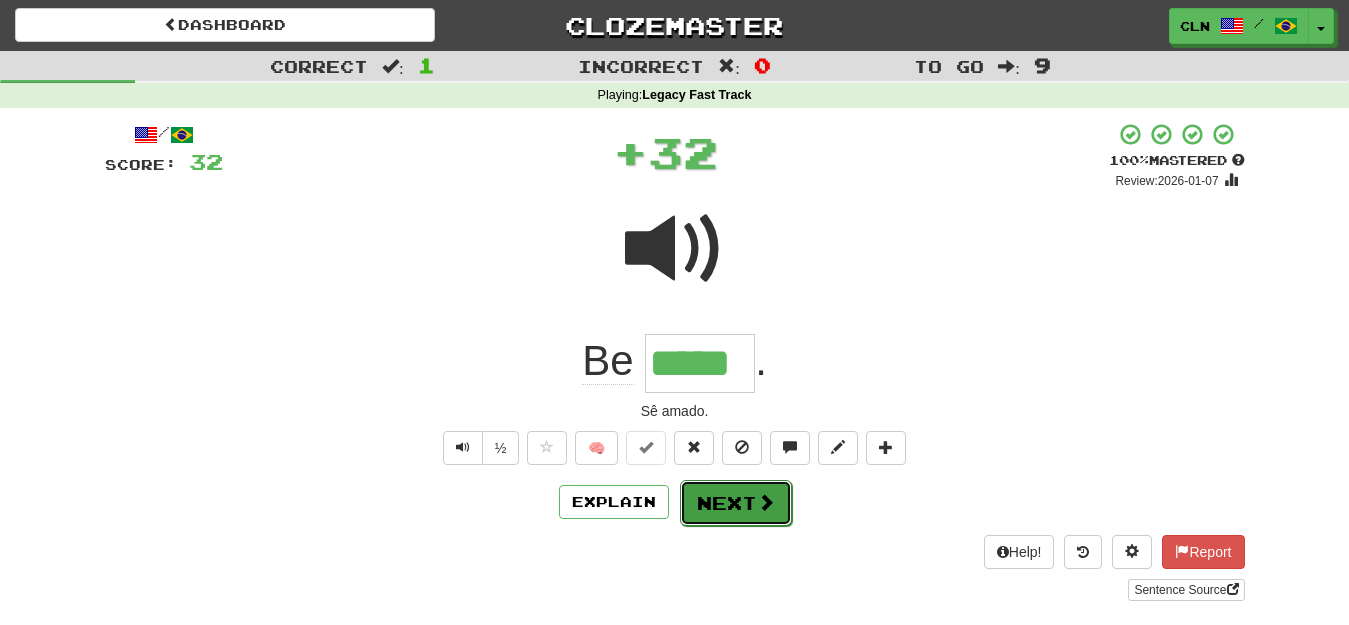 click on "Next" at bounding box center [736, 503] 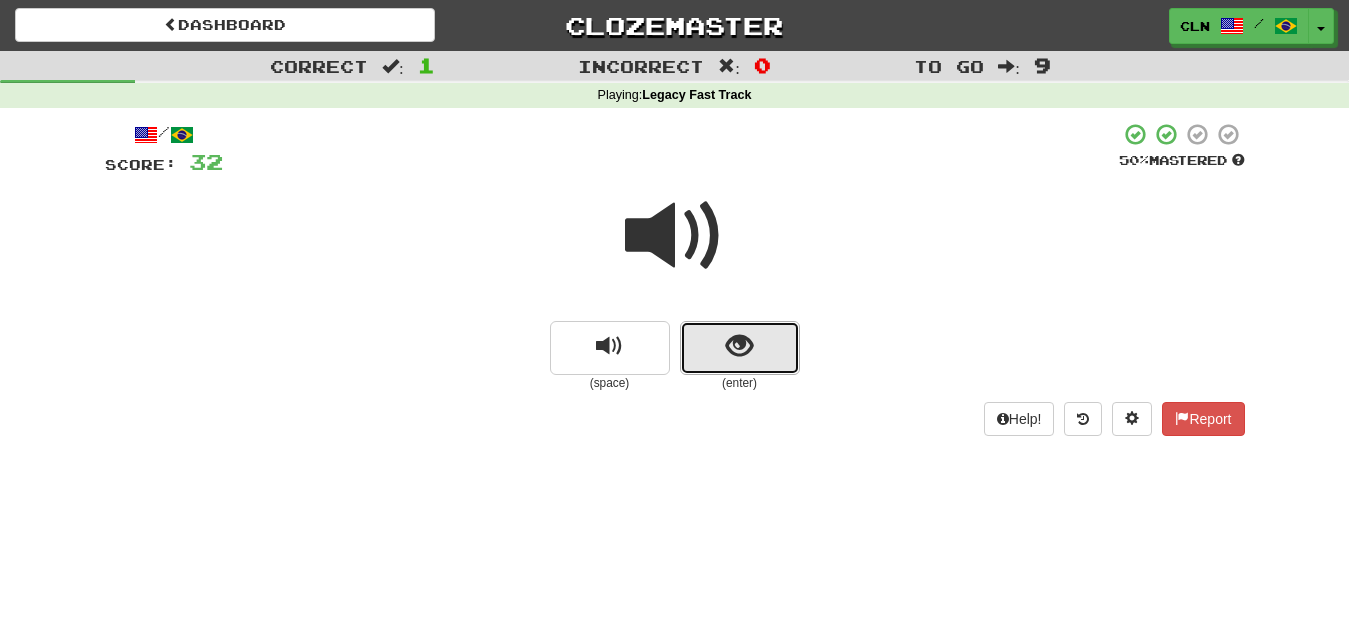 click at bounding box center (740, 348) 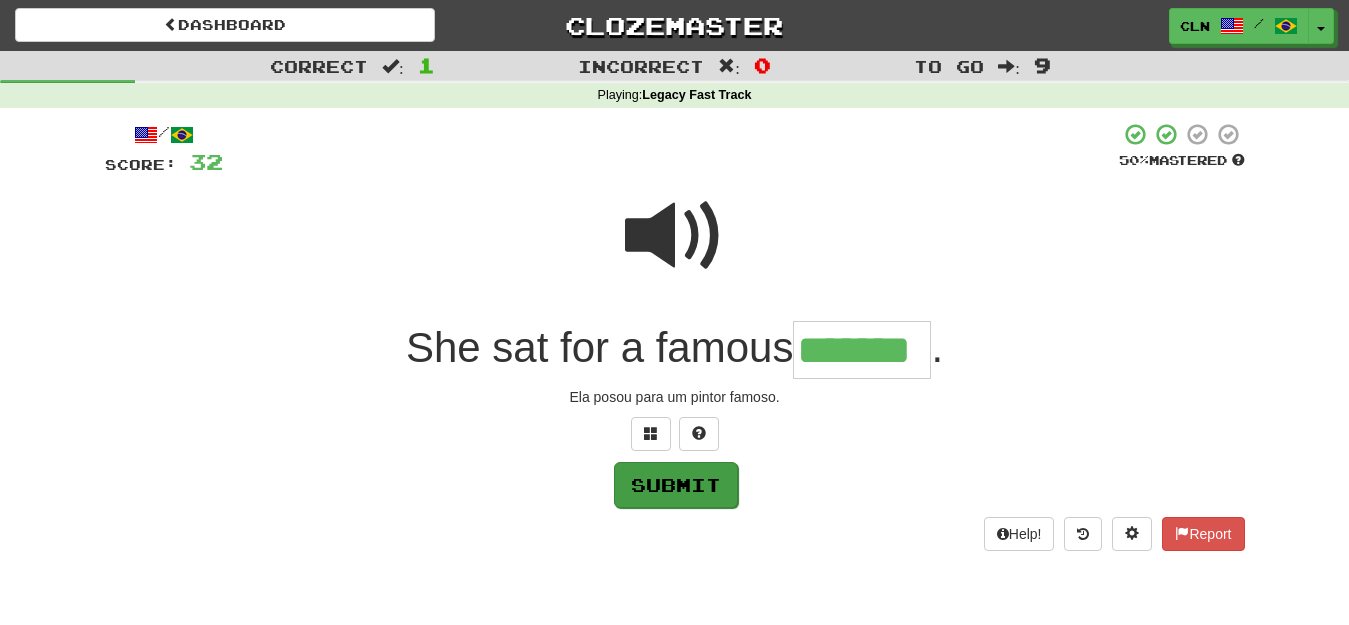 type on "*******" 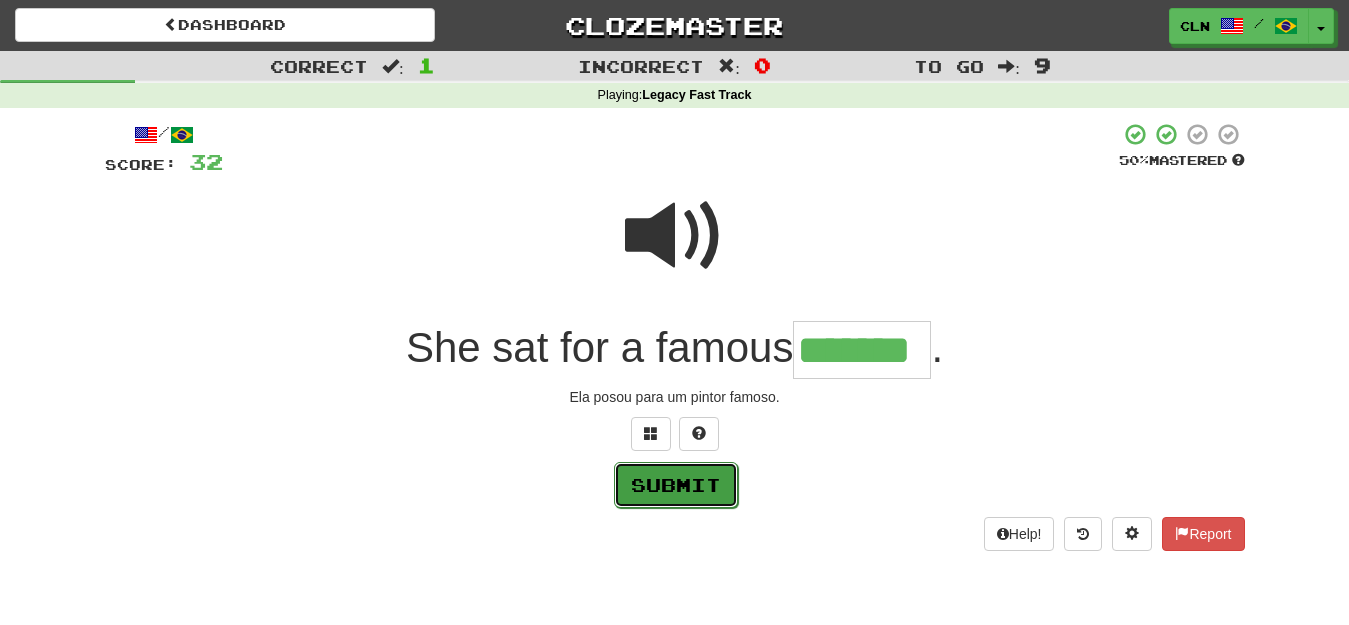 click on "Submit" at bounding box center (676, 485) 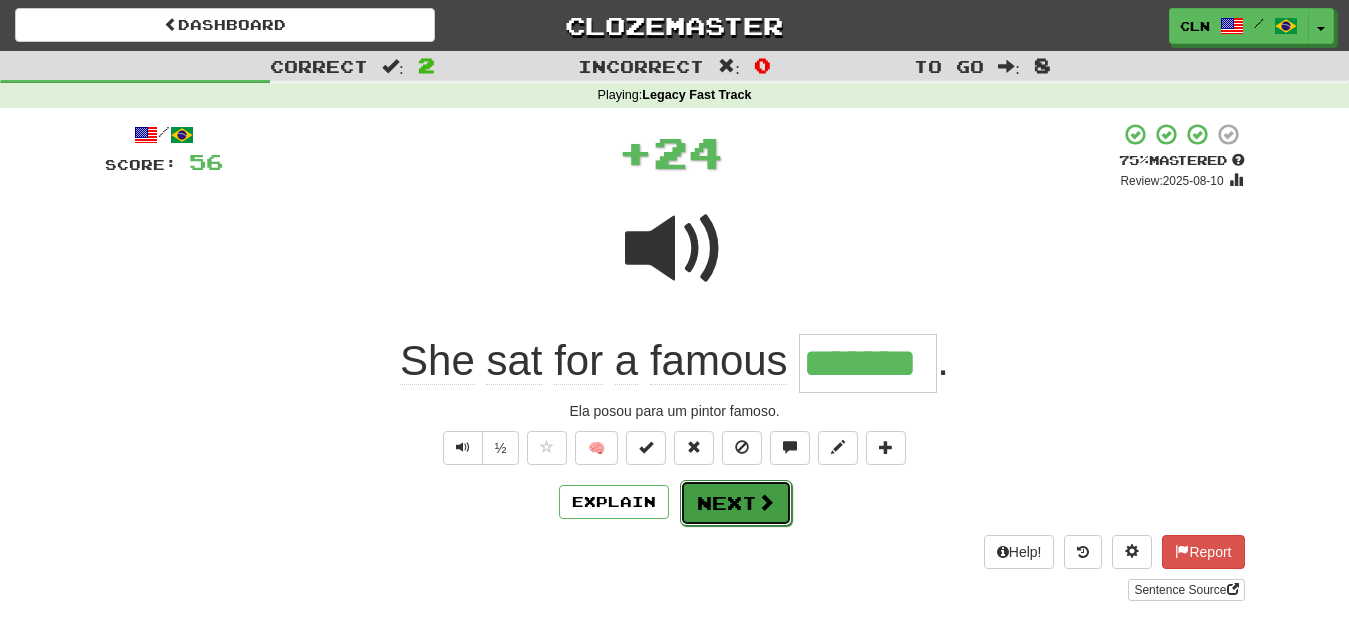 click on "Next" at bounding box center (736, 503) 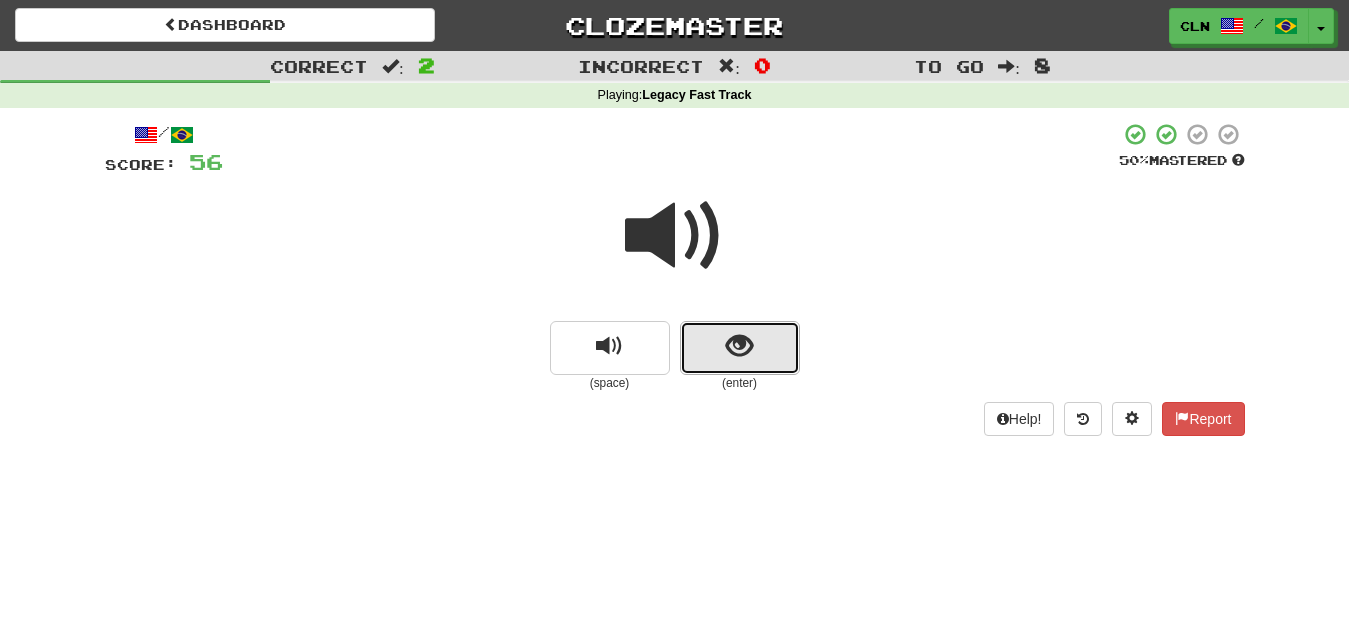 click at bounding box center (740, 348) 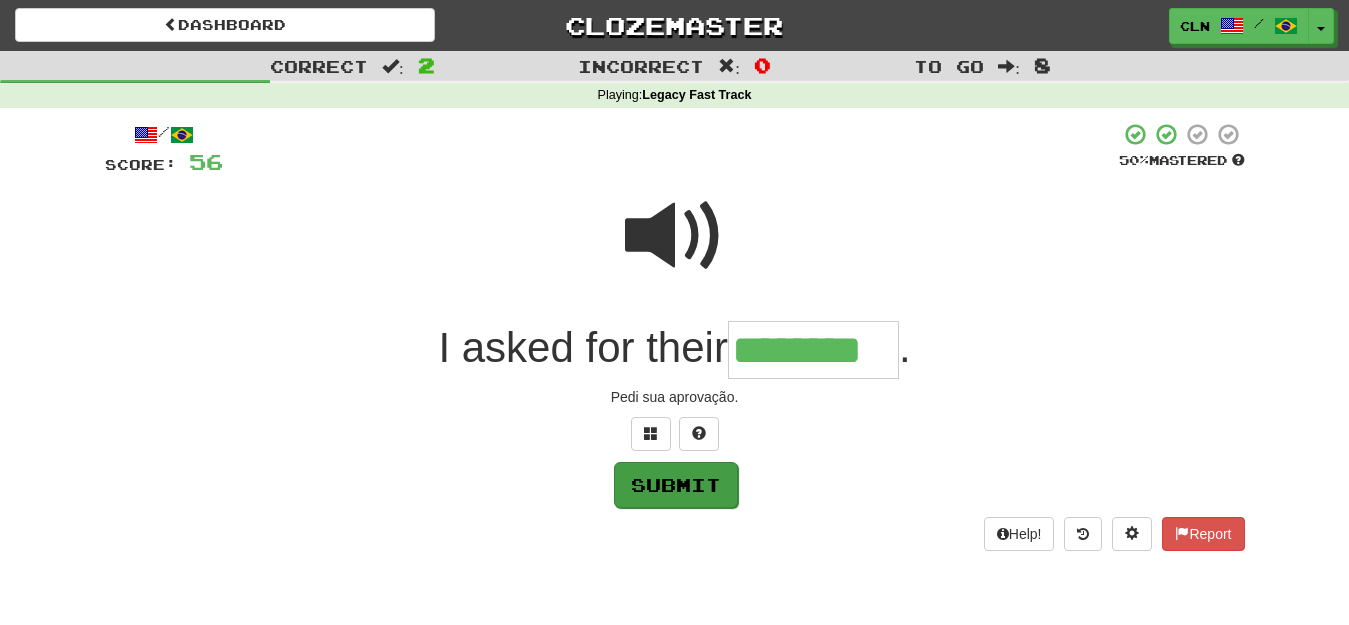 type on "********" 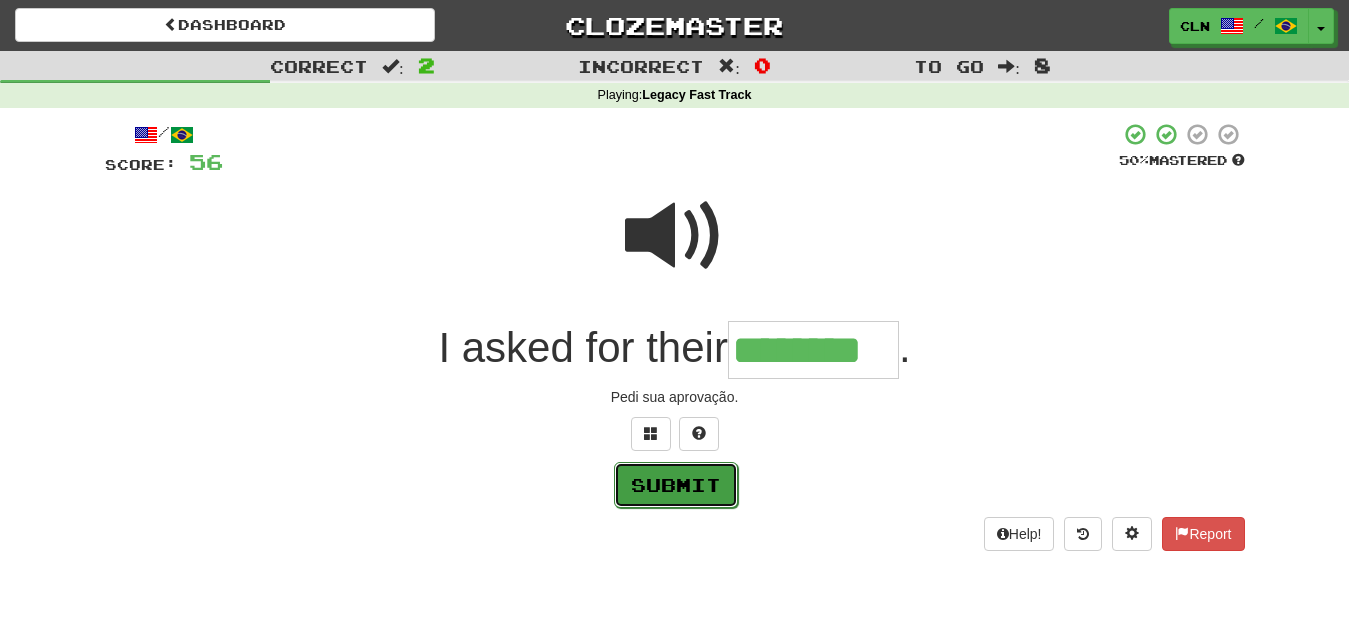 click on "Submit" at bounding box center [676, 485] 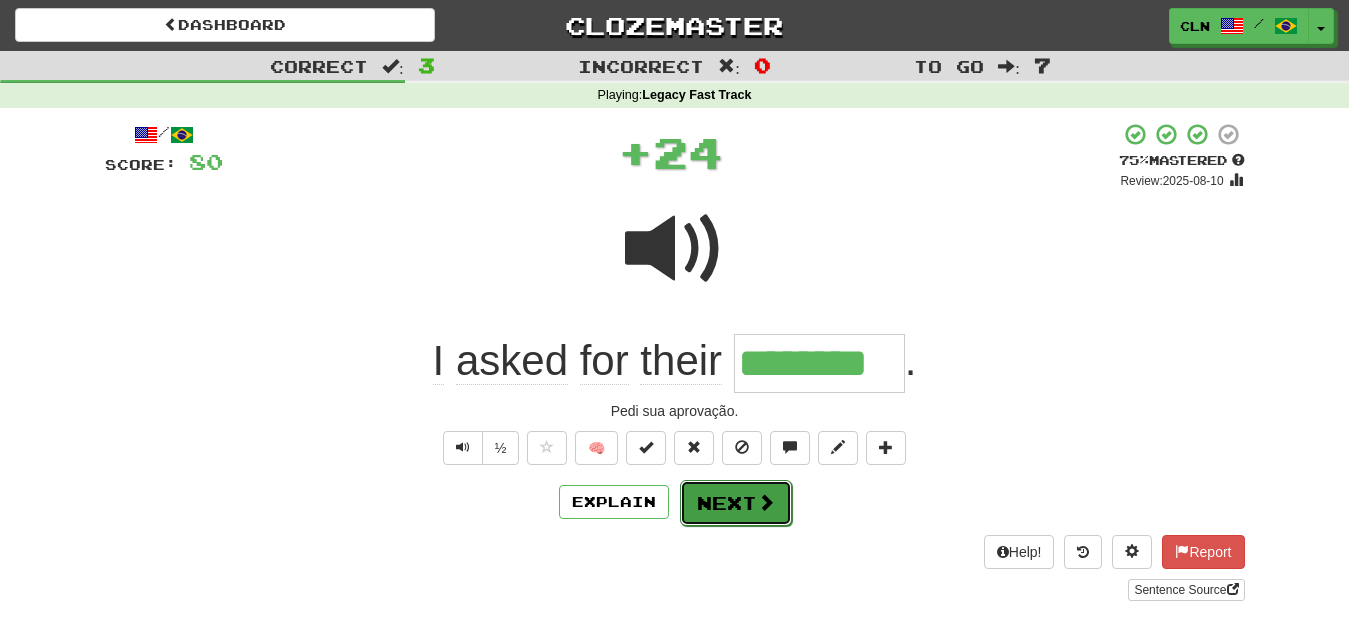 click on "Next" at bounding box center (736, 503) 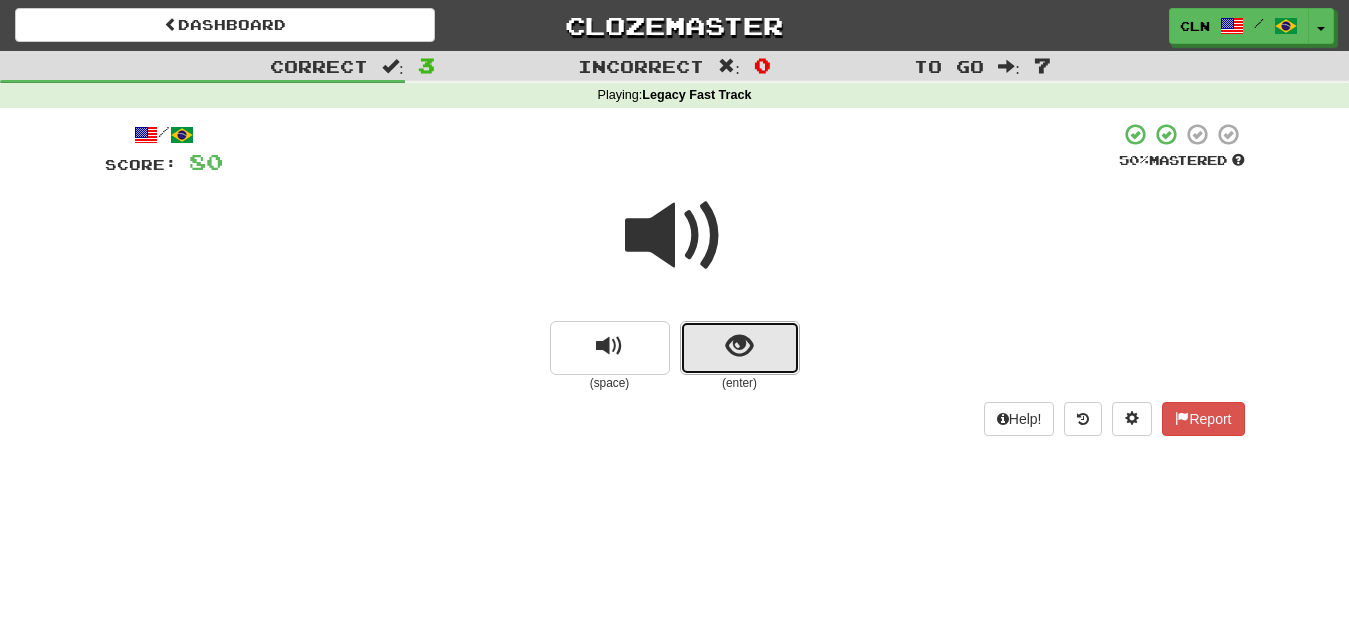 click at bounding box center (740, 348) 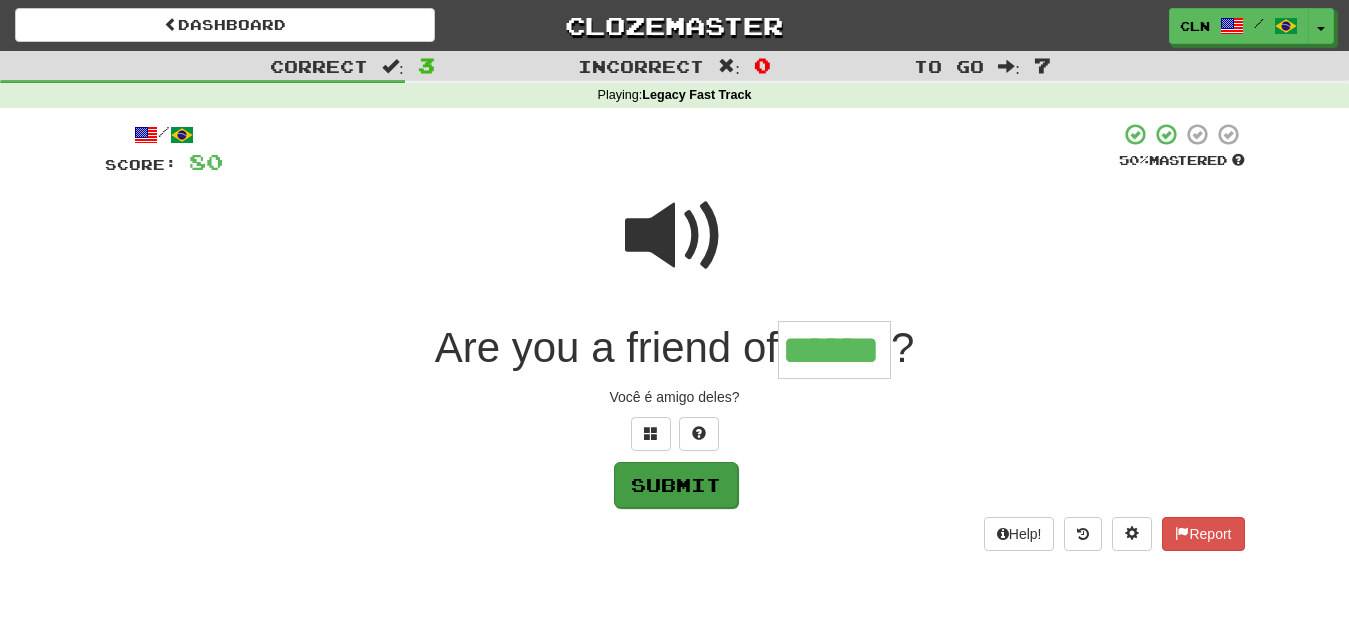 type on "******" 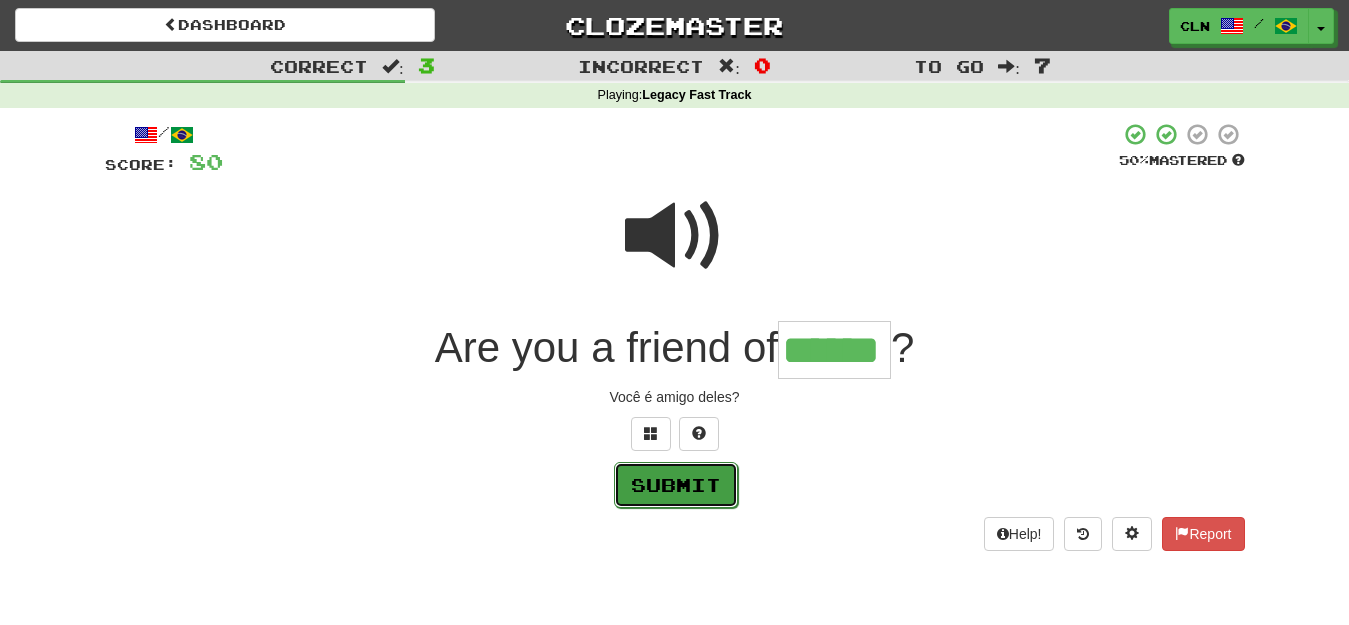 click on "Submit" at bounding box center [676, 485] 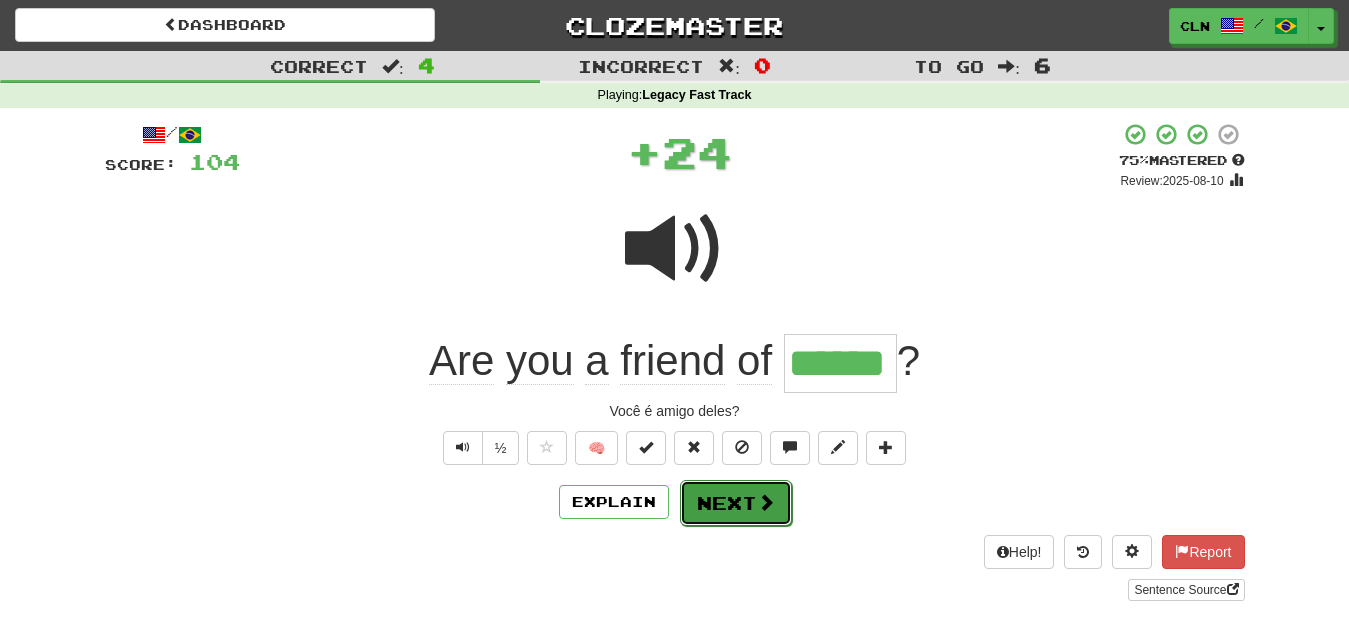 click on "Next" at bounding box center (736, 503) 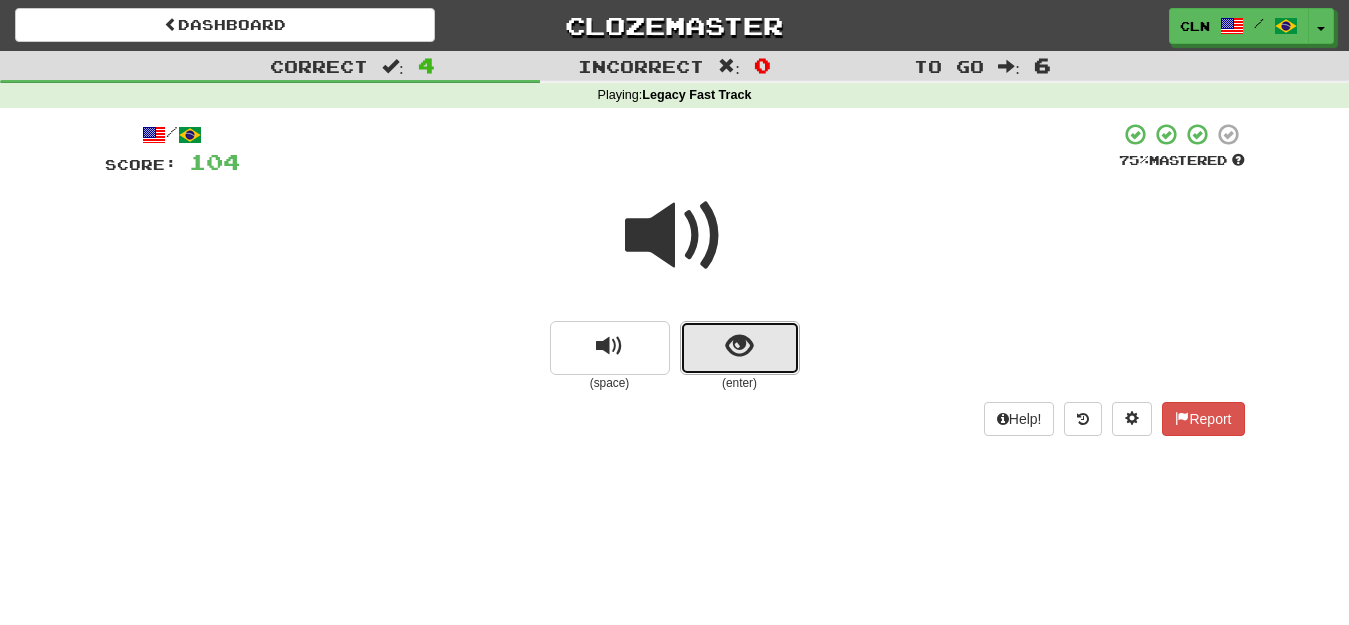 click at bounding box center (740, 348) 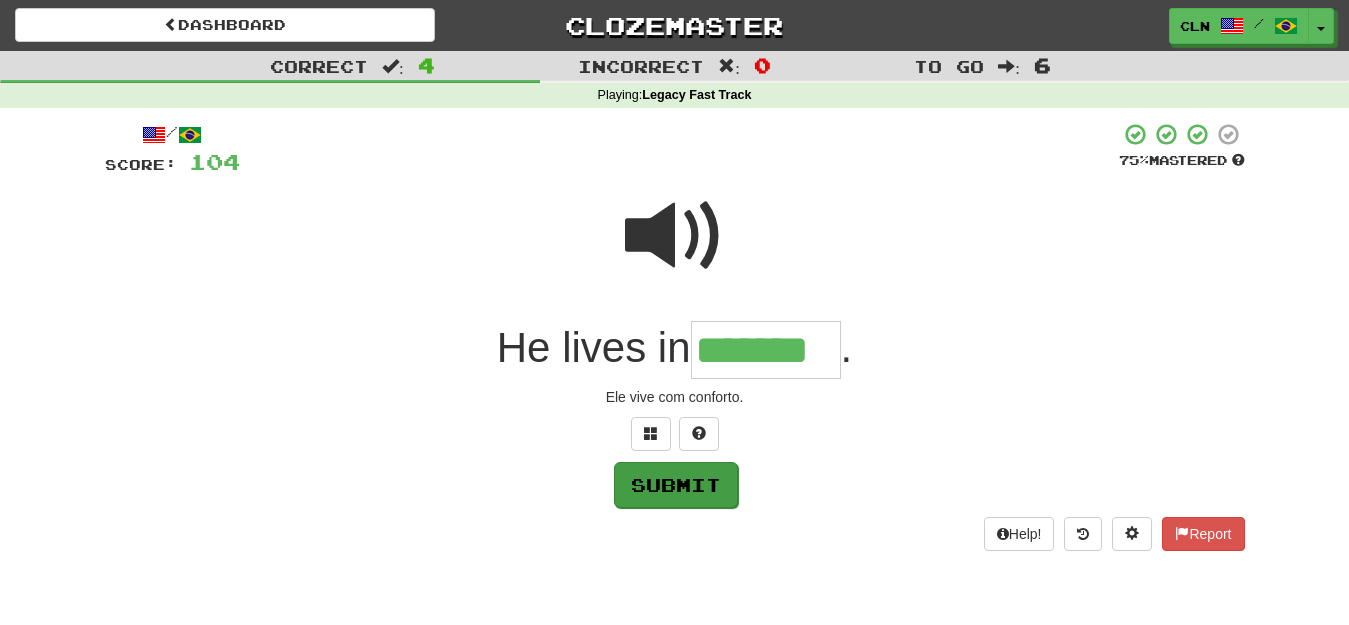 type on "*******" 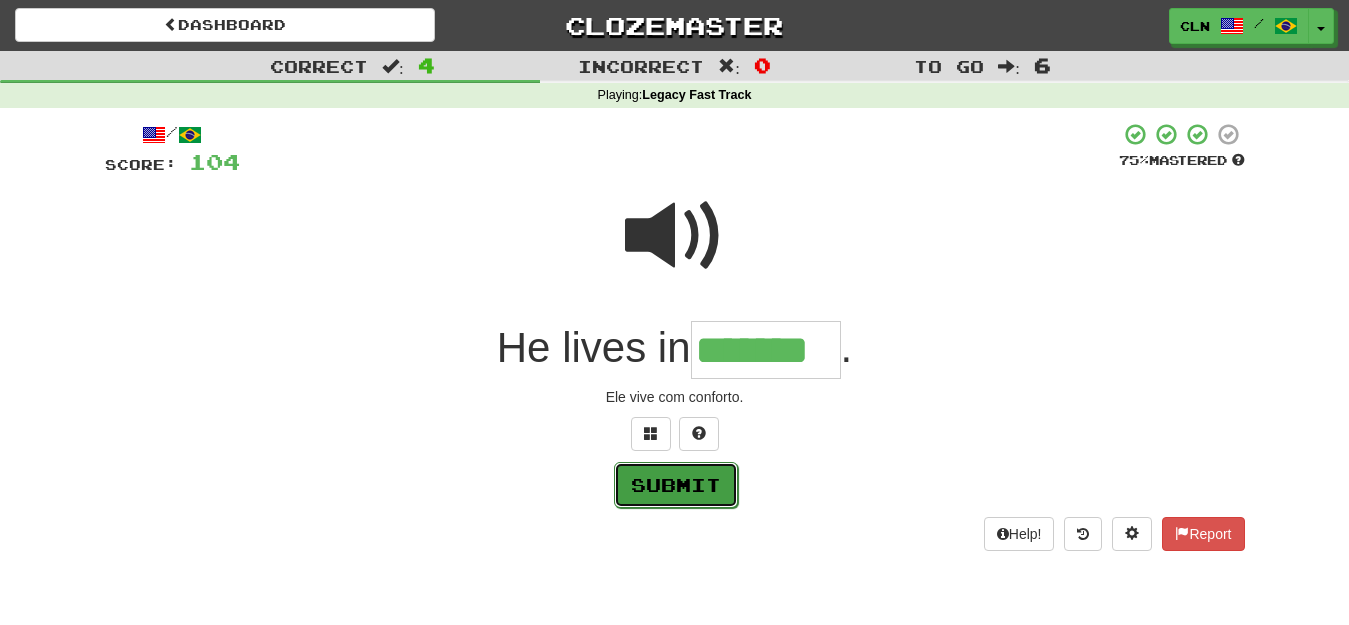 click on "Submit" at bounding box center (676, 485) 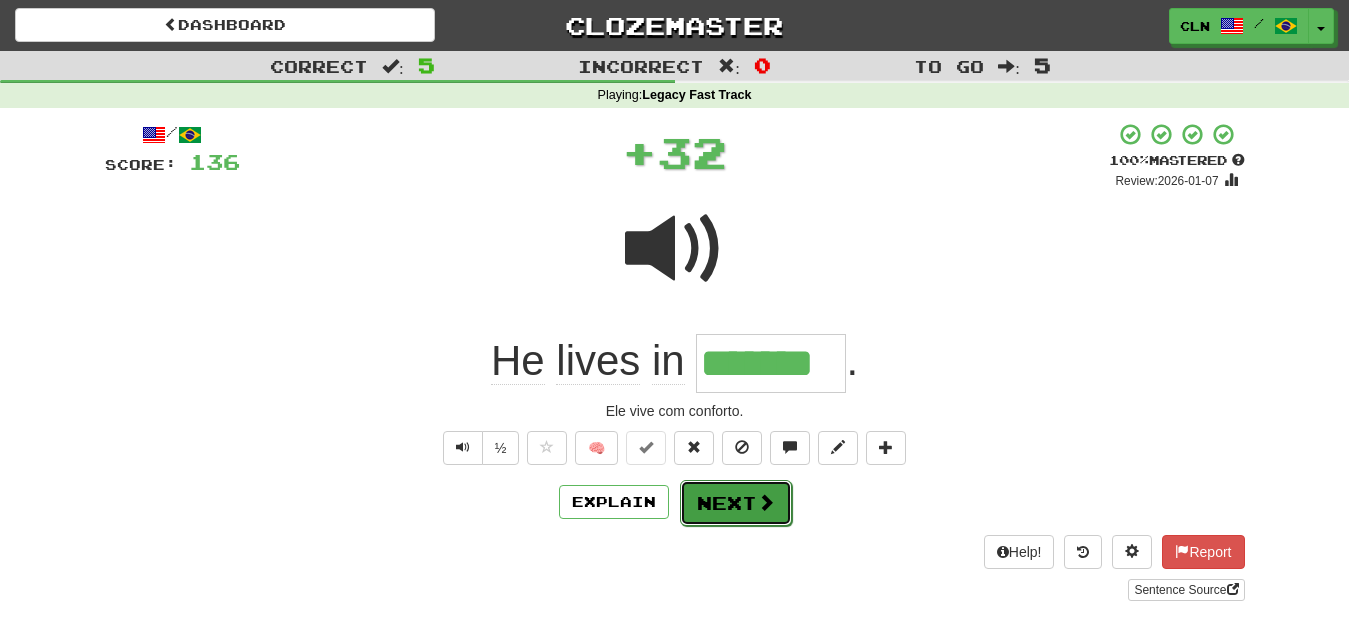 click on "Next" at bounding box center (736, 503) 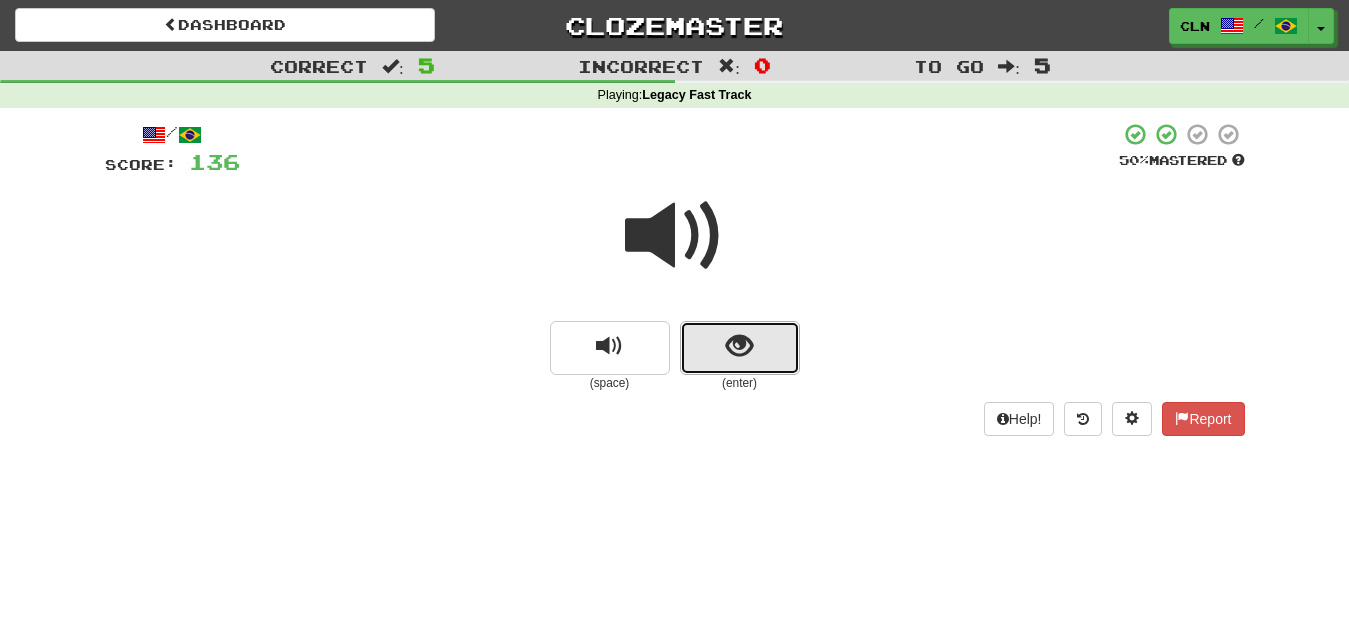 click at bounding box center [739, 346] 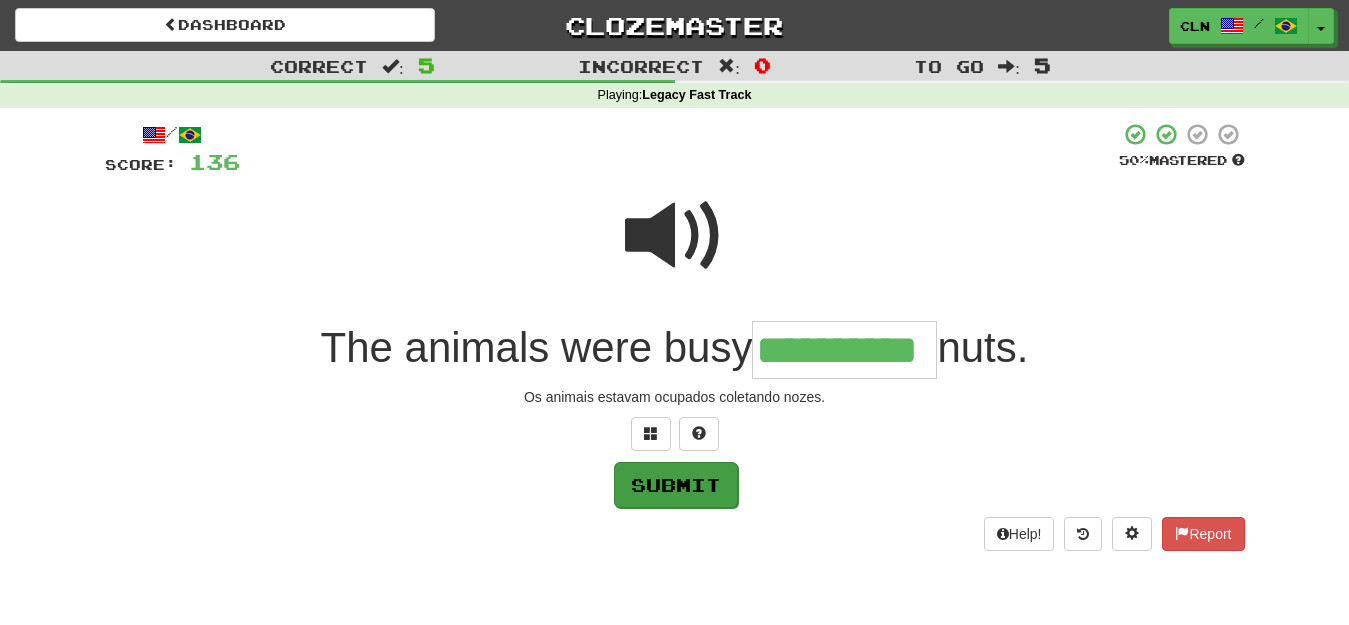 type on "**********" 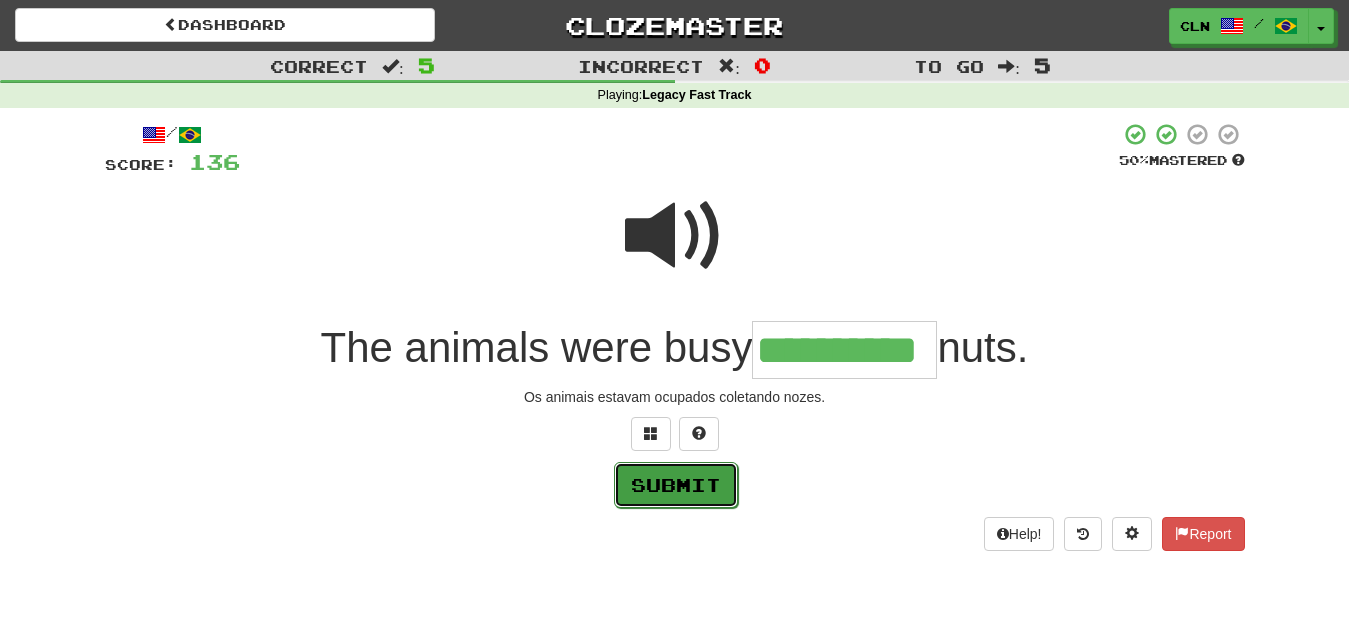click on "Submit" at bounding box center (676, 485) 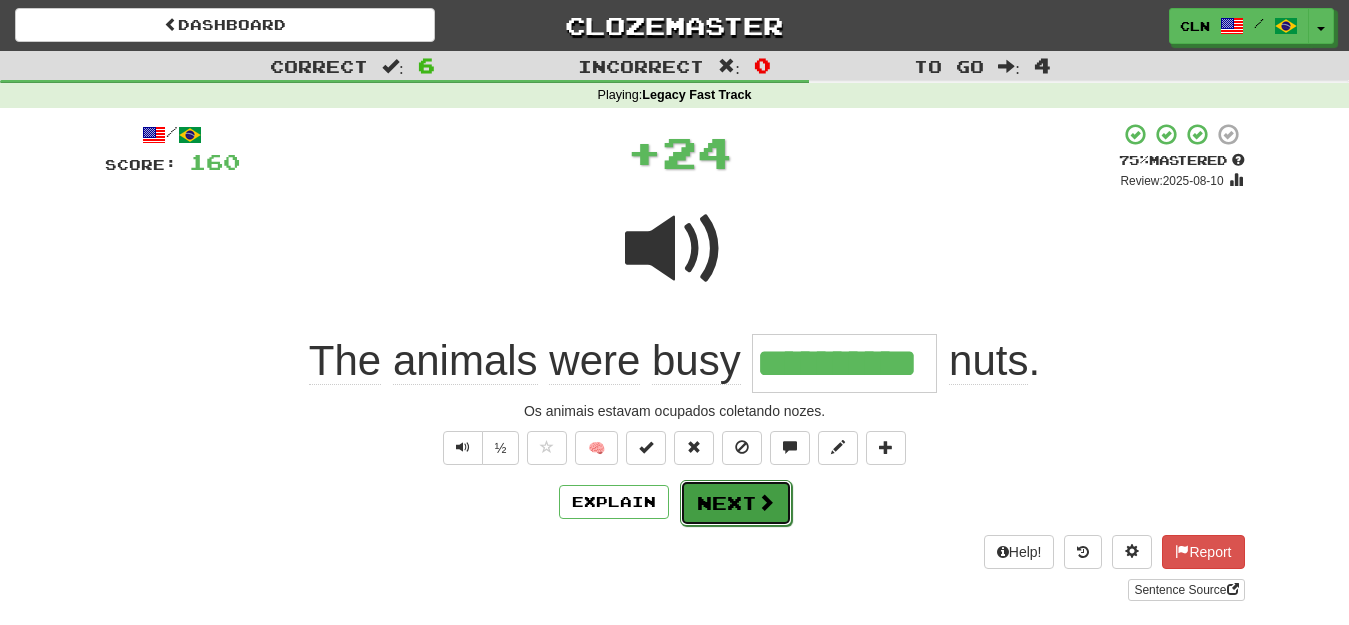 click on "Next" at bounding box center (736, 503) 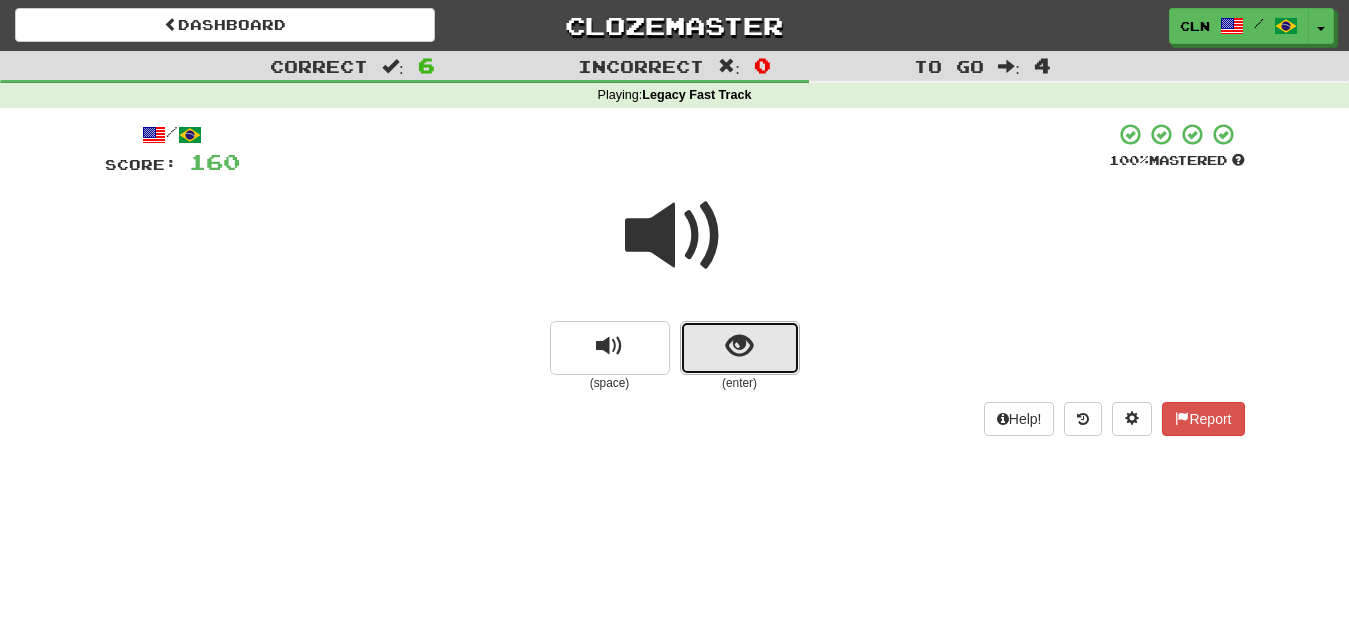 click at bounding box center (739, 346) 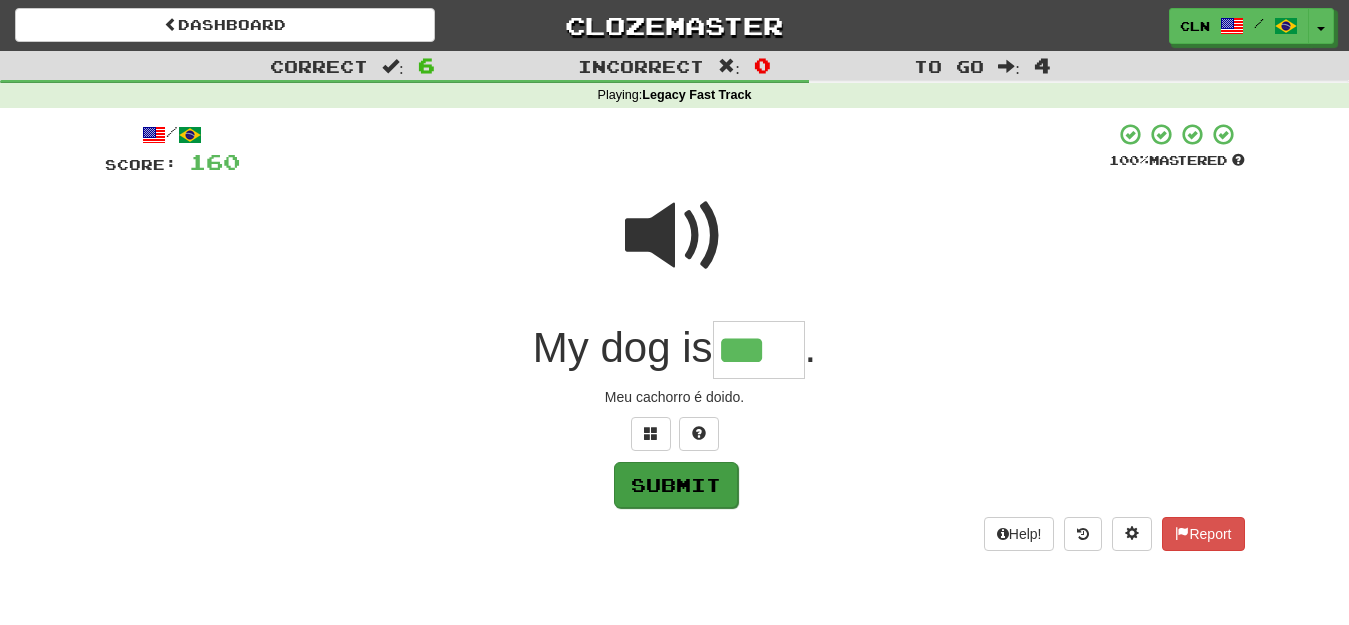 type on "***" 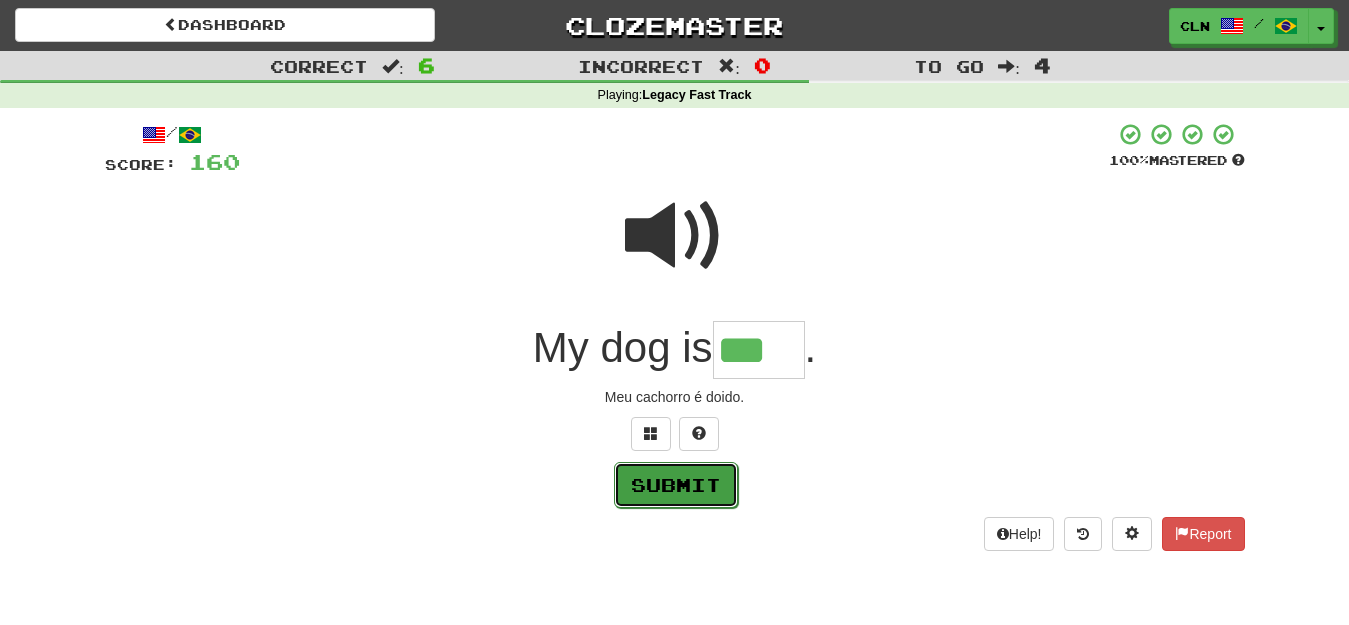 click on "Submit" at bounding box center (676, 485) 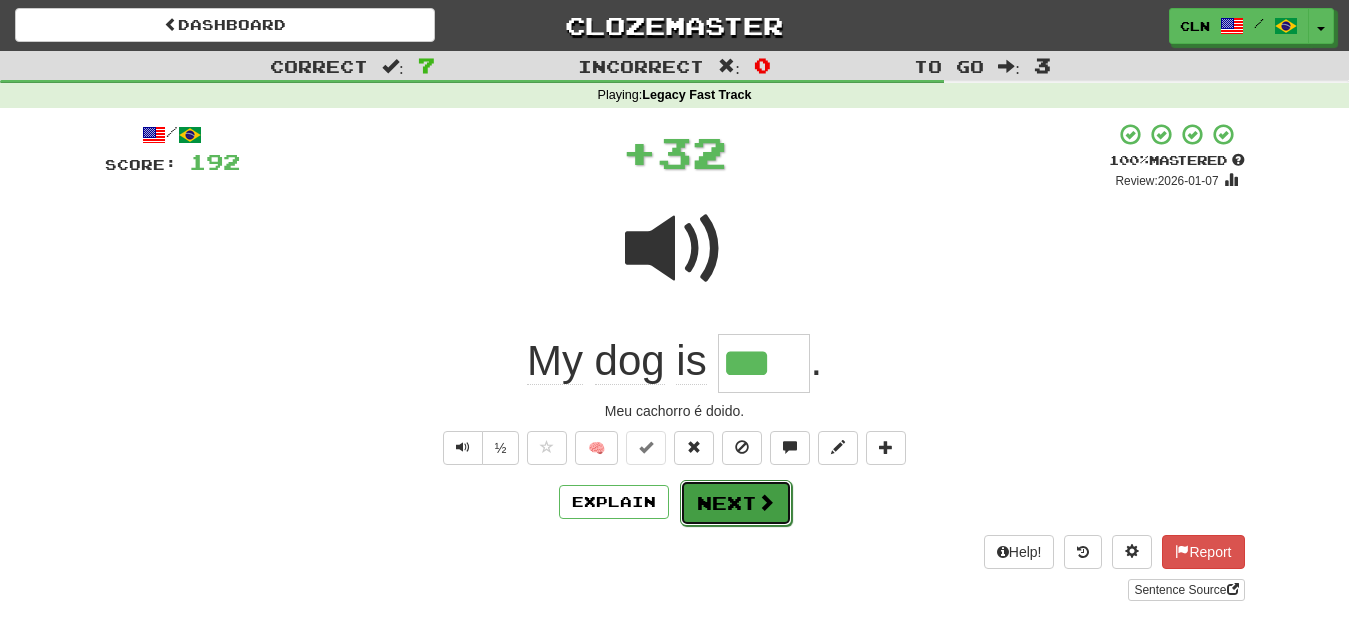 click on "Next" at bounding box center [736, 503] 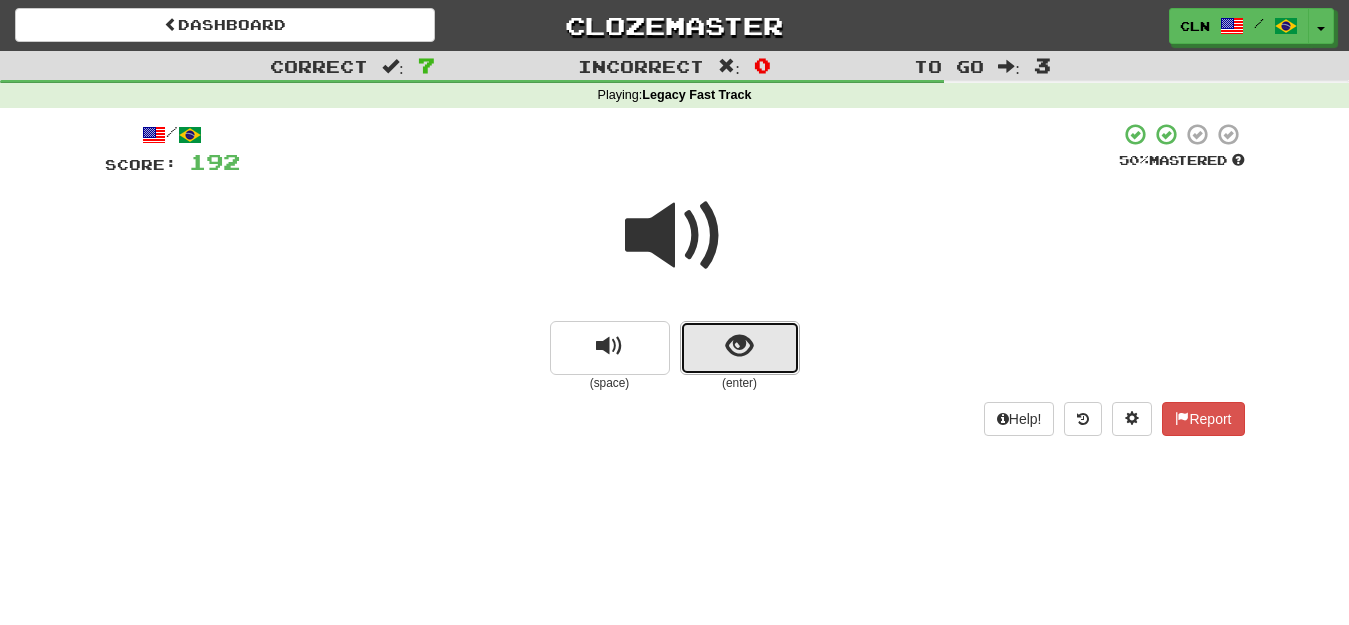 click at bounding box center (739, 346) 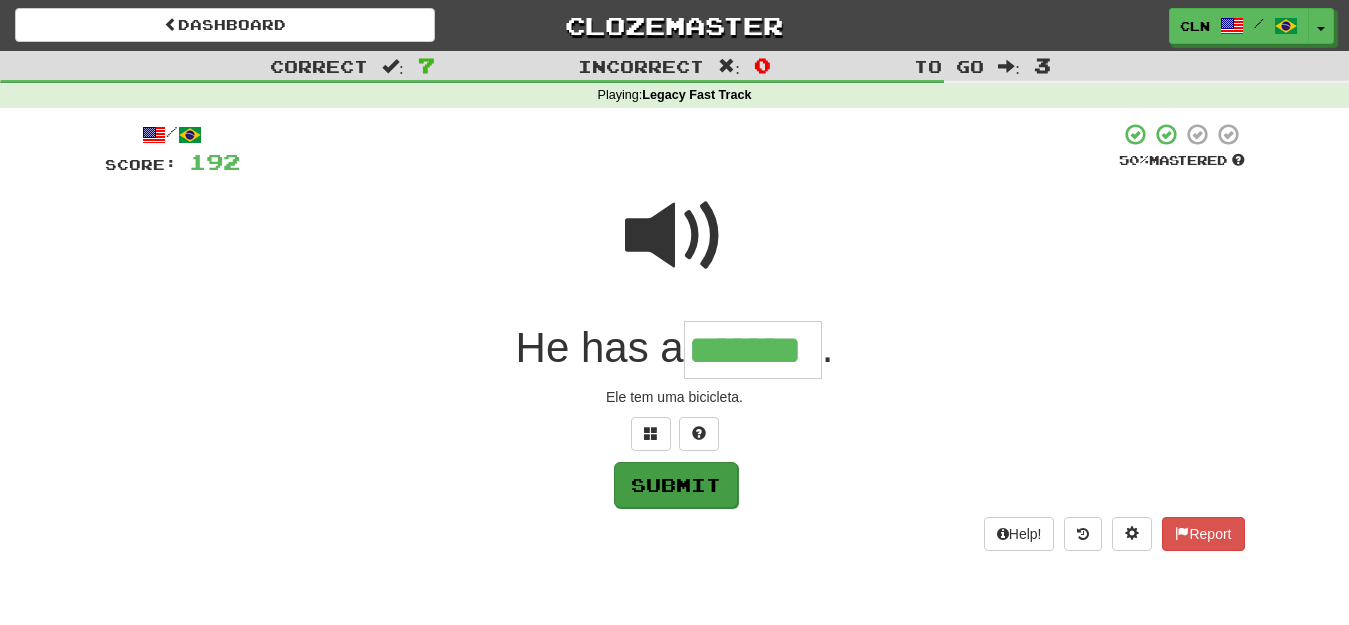 type on "*******" 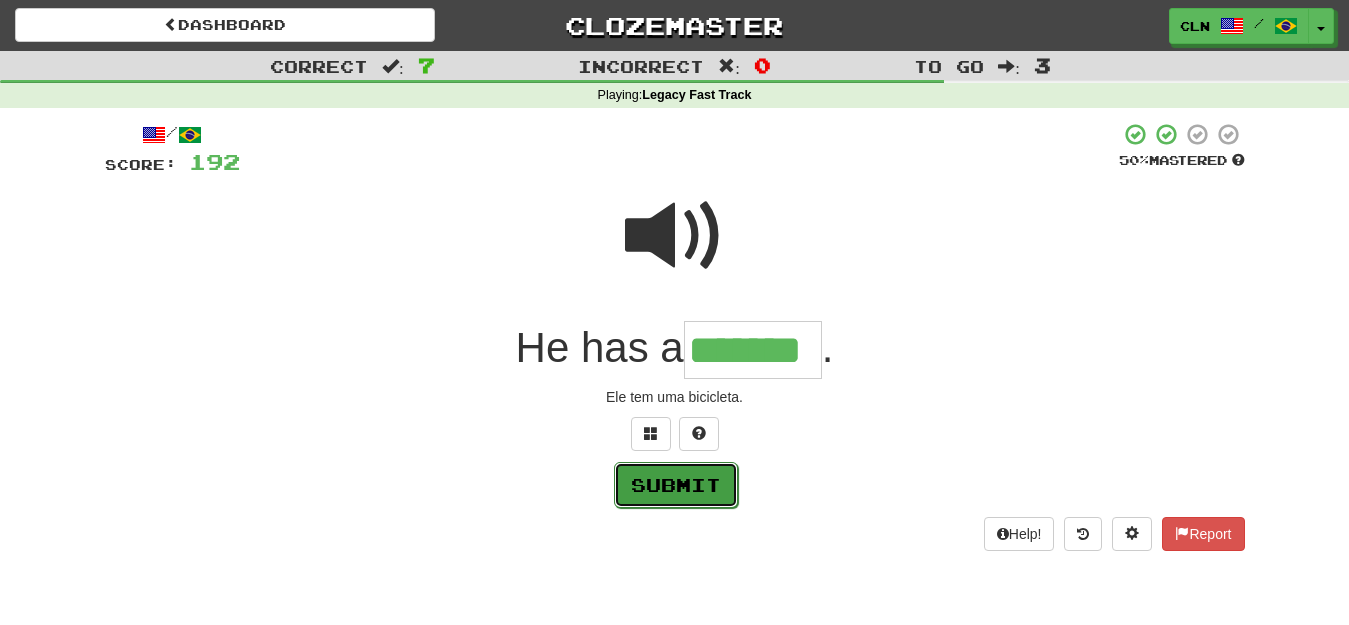 click on "Submit" at bounding box center (676, 485) 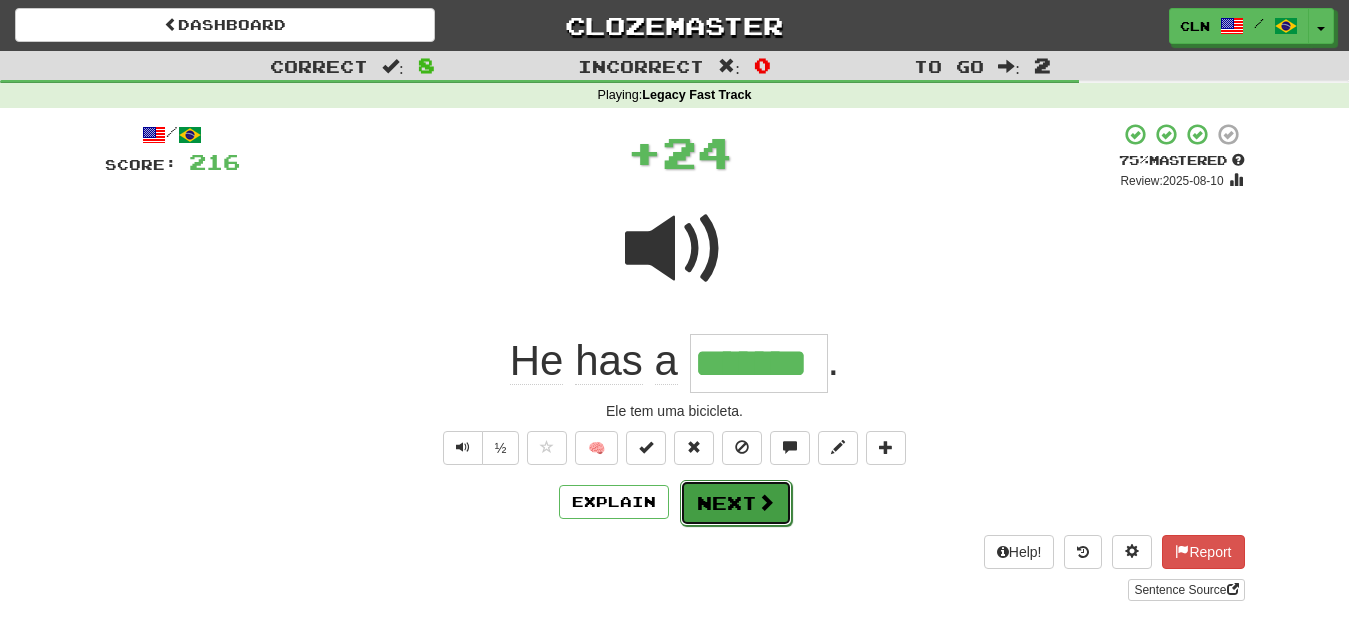 click on "Next" at bounding box center (736, 503) 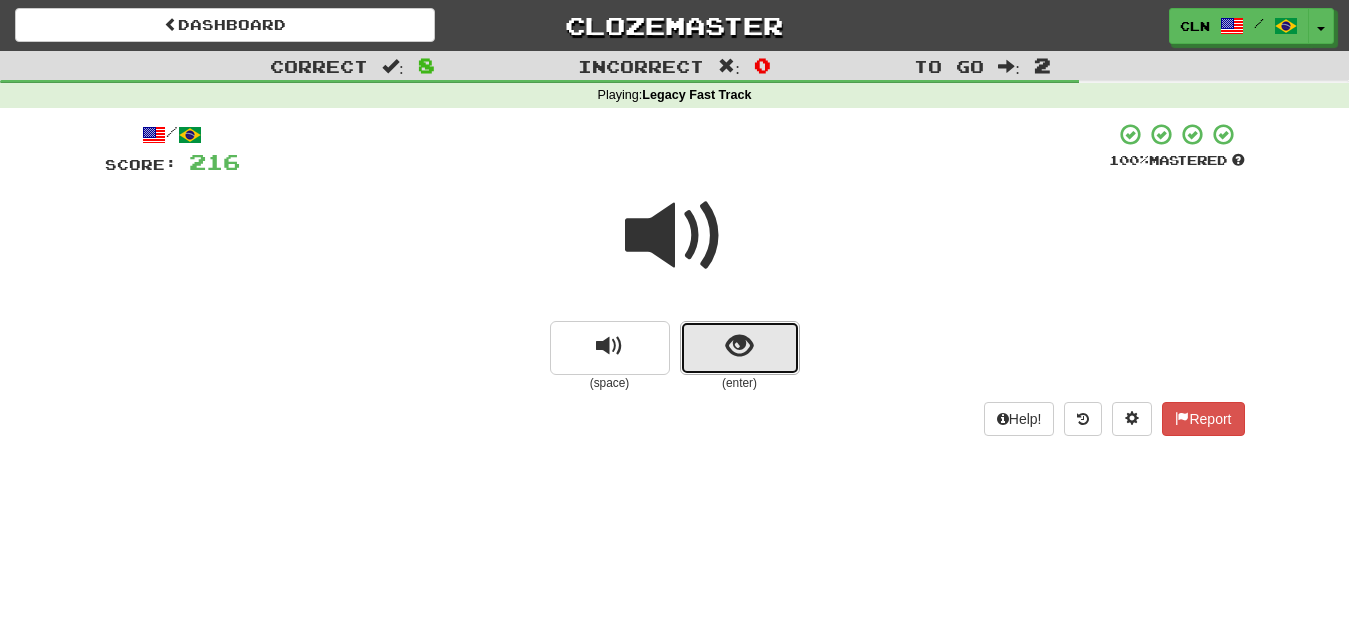 click at bounding box center [740, 348] 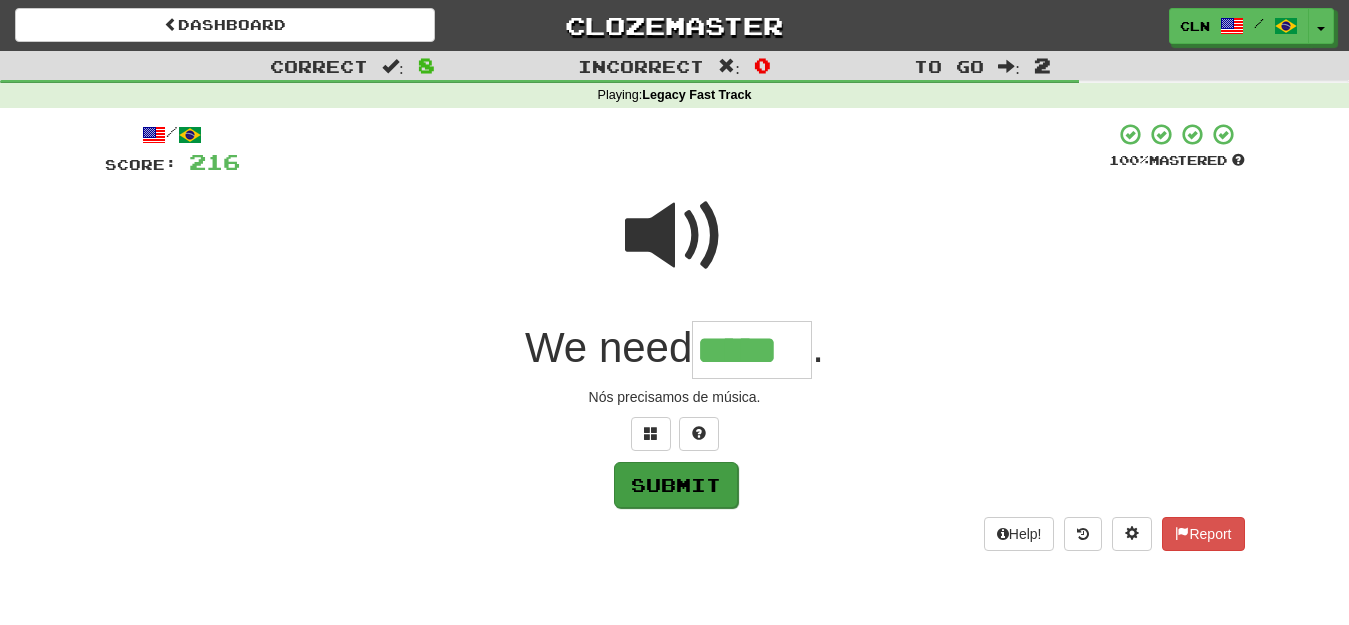 type on "*****" 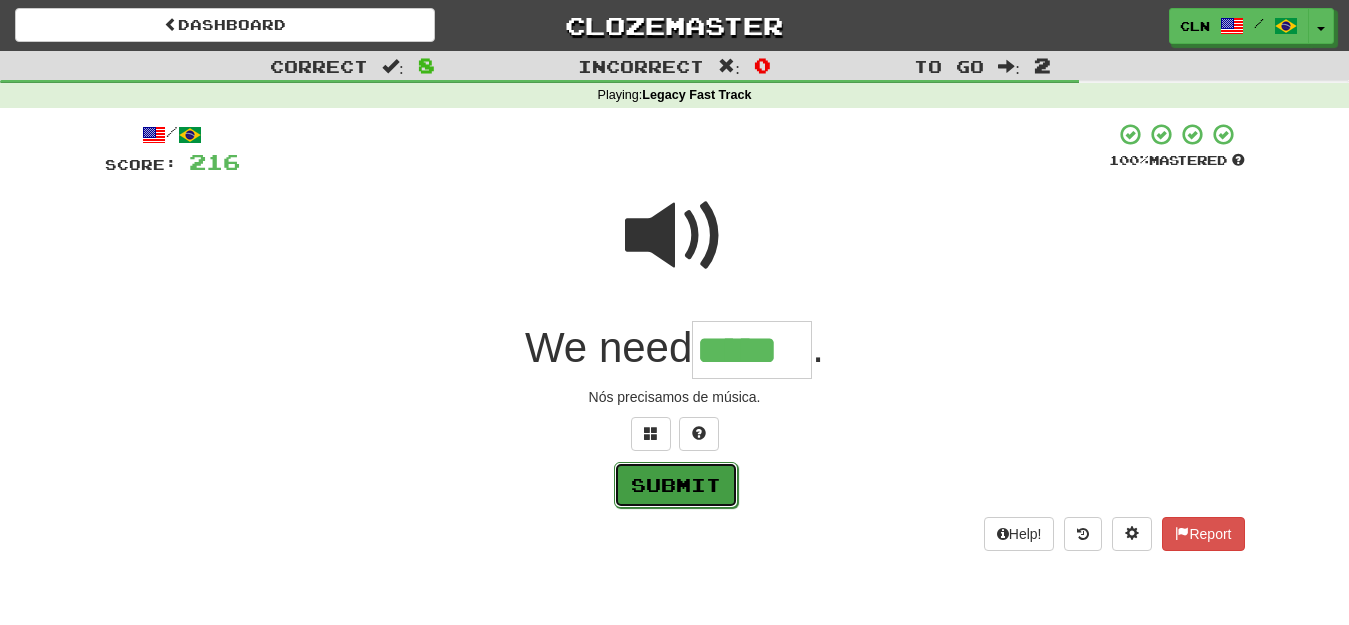 click on "Submit" at bounding box center (676, 485) 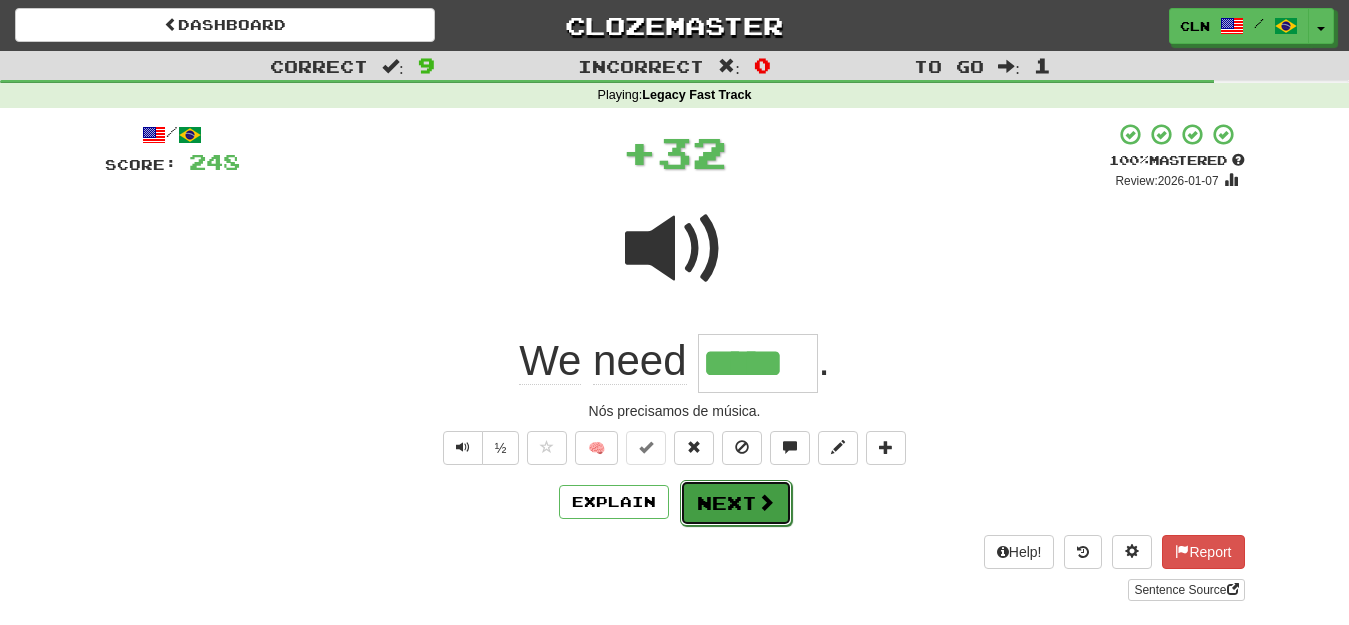 click at bounding box center [766, 502] 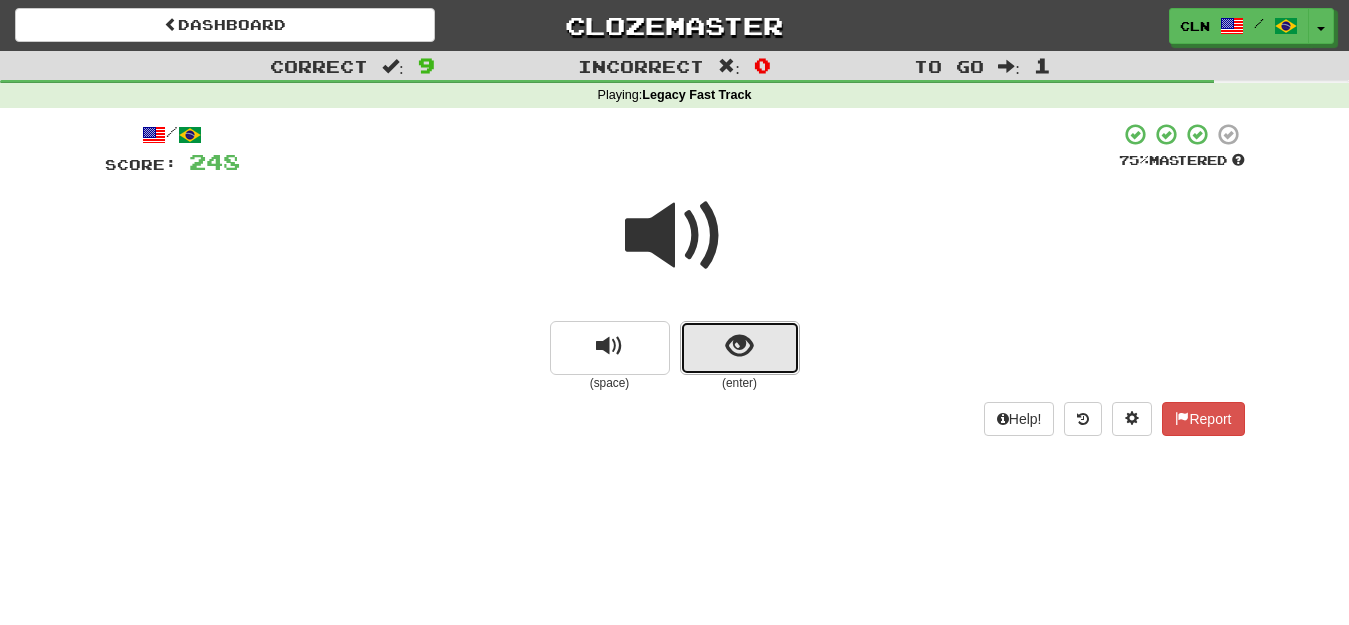 click at bounding box center [739, 346] 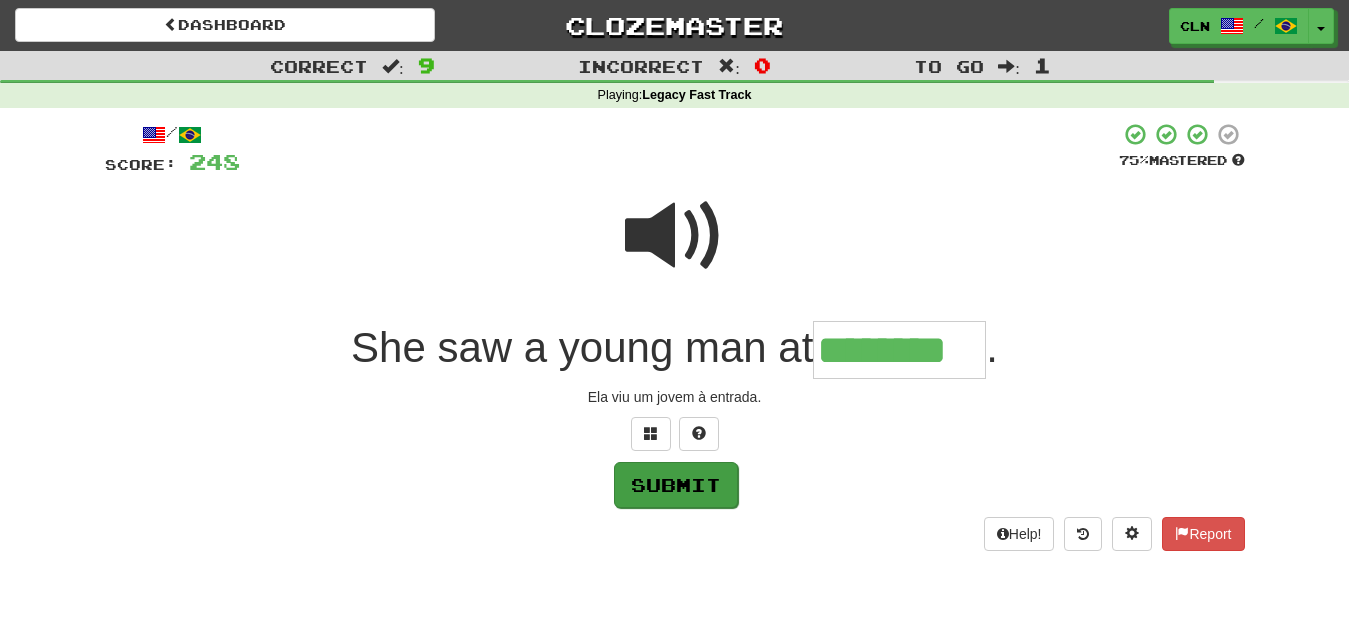 type on "********" 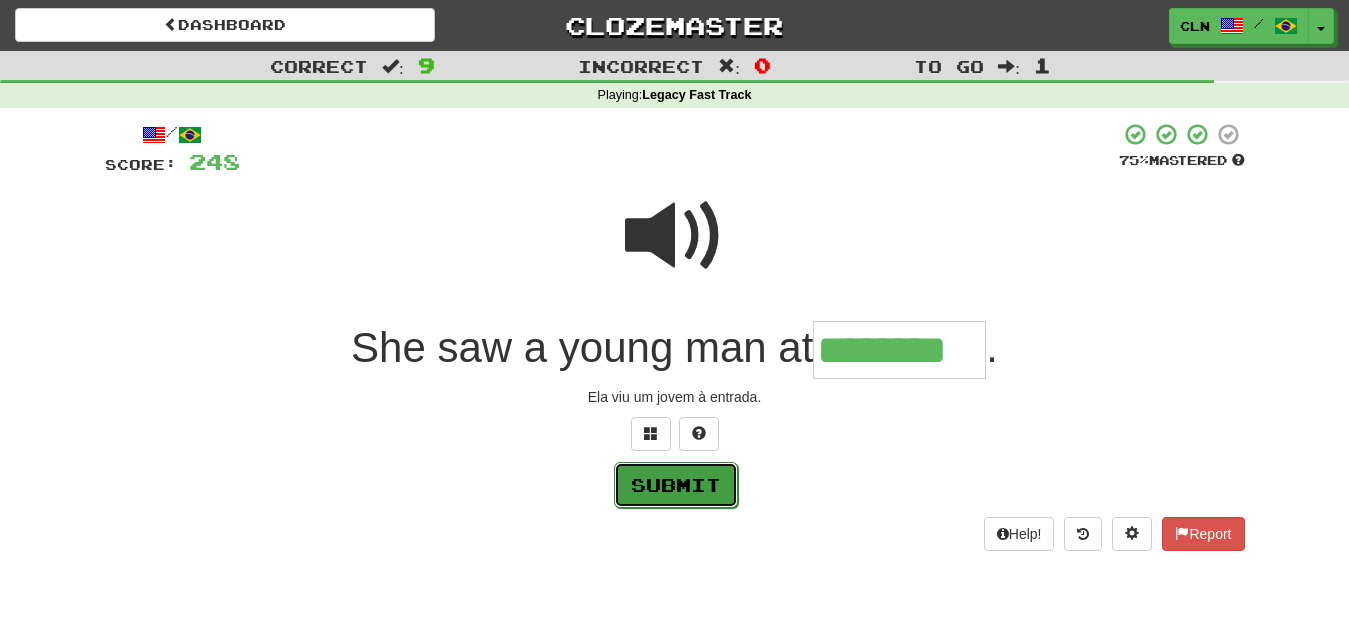 click on "Submit" at bounding box center [676, 485] 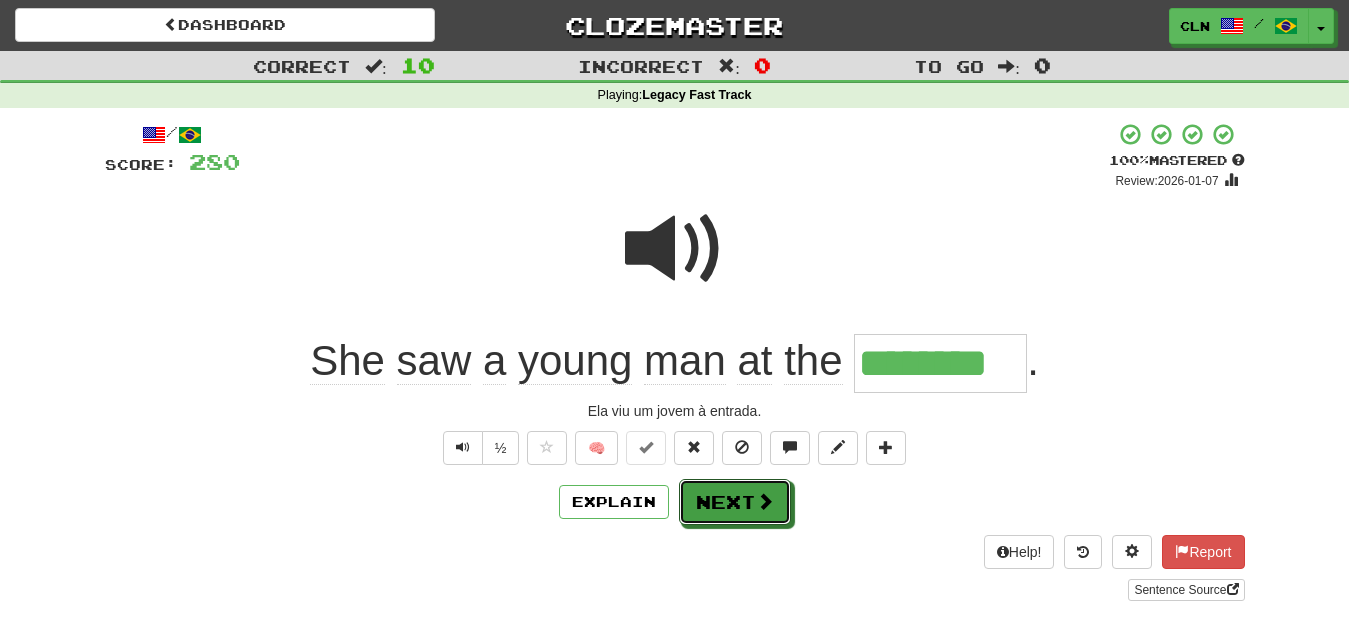 click on "Next" at bounding box center [735, 502] 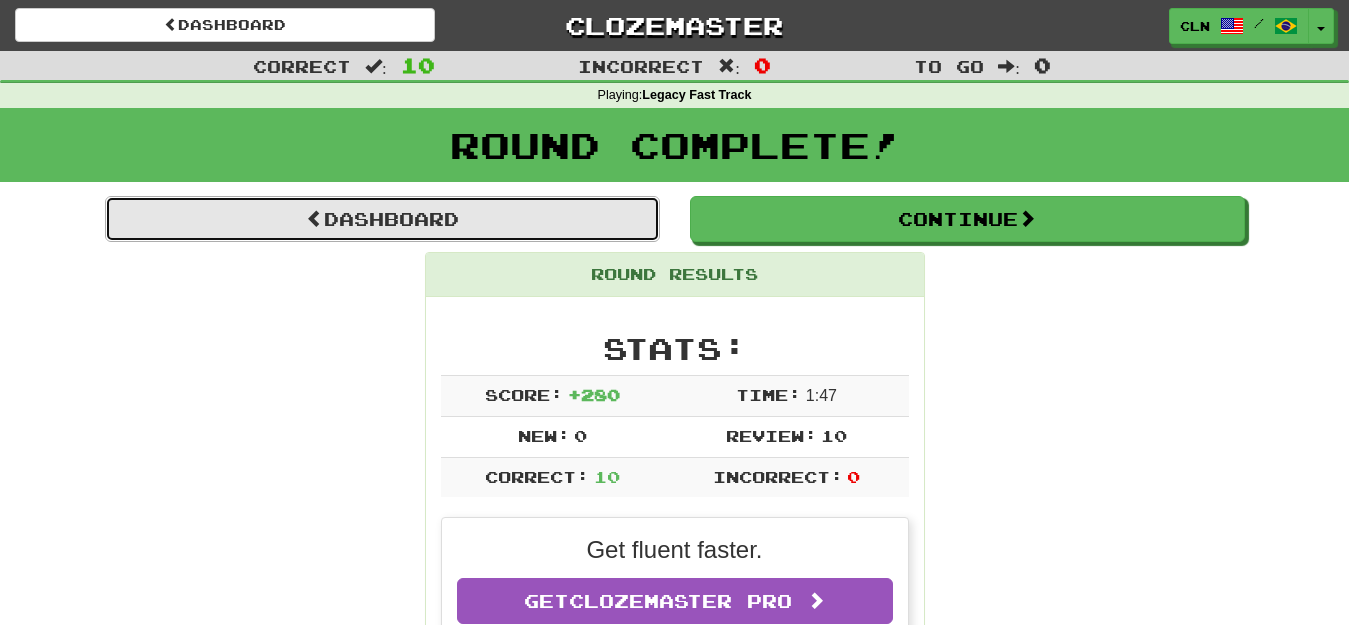 click on "Dashboard" at bounding box center [382, 219] 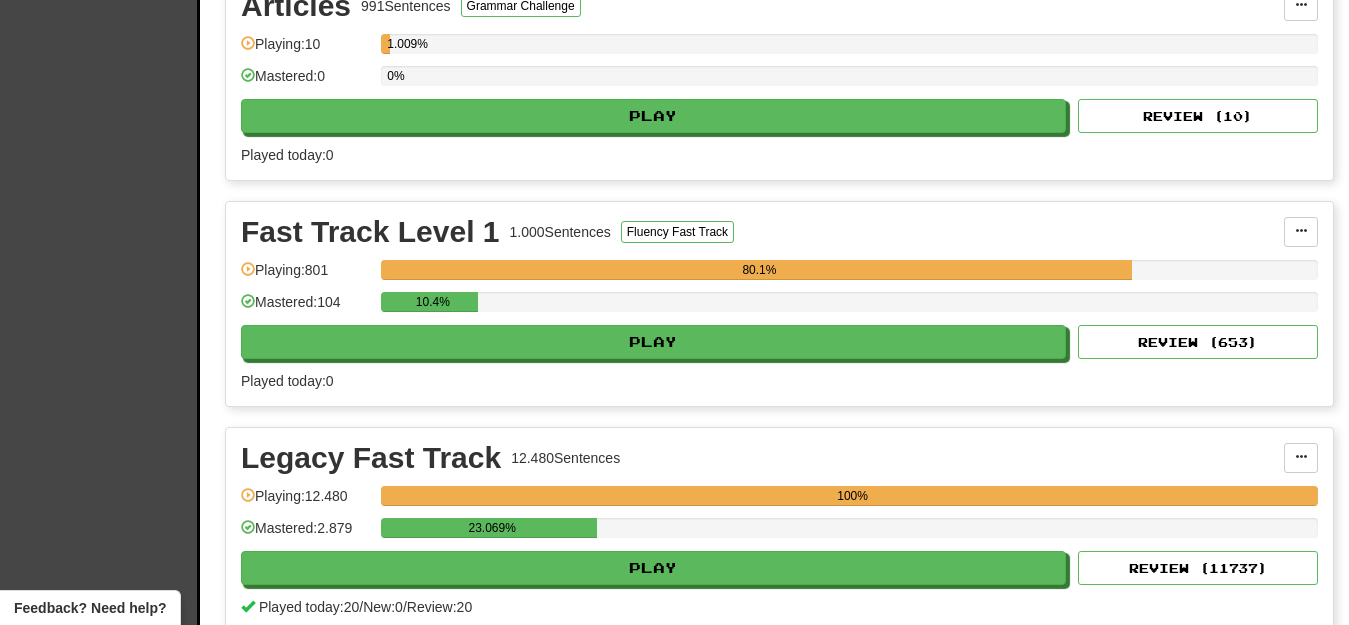 scroll, scrollTop: 500, scrollLeft: 0, axis: vertical 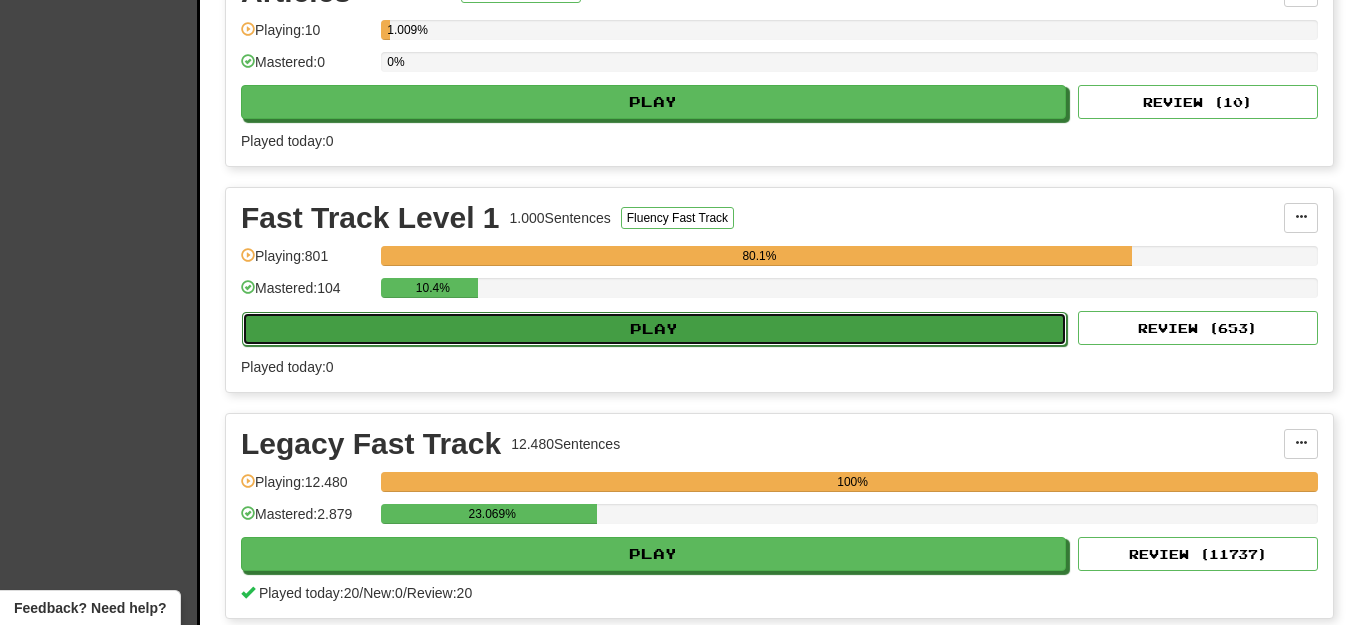 click on "Play" at bounding box center (654, 329) 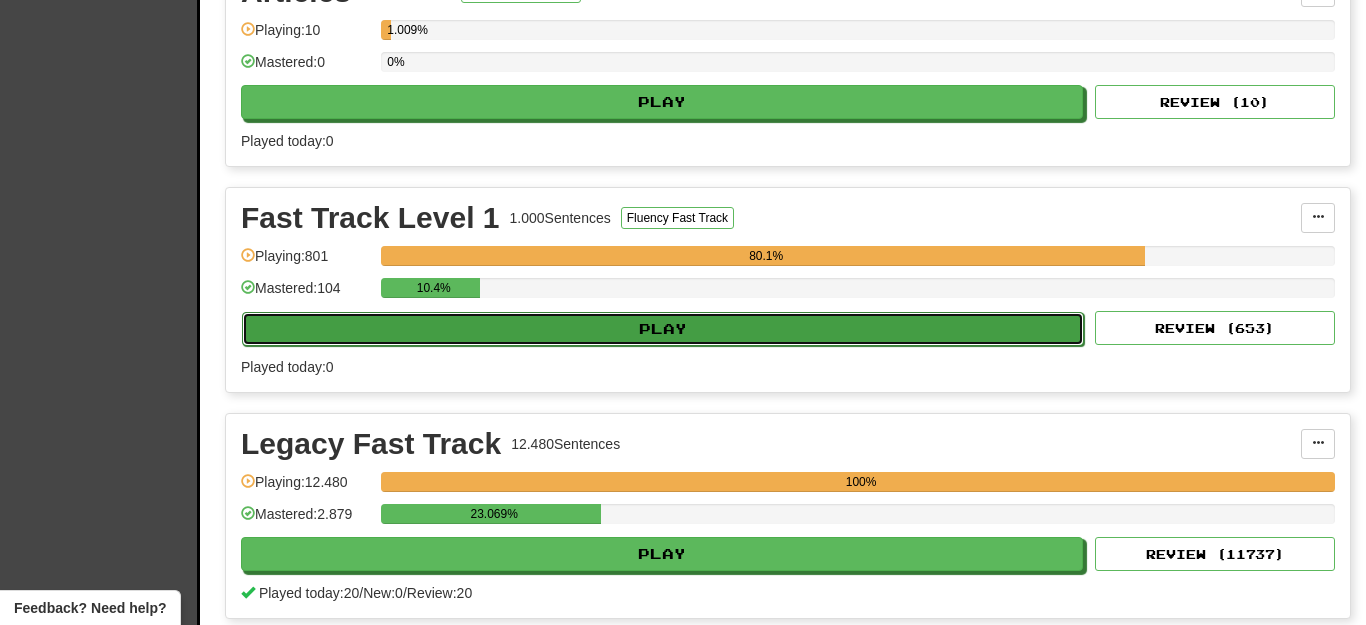 select on "**" 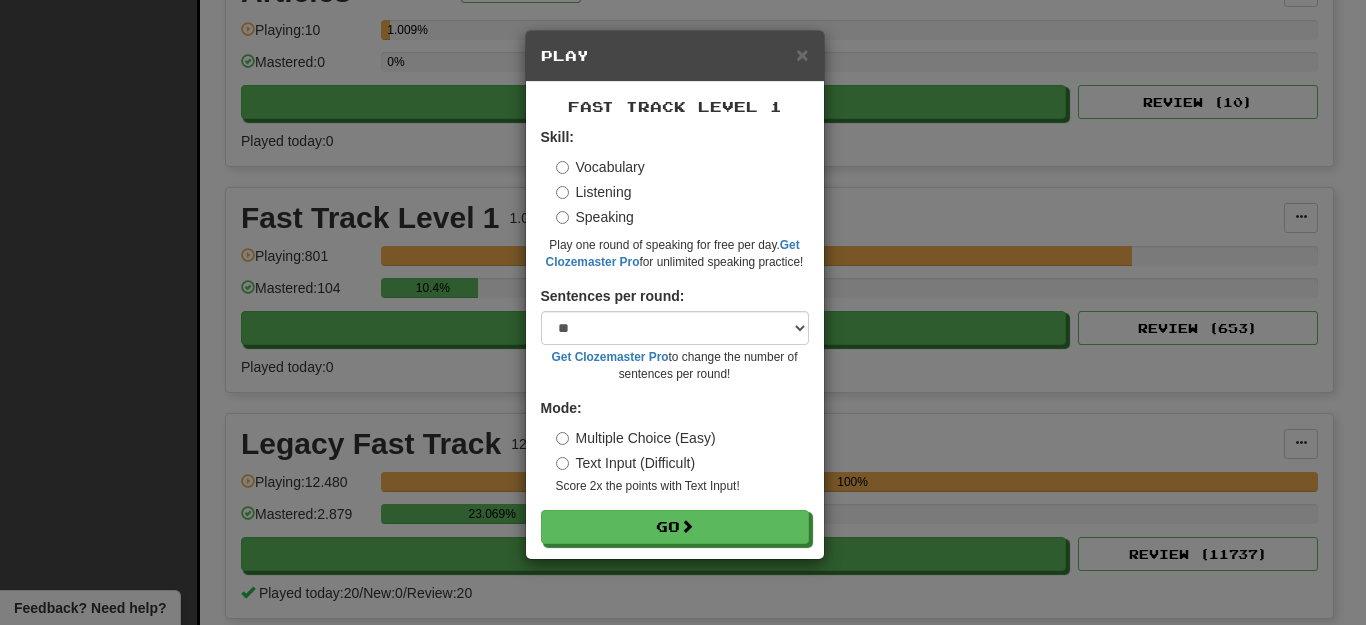 click on "× Play Fast Track Level 1 Skill: Vocabulary Listening Speaking Play one round of speaking for free per day.  Get Clozemaster Pro  for unlimited speaking practice! Sentences per round: * ** ** ** ** ** *** ******** Get Clozemaster Pro  to change the number of sentences per round! Mode: Multiple Choice (Easy) Text Input (Difficult) Score 2x the points with Text Input ! Go" at bounding box center (683, 312) 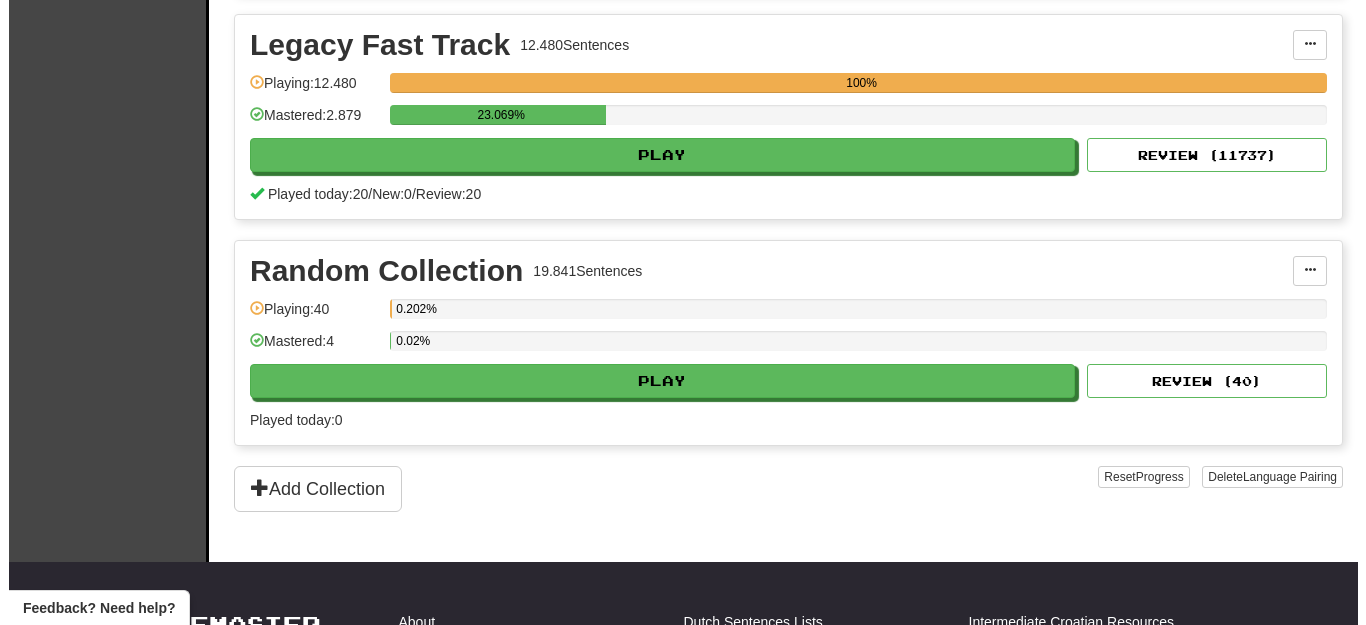 scroll, scrollTop: 900, scrollLeft: 0, axis: vertical 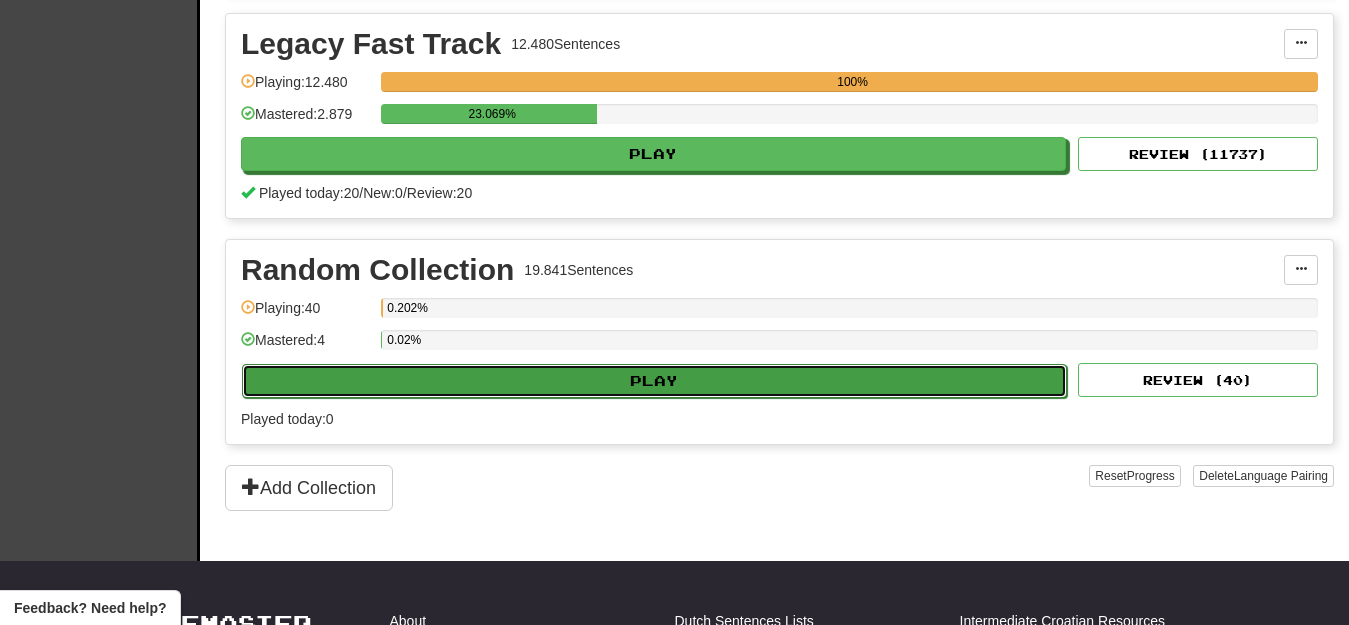 click on "Play" at bounding box center (654, 381) 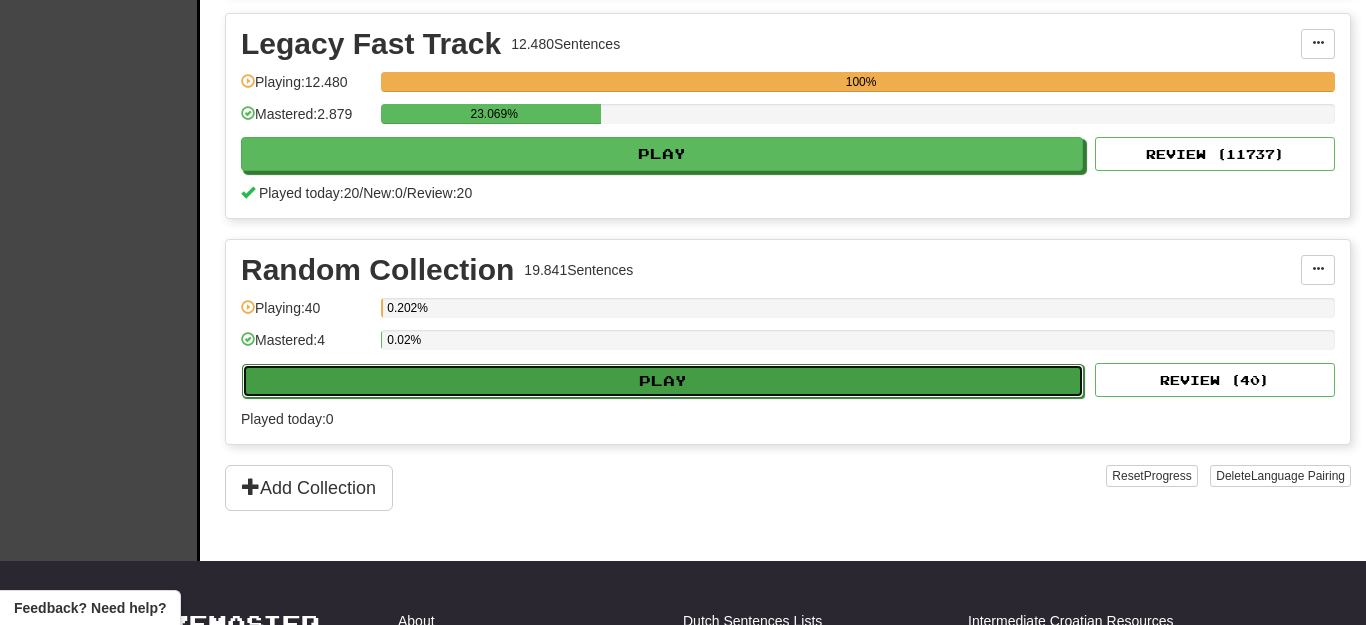 select on "**" 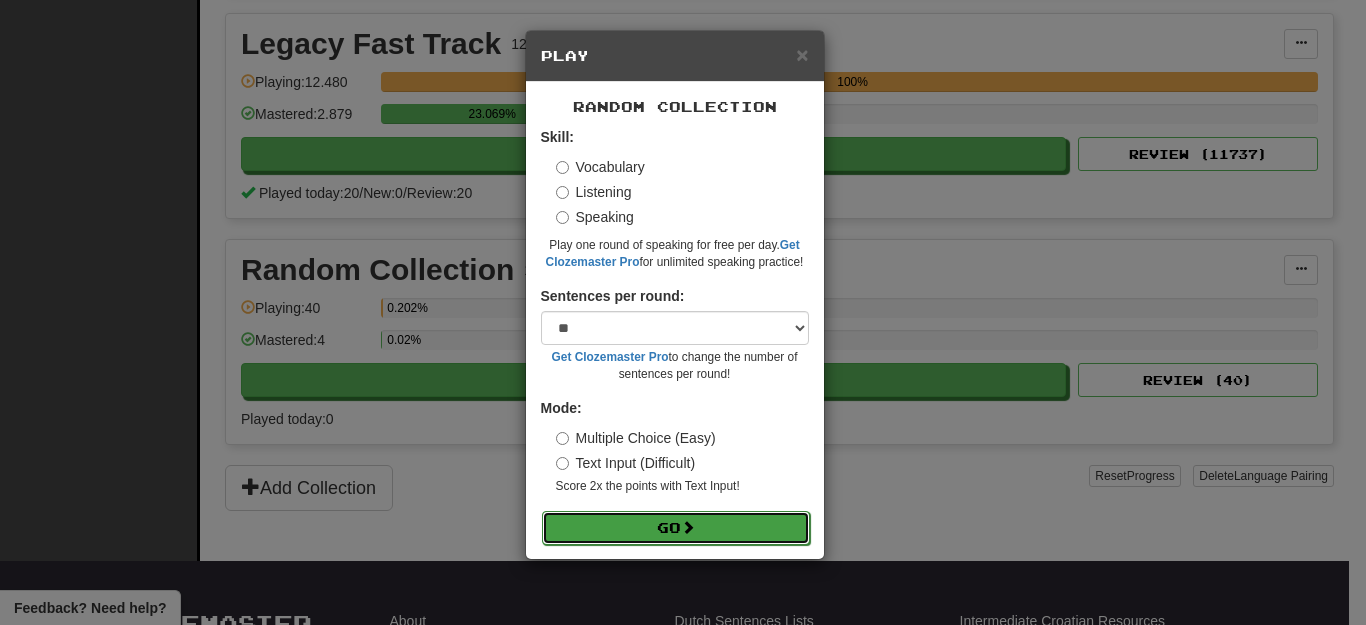 click on "Go" at bounding box center [676, 528] 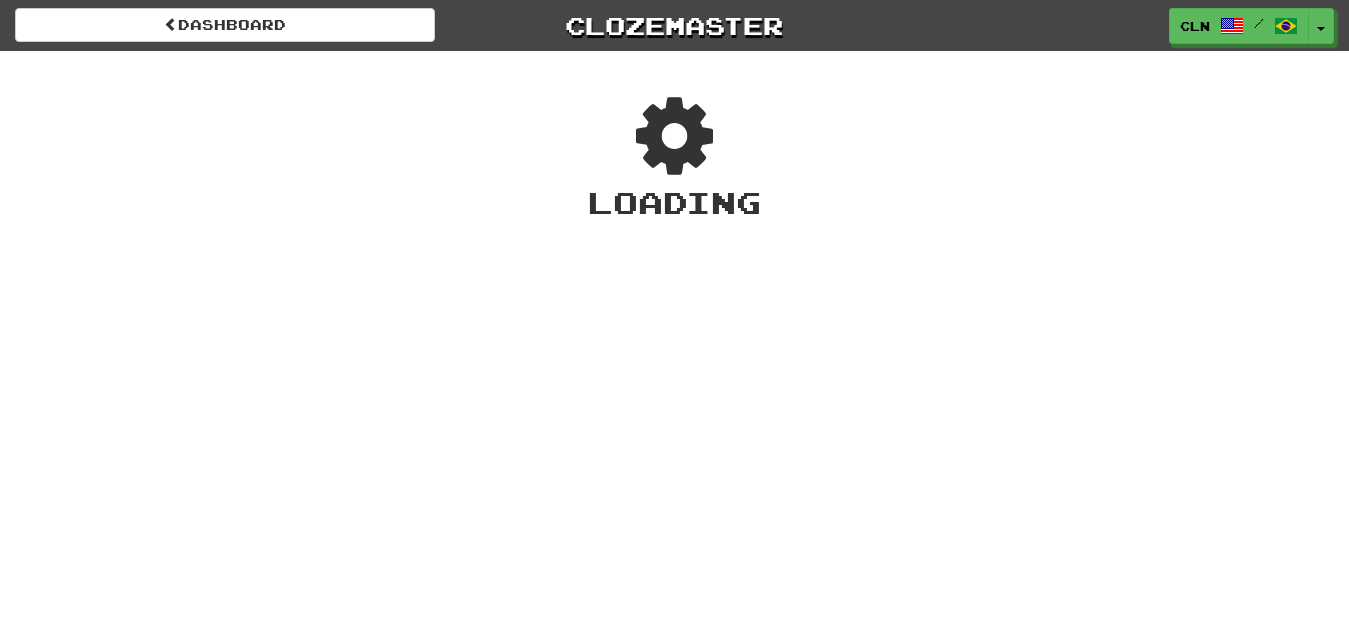 scroll, scrollTop: 0, scrollLeft: 0, axis: both 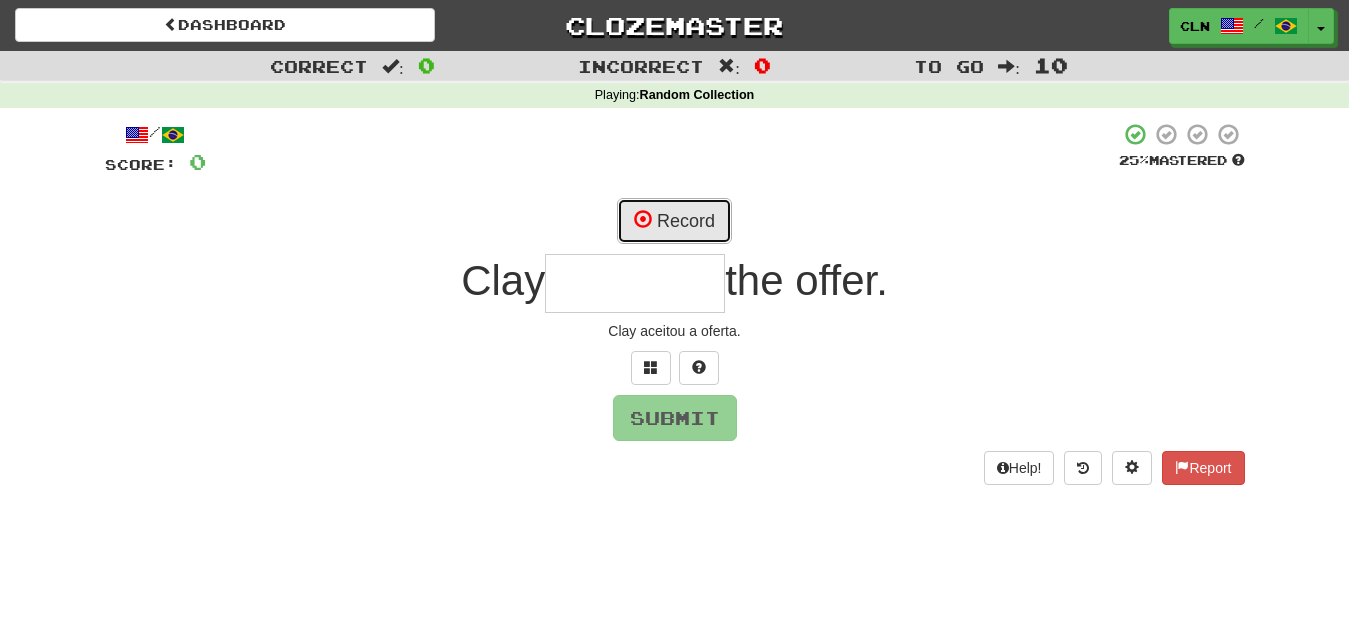 click on "Record" at bounding box center (674, 221) 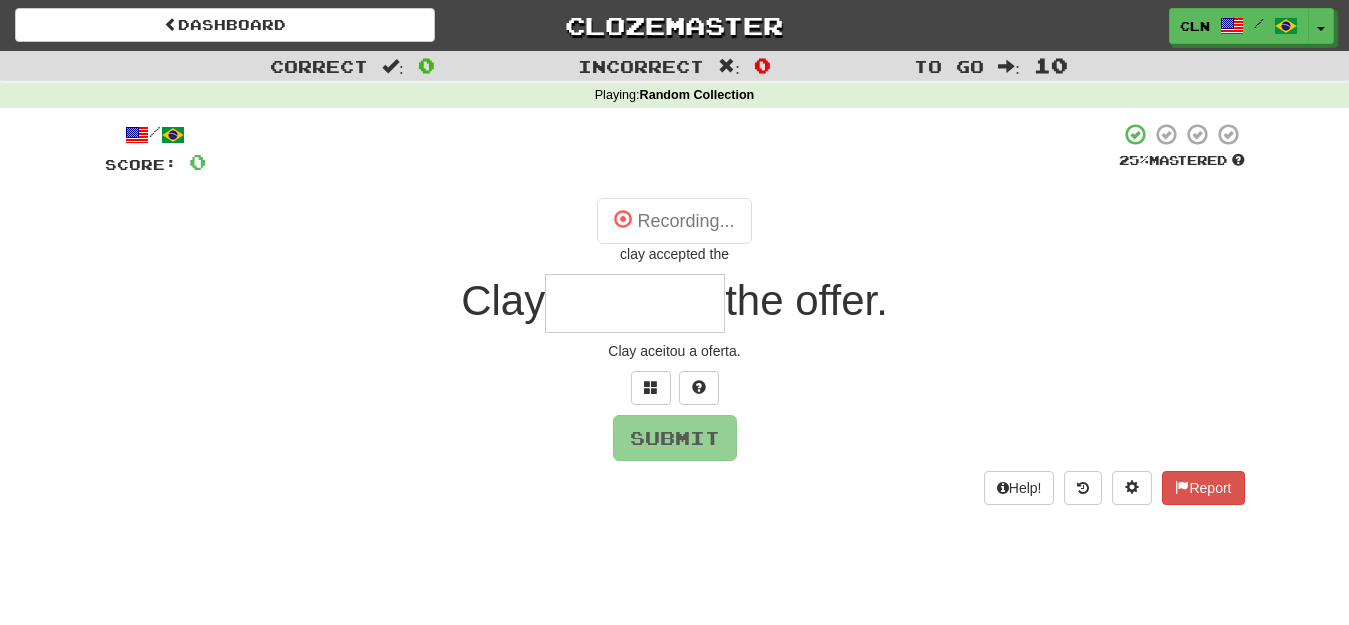 type on "********" 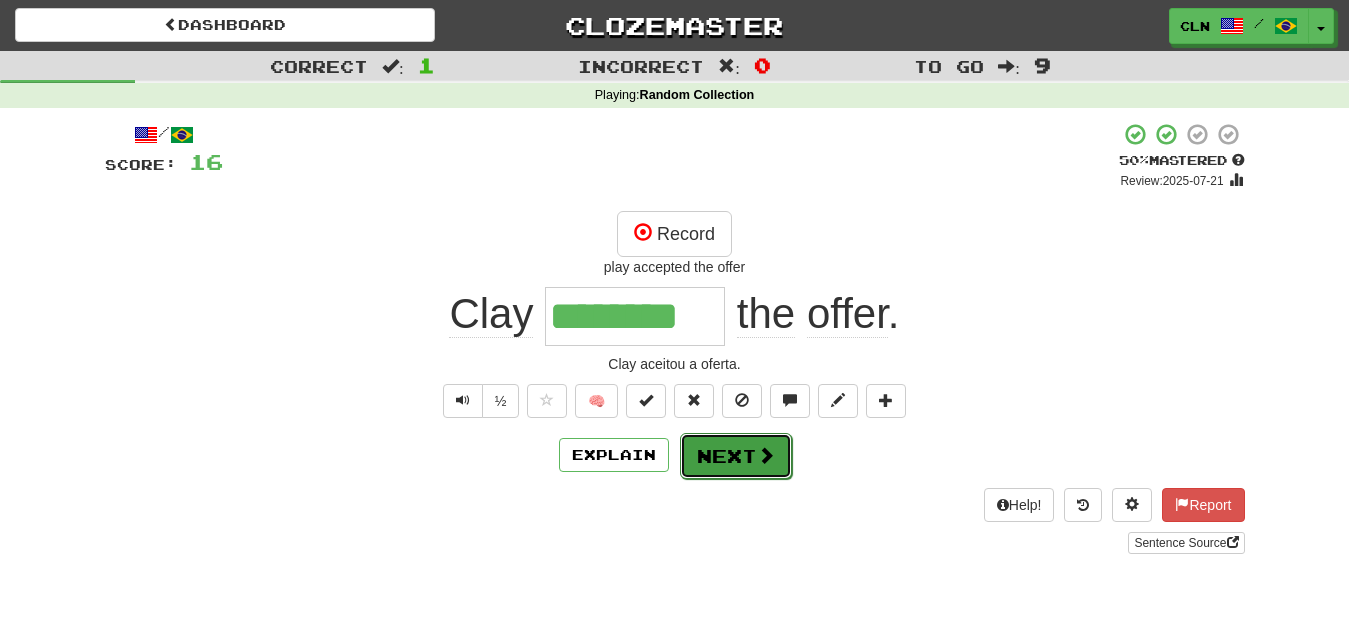 click on "Next" at bounding box center (736, 456) 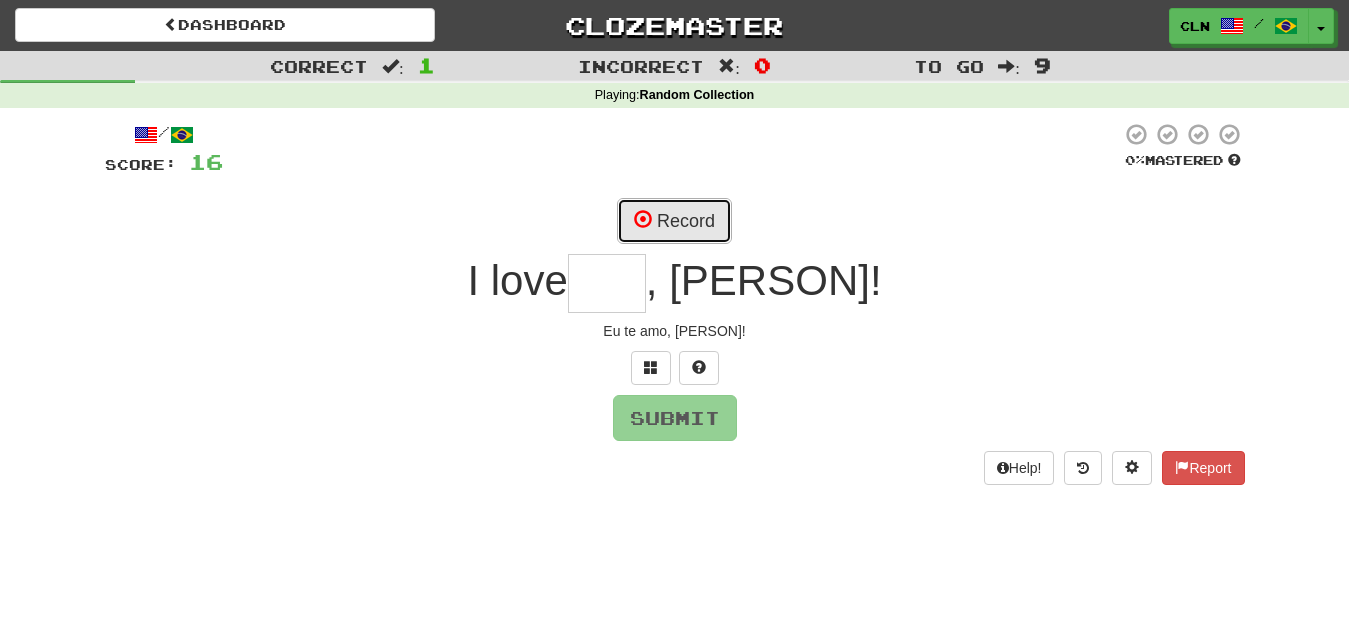 click on "Record" at bounding box center [674, 221] 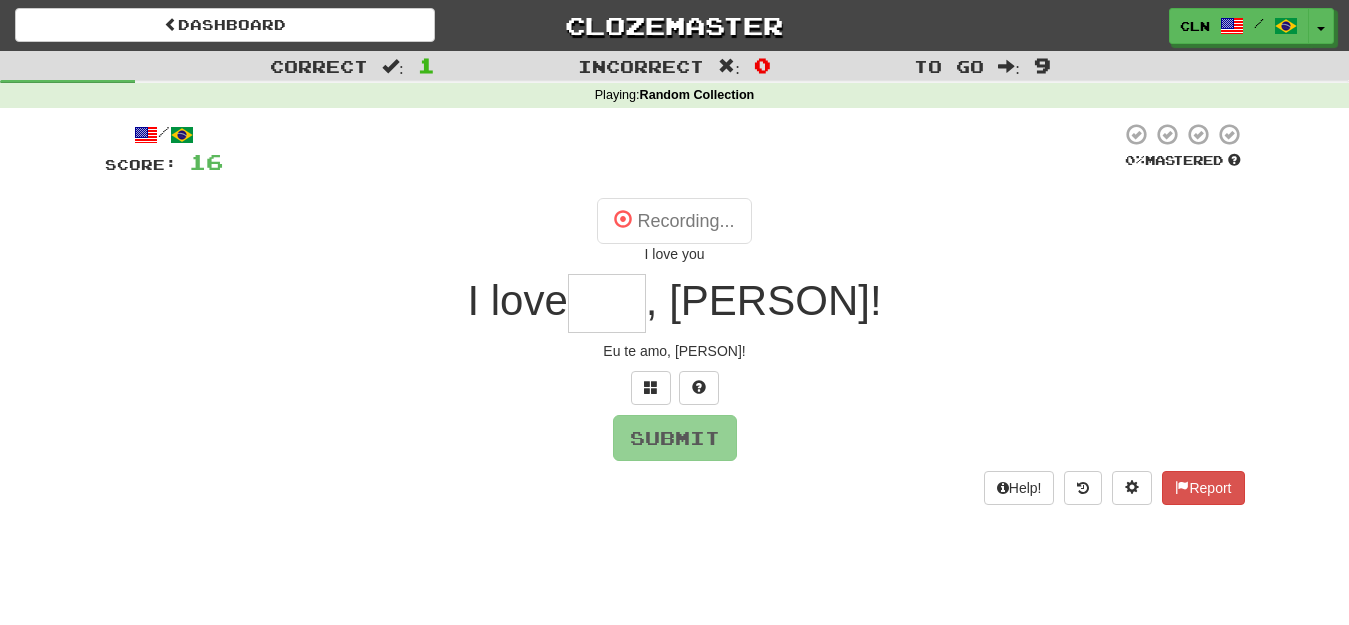 type on "***" 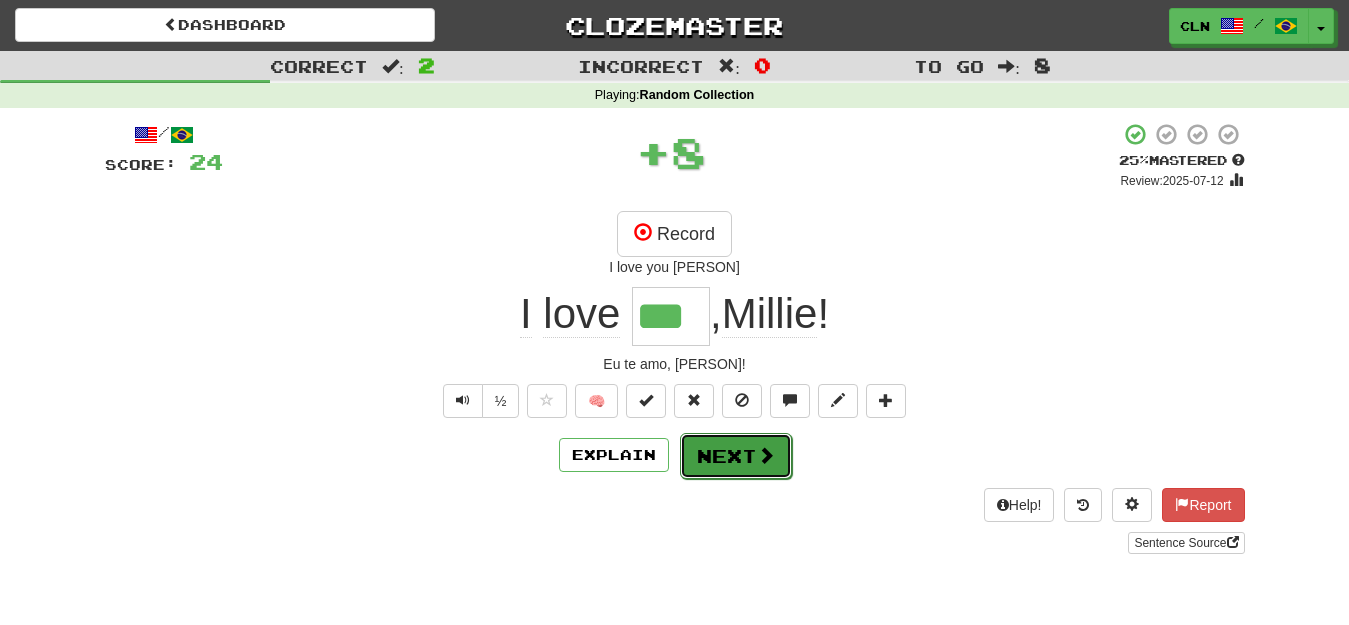 click on "Next" at bounding box center [736, 456] 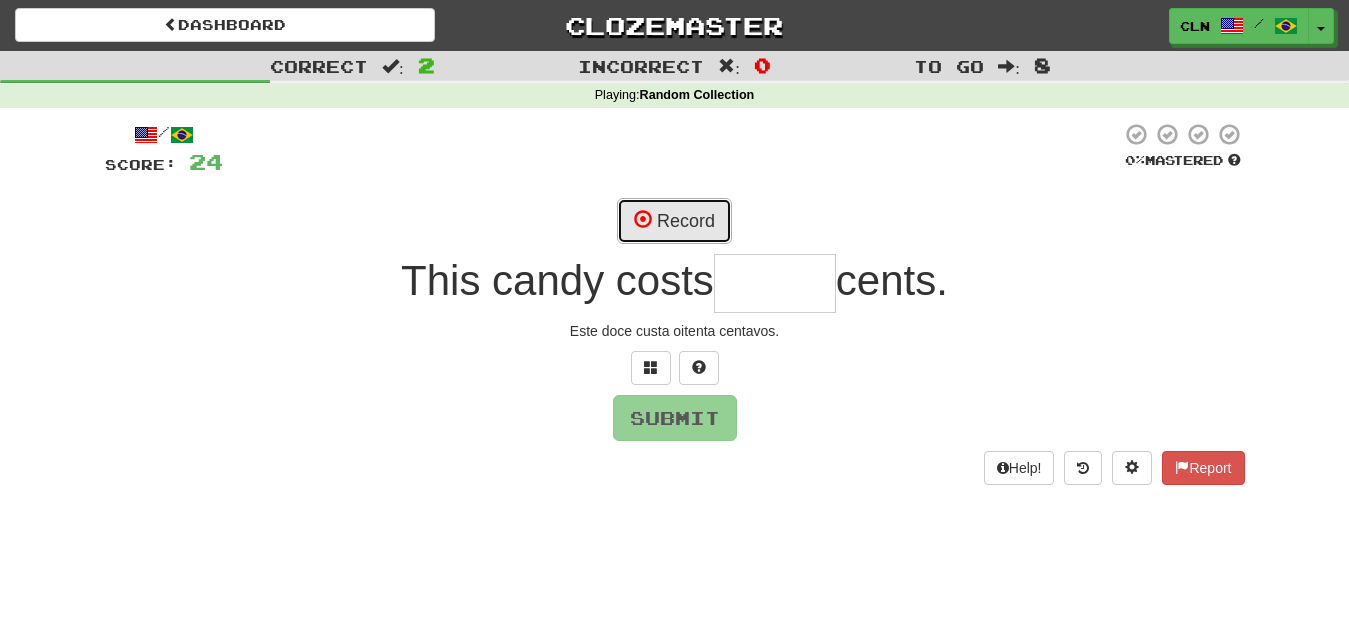 click on "Record" at bounding box center [674, 221] 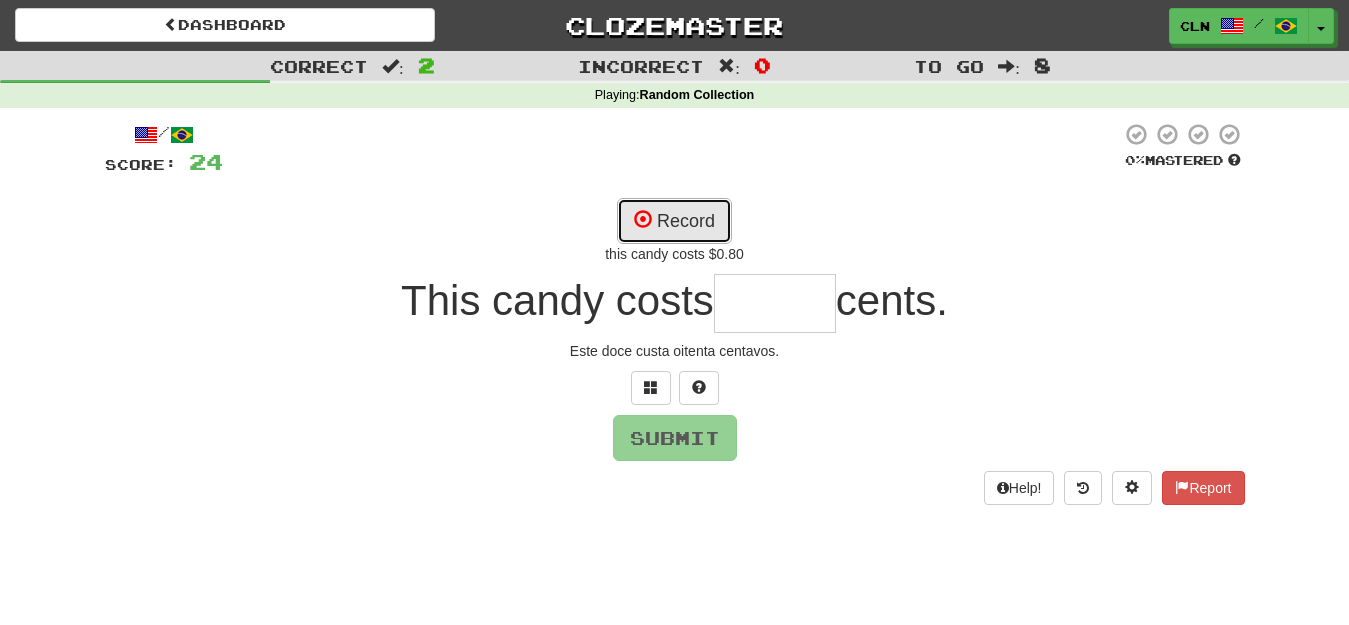 click on "Record" at bounding box center (674, 221) 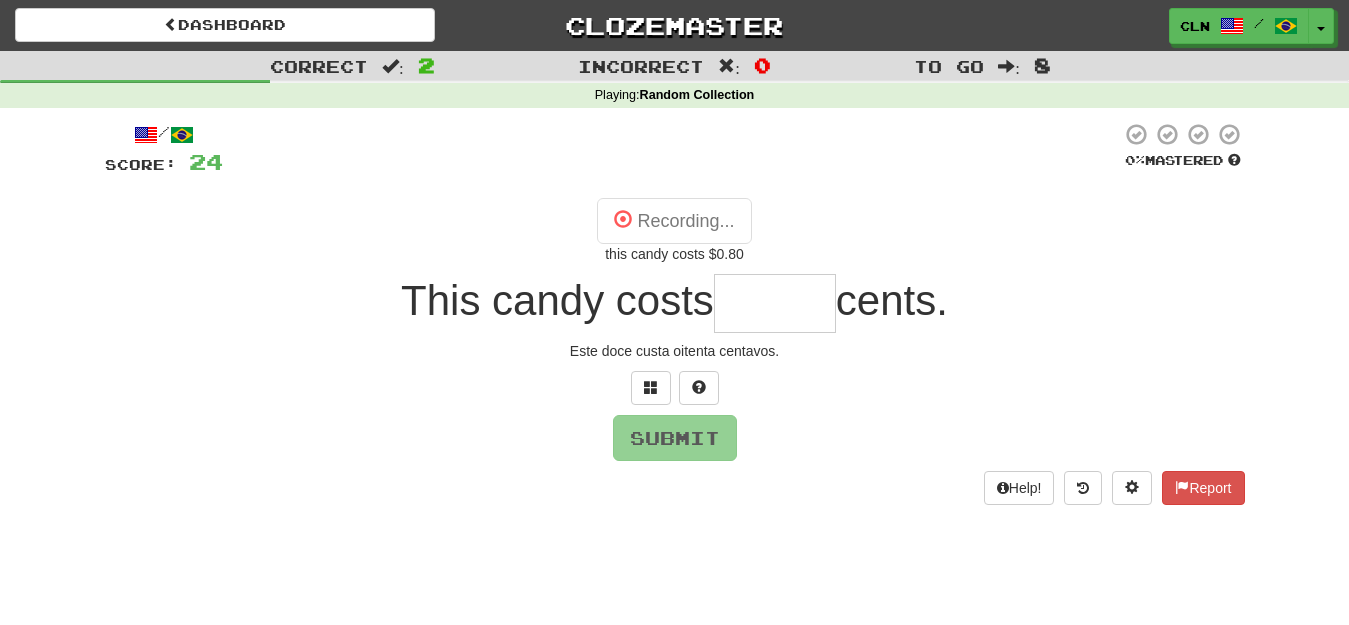 click at bounding box center [775, 303] 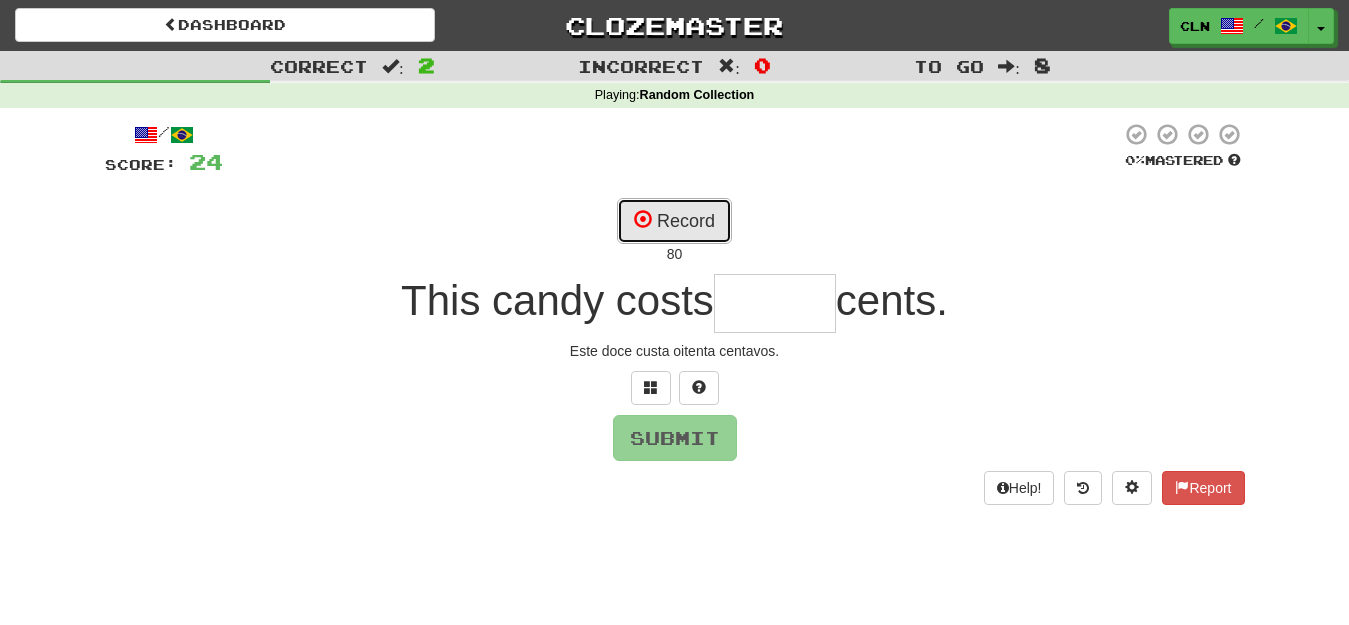 click on "Record" at bounding box center (674, 221) 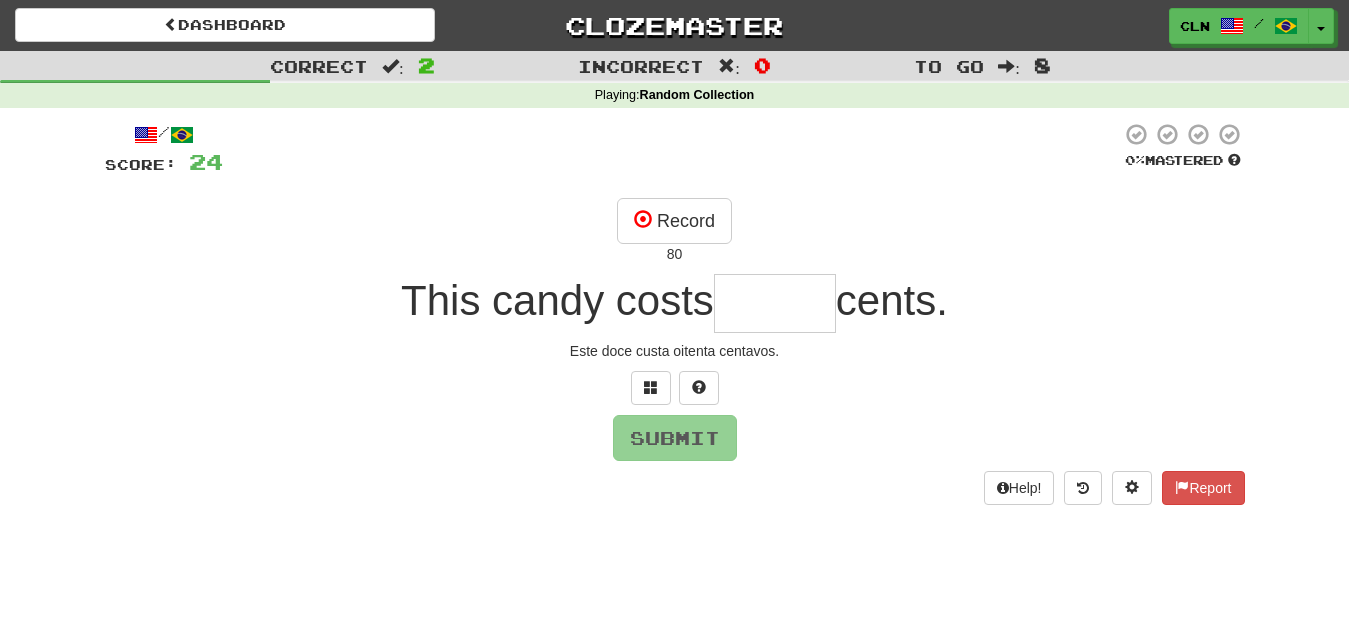 click at bounding box center (775, 303) 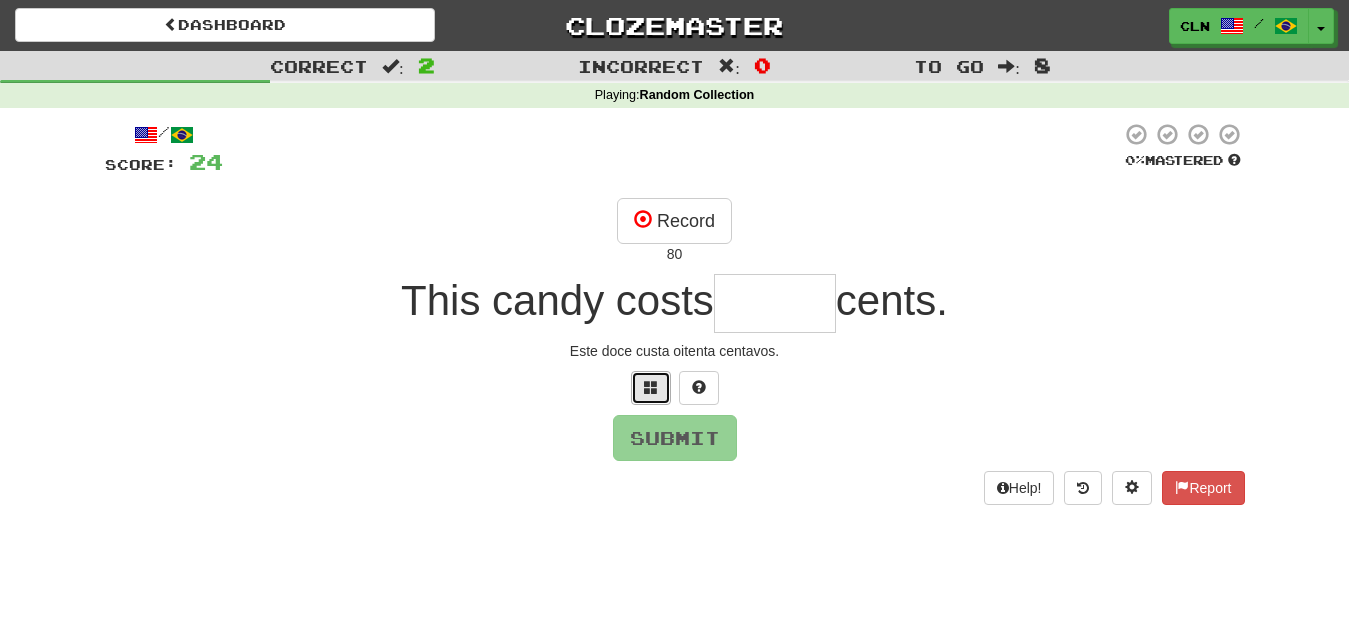 click at bounding box center (651, 388) 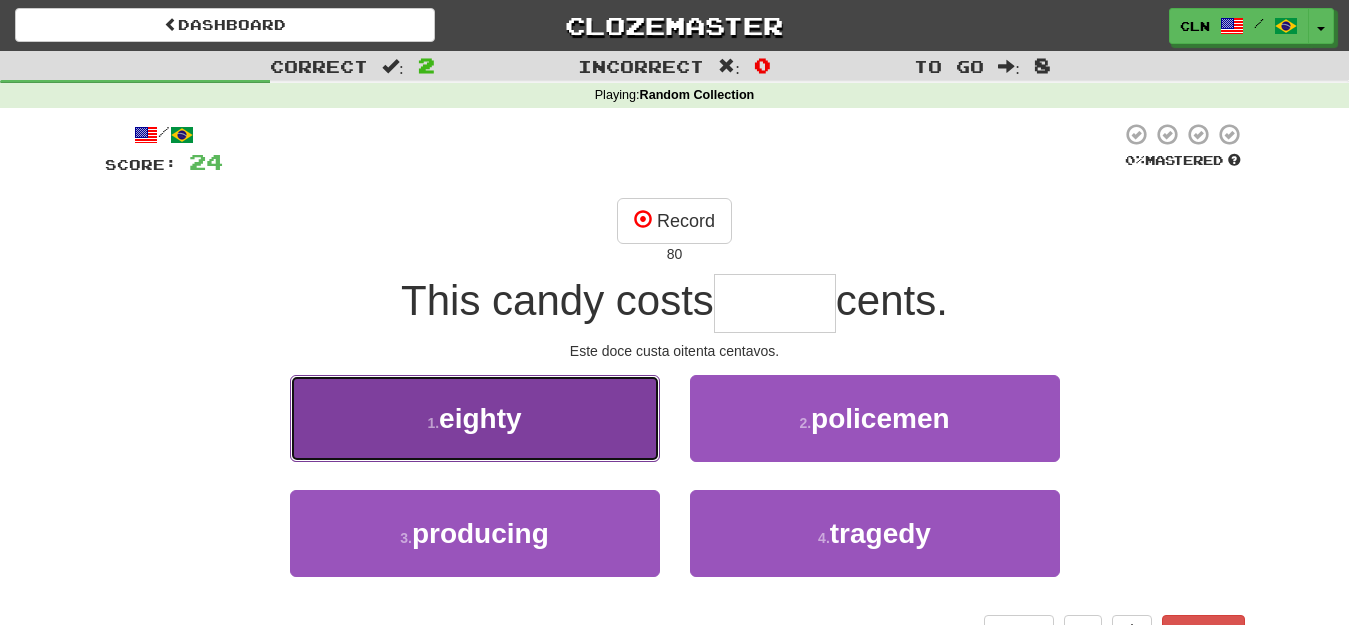 click on "1 .  eighty" at bounding box center (475, 418) 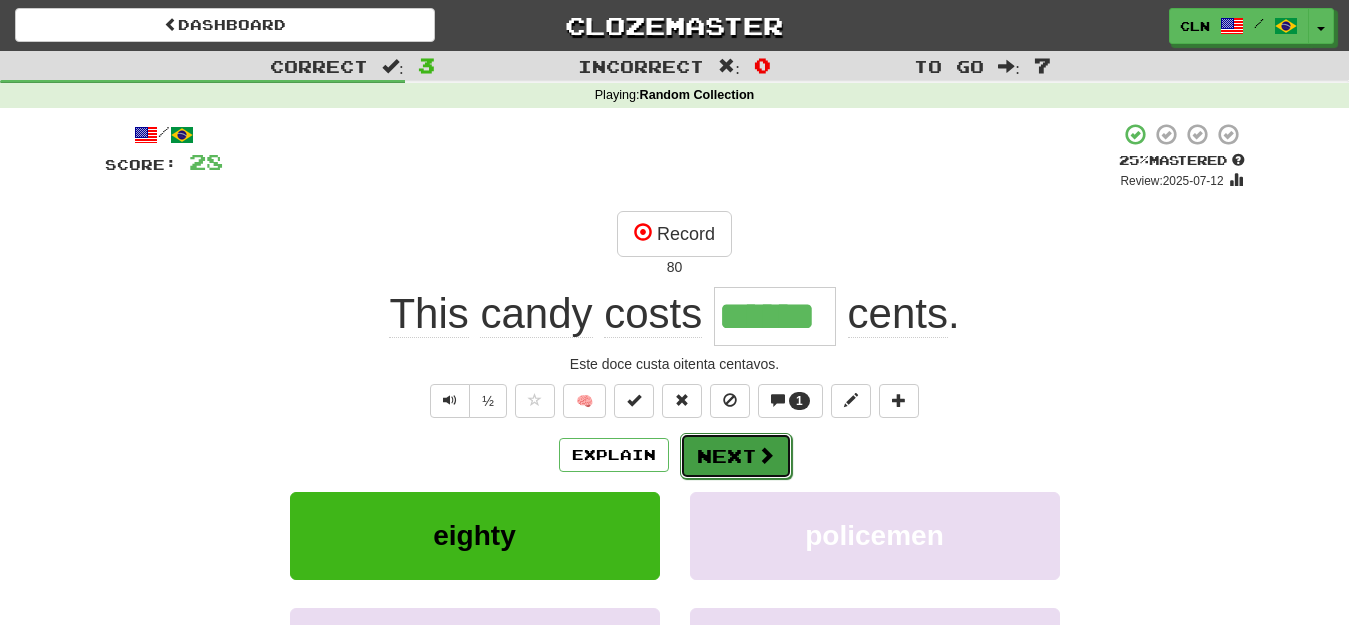 click on "Next" at bounding box center (736, 456) 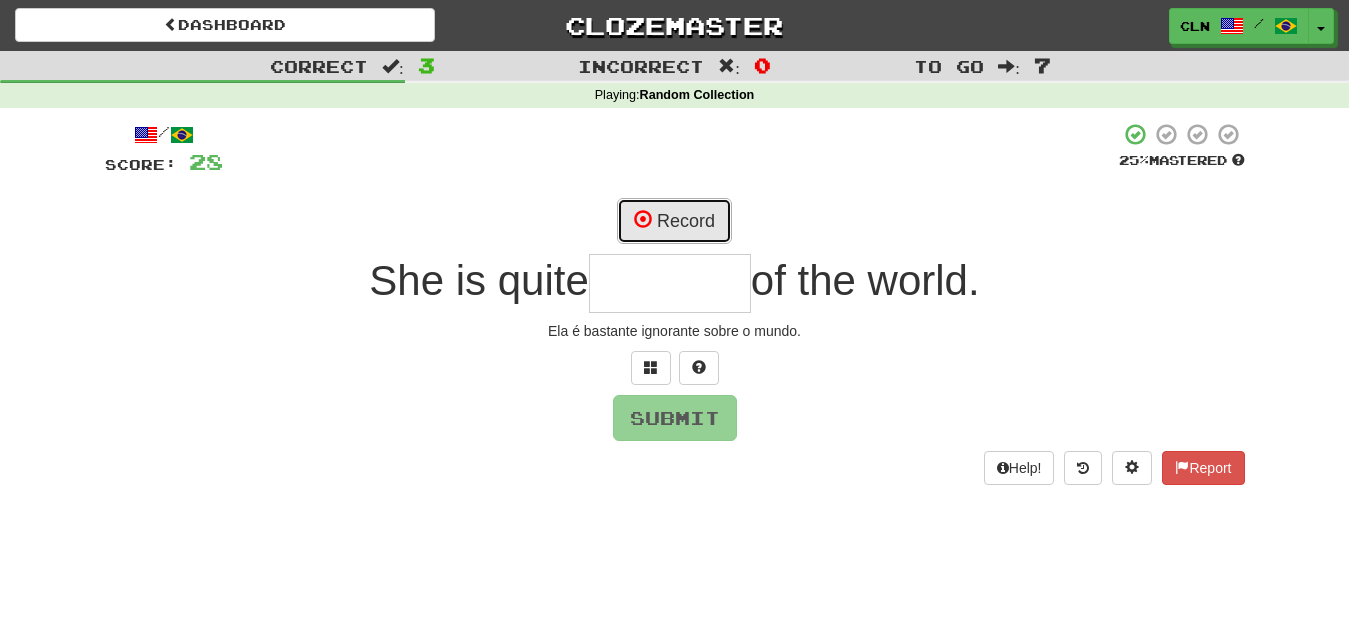 click on "Record" at bounding box center [674, 221] 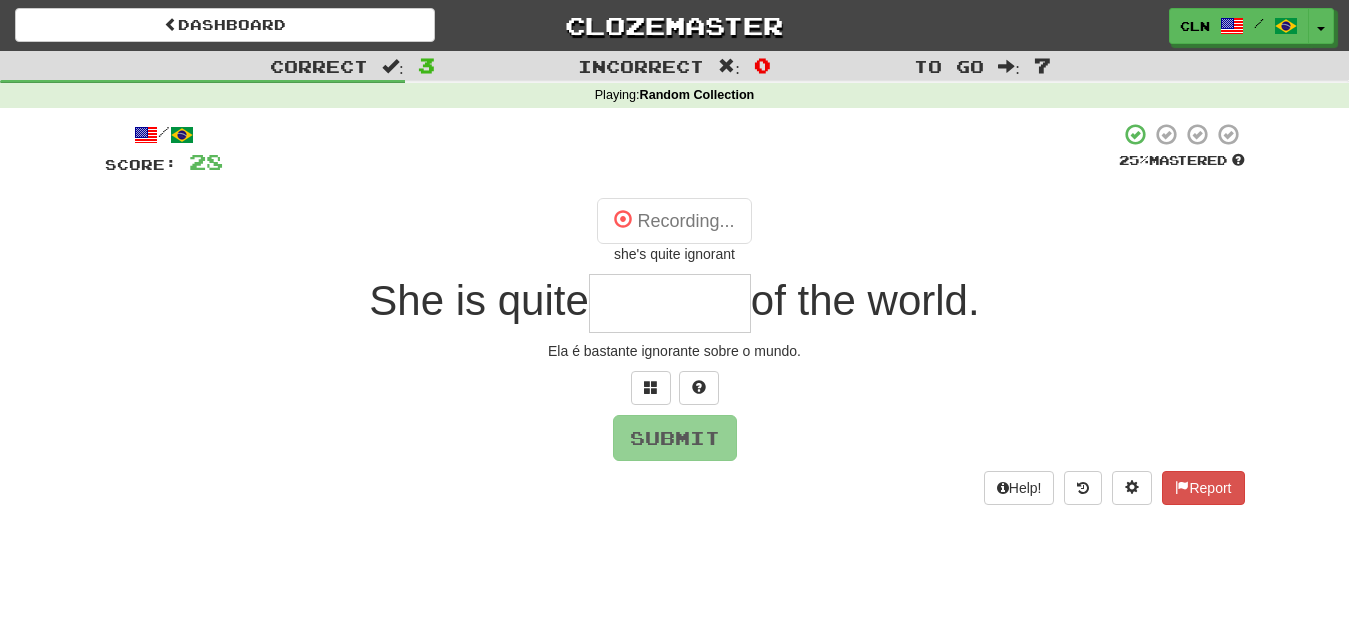 type on "********" 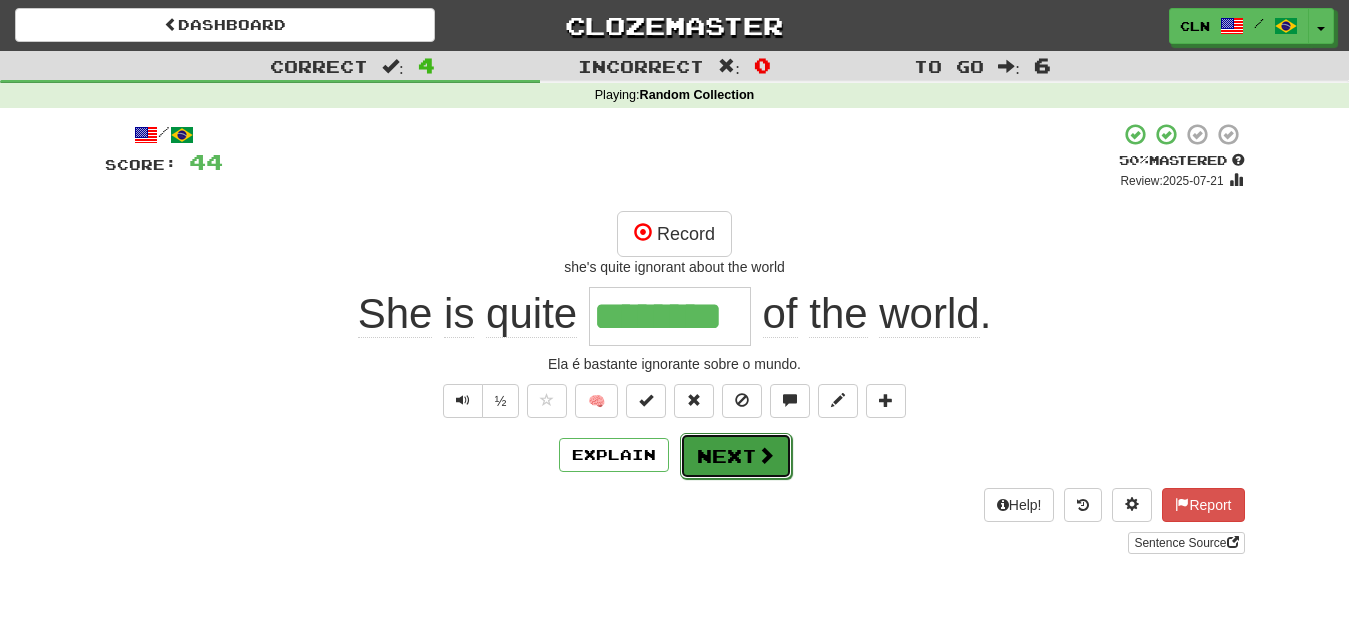 click on "Next" at bounding box center (736, 456) 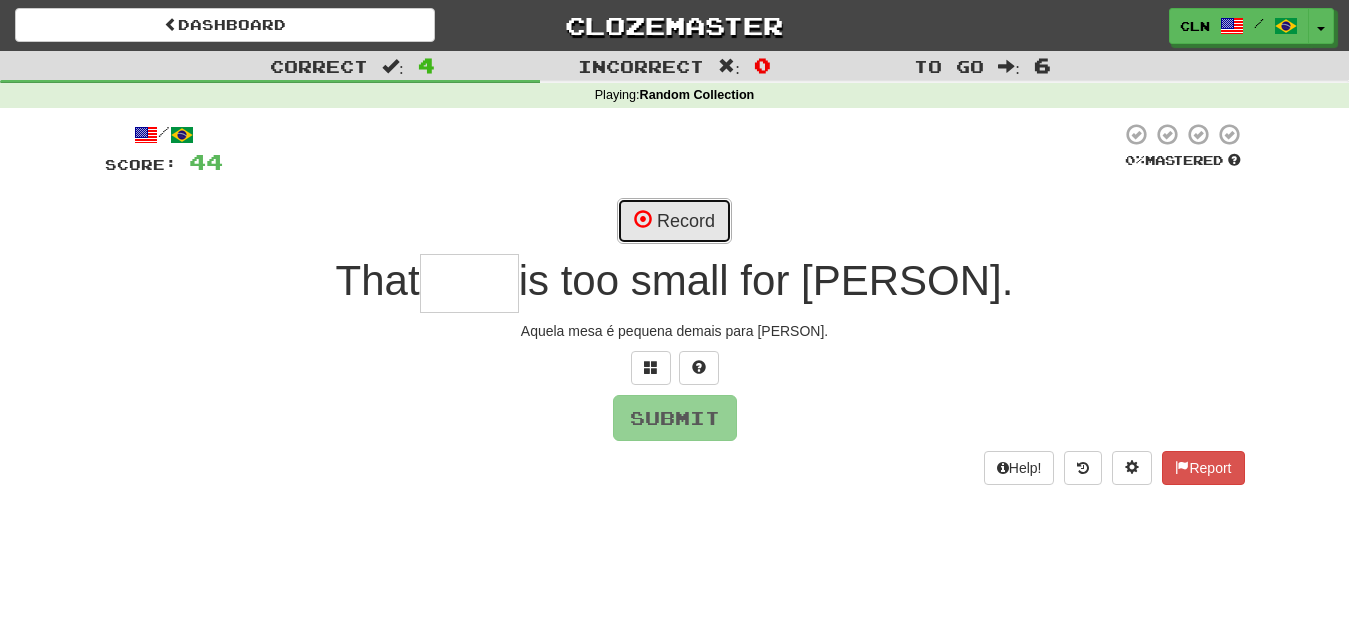 click on "Record" at bounding box center [674, 221] 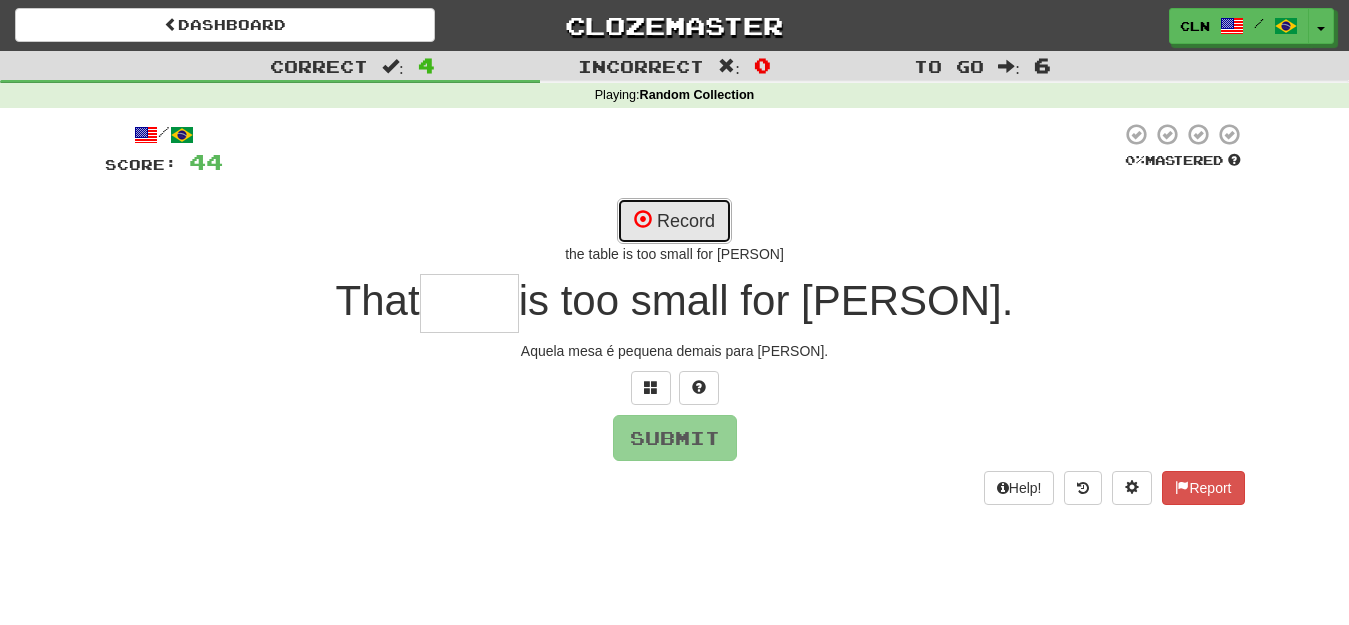 click on "Record" at bounding box center [674, 221] 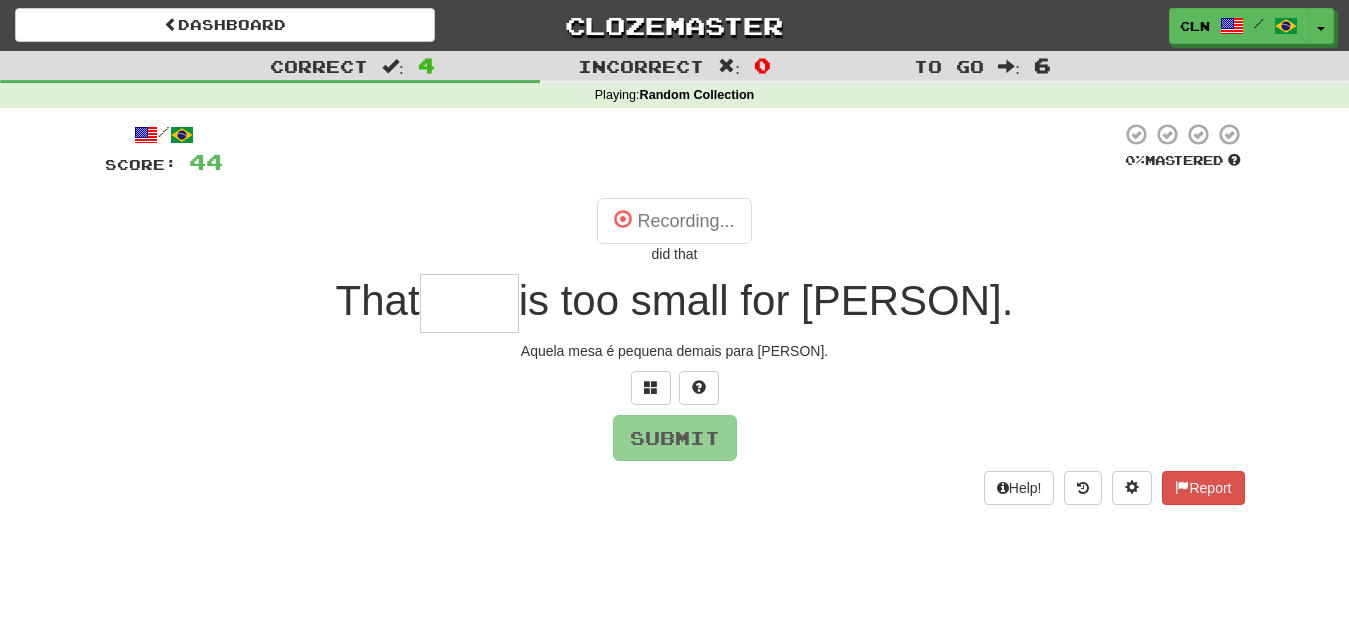 type on "****" 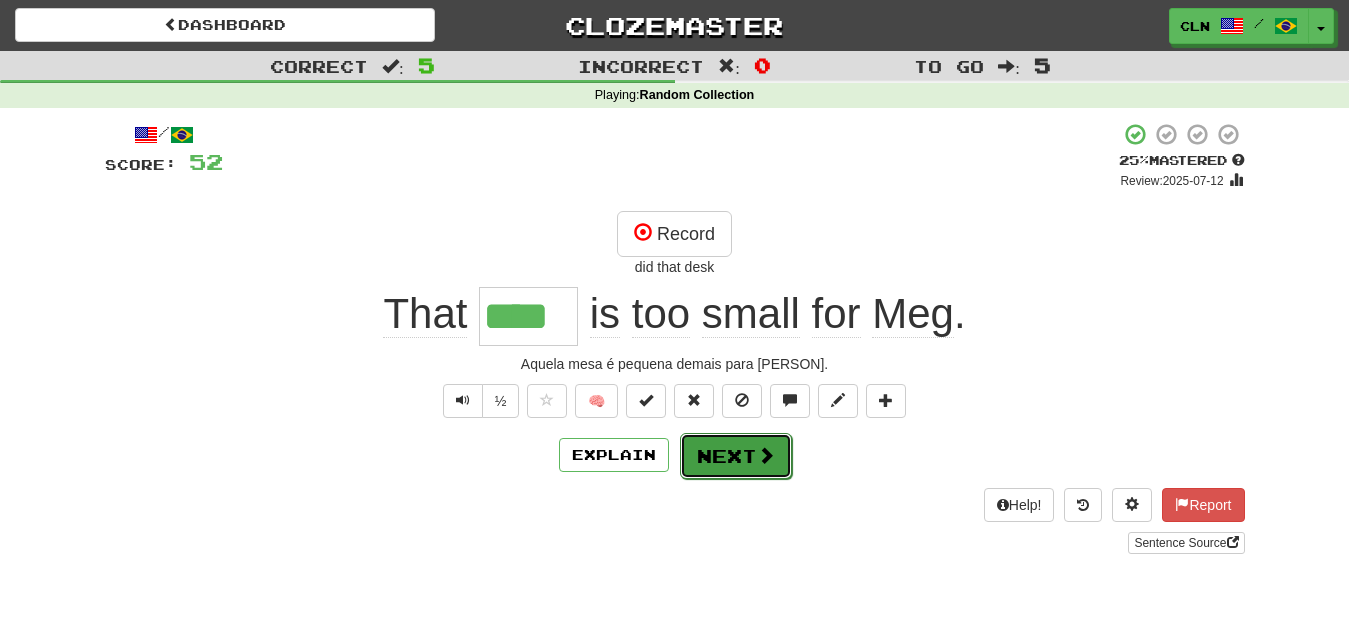 click on "Next" at bounding box center (736, 456) 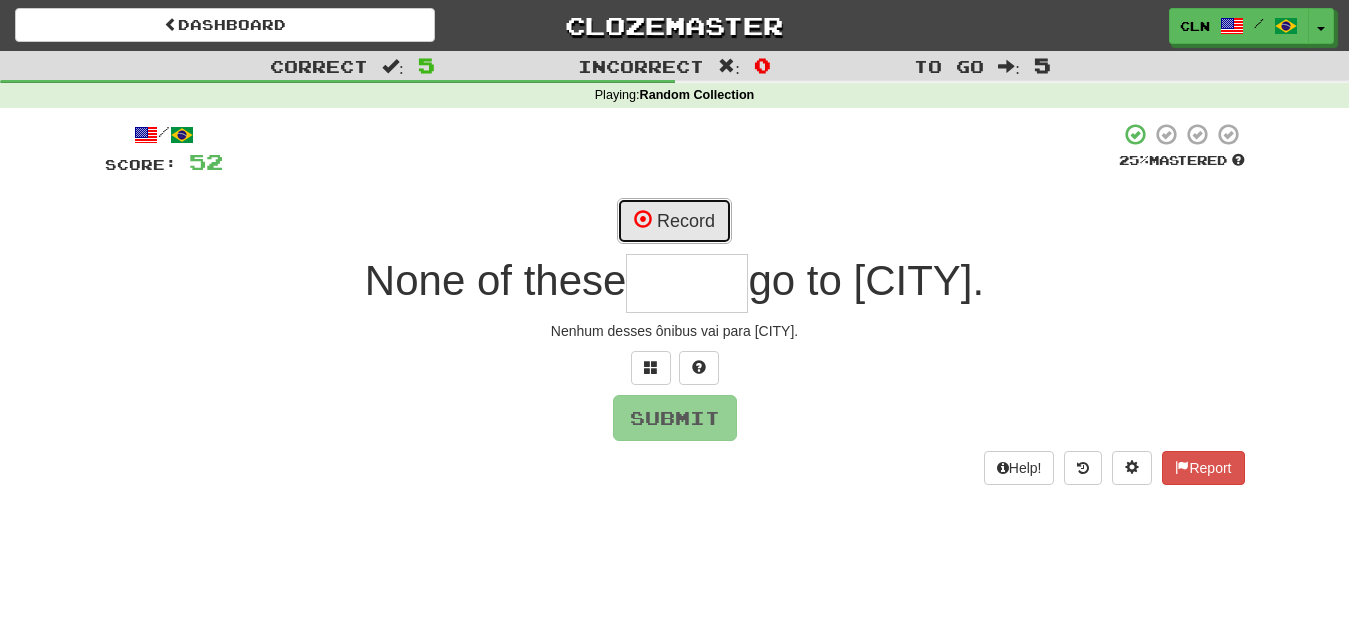 click on "Record" at bounding box center [674, 221] 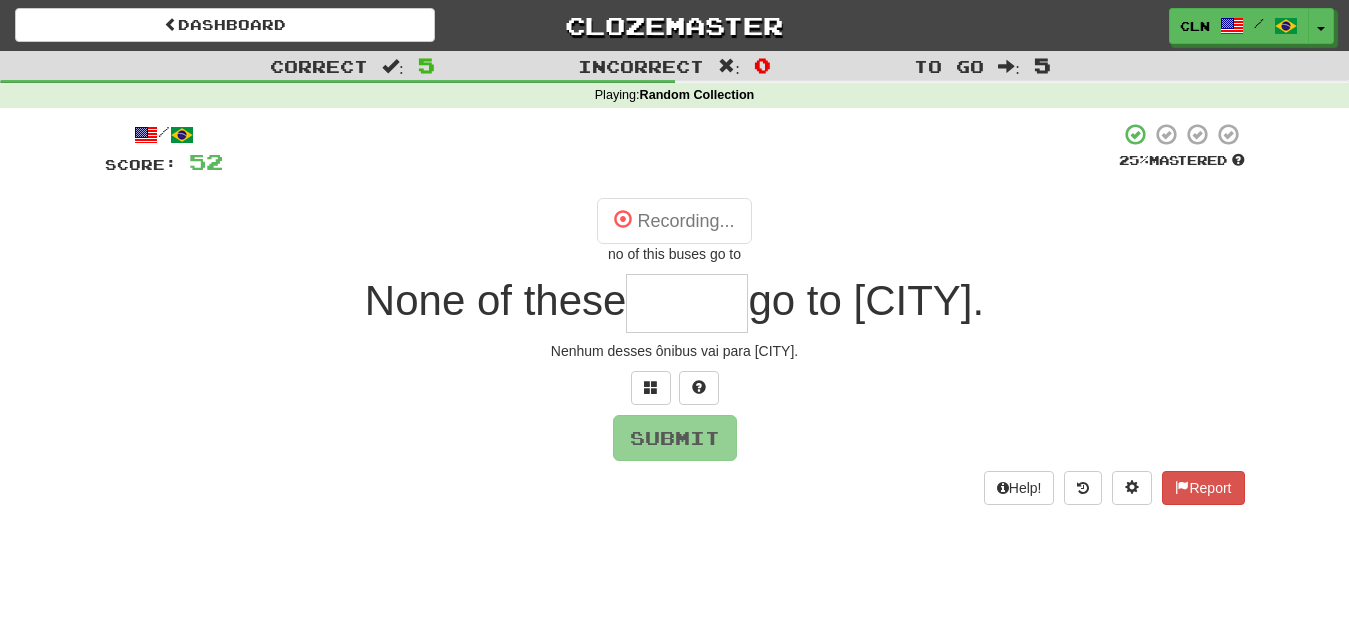 type on "*****" 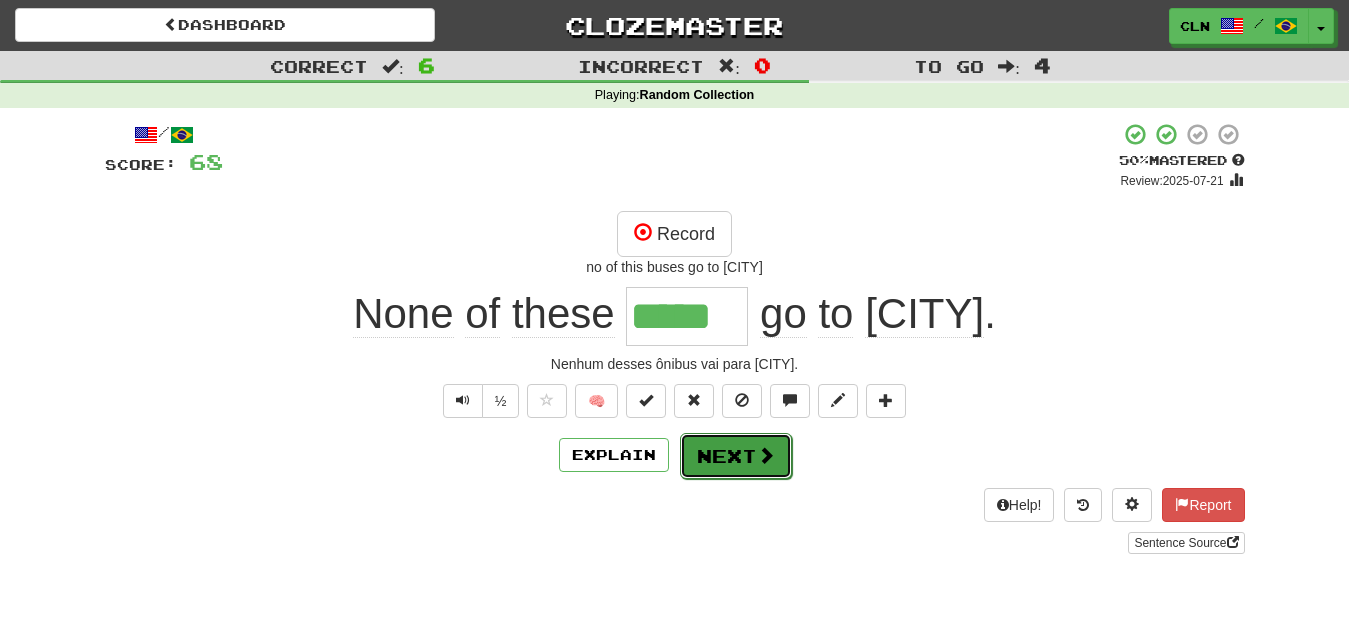click on "Next" at bounding box center [736, 456] 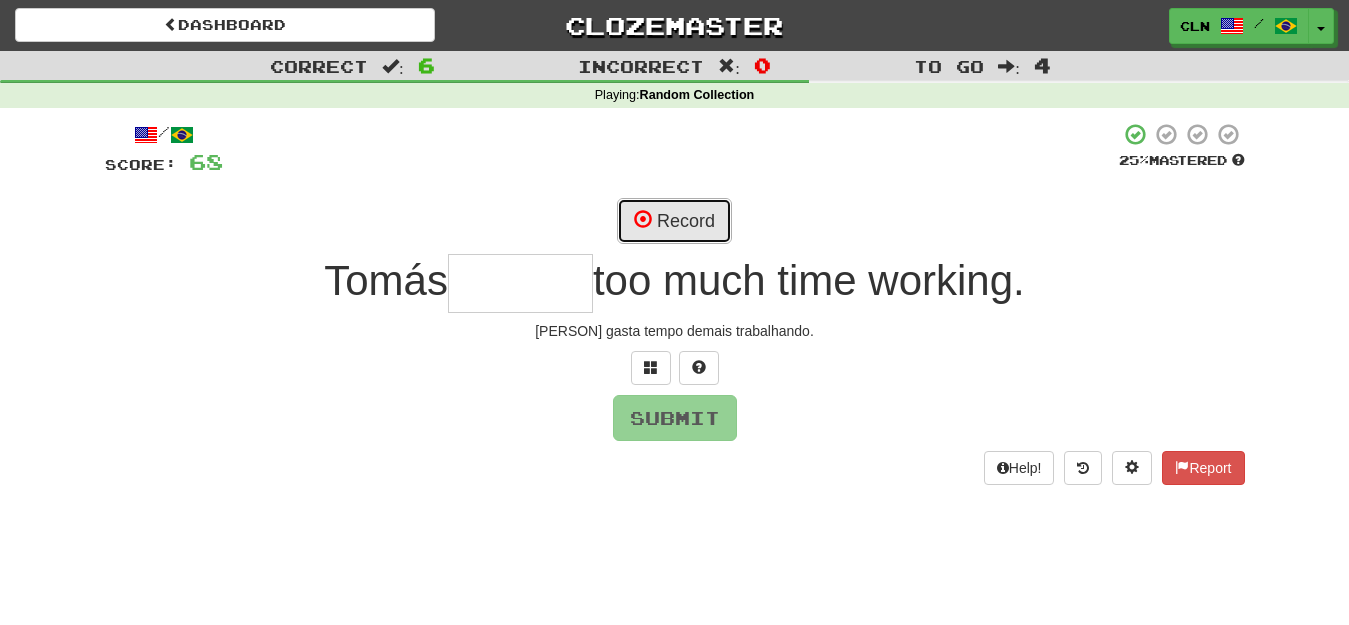 click on "Record" at bounding box center (674, 221) 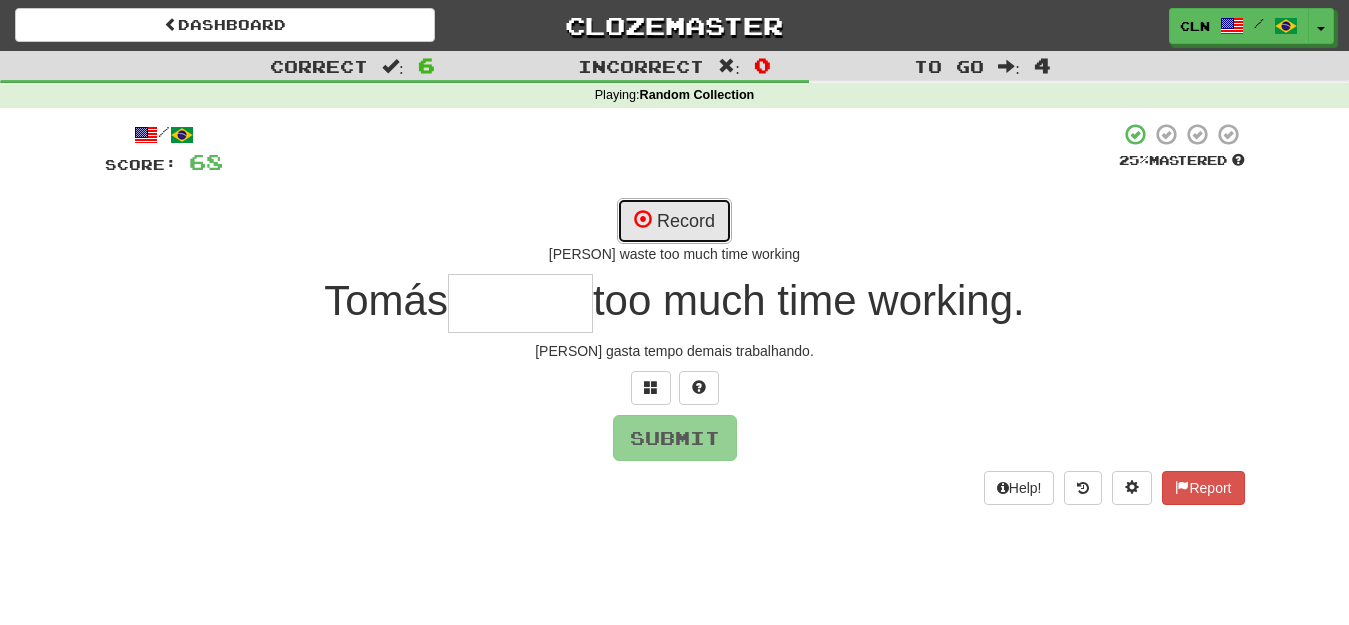 click on "Record" at bounding box center [674, 221] 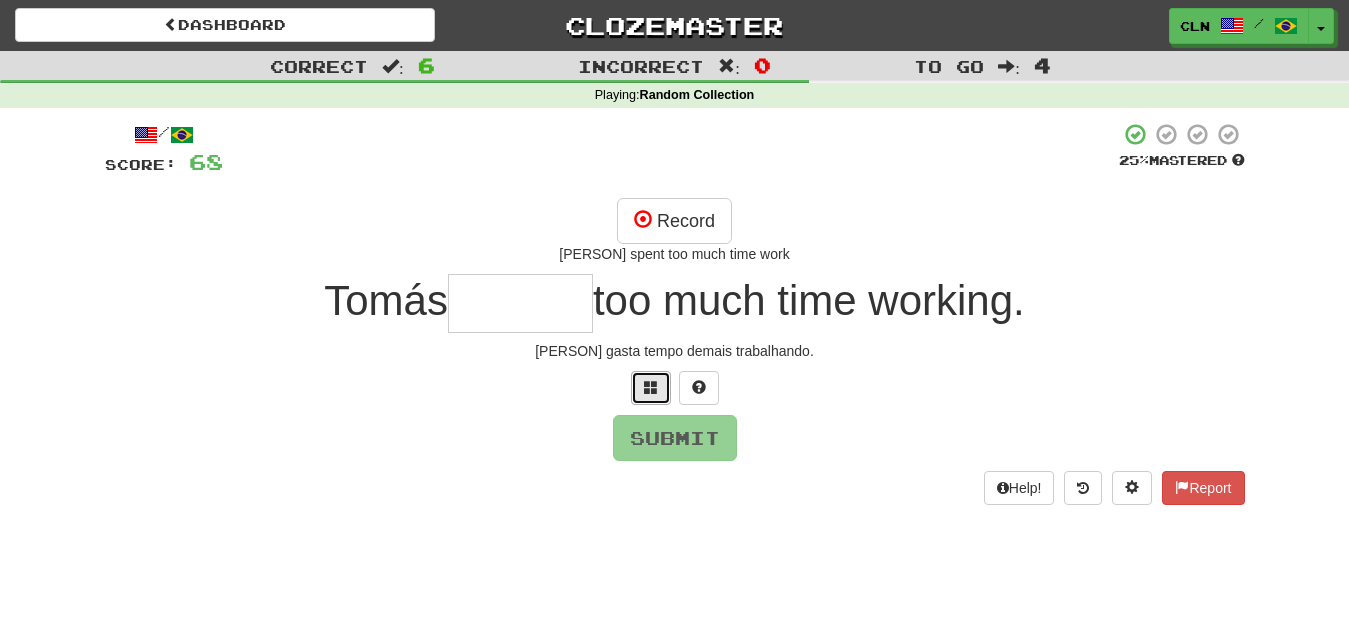 click at bounding box center [651, 388] 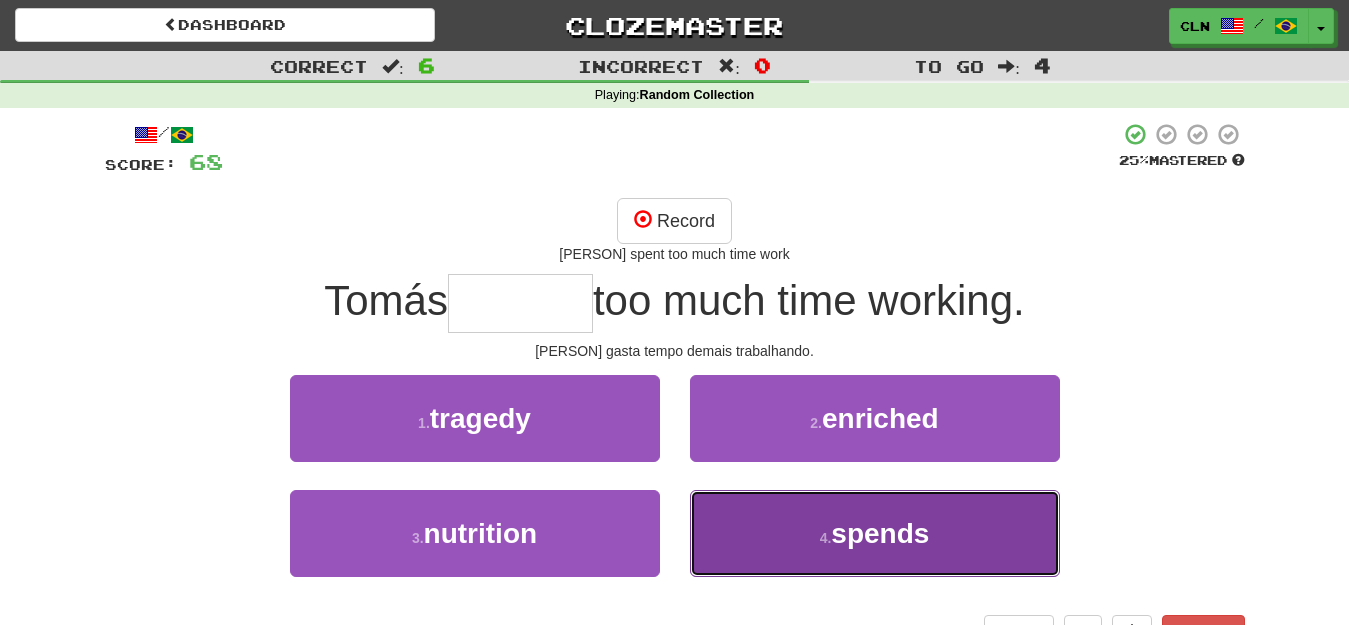 click on "4 .  spends" at bounding box center (875, 533) 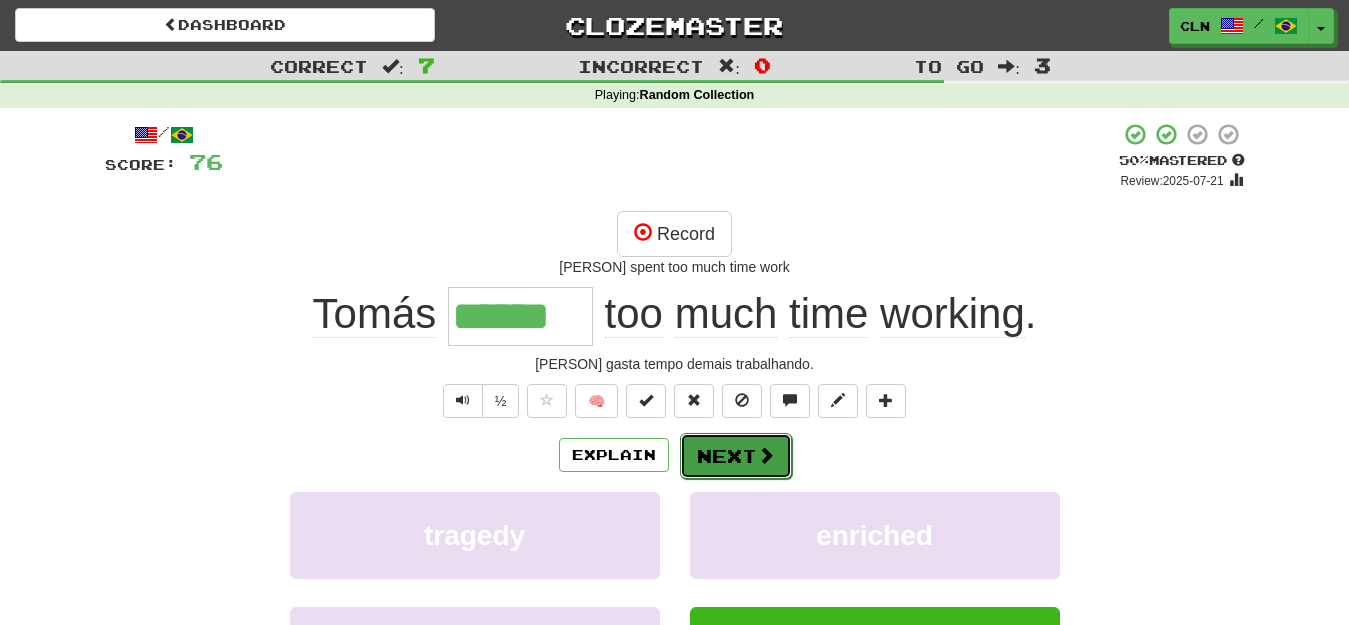 click on "Next" at bounding box center (736, 456) 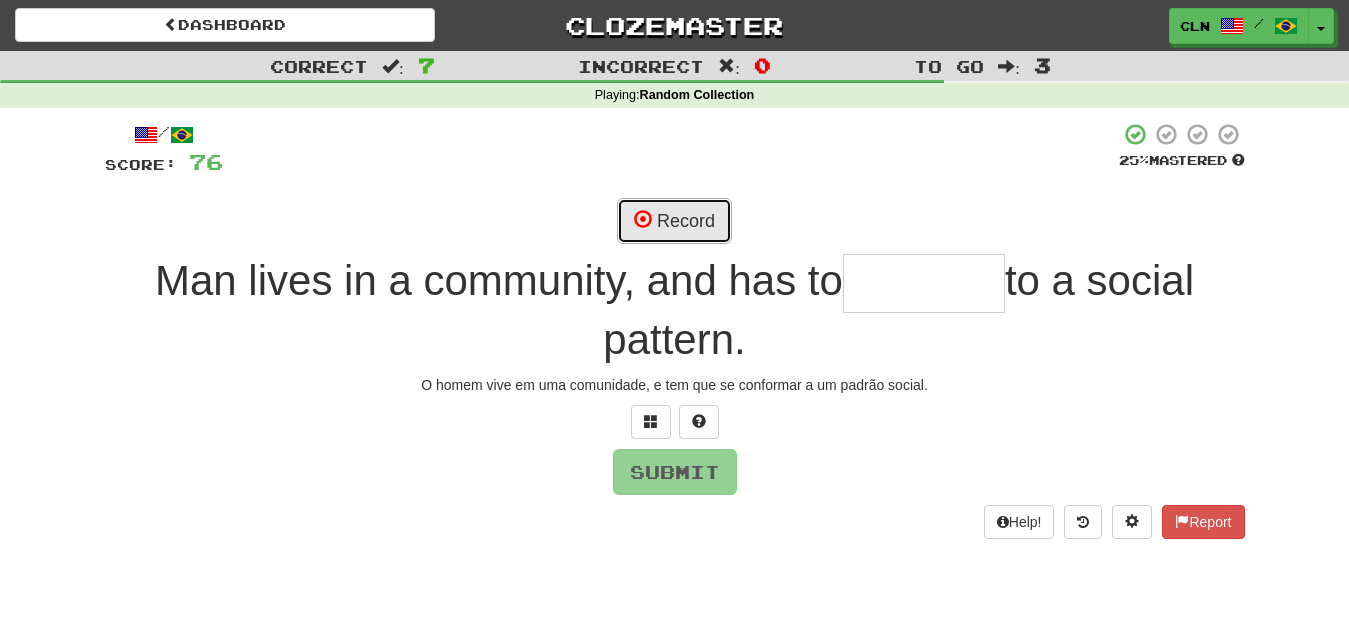 click on "Record" at bounding box center [674, 221] 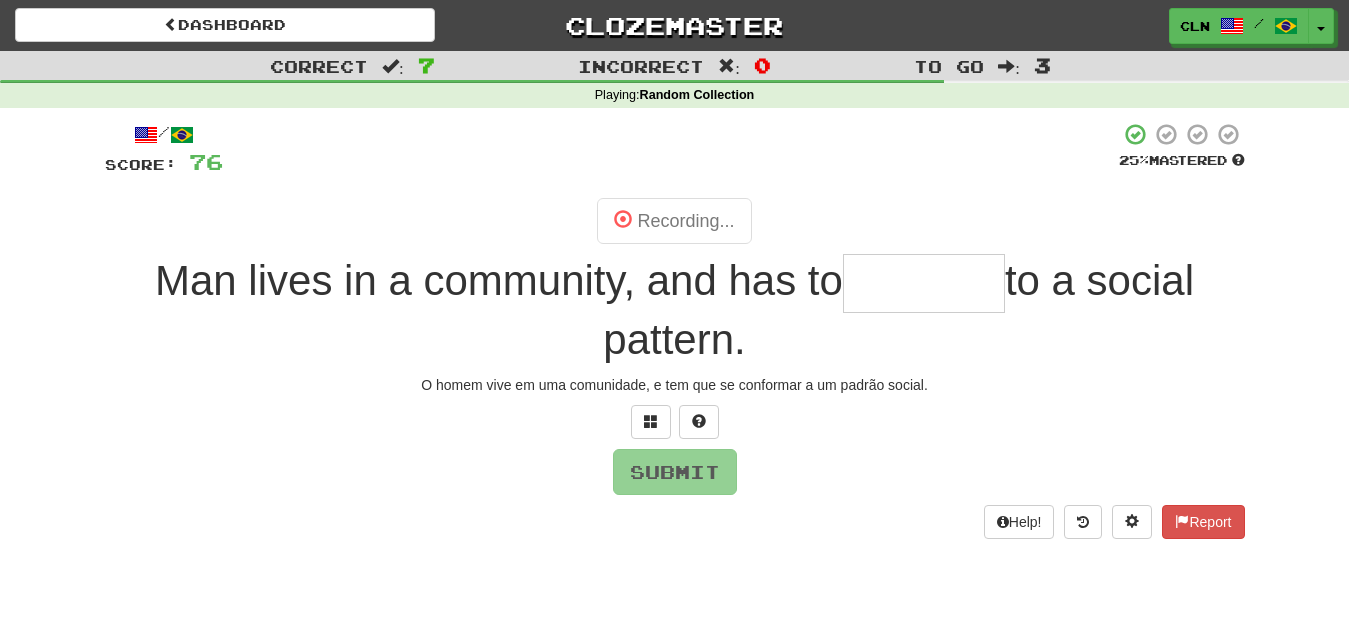 click at bounding box center [924, 283] 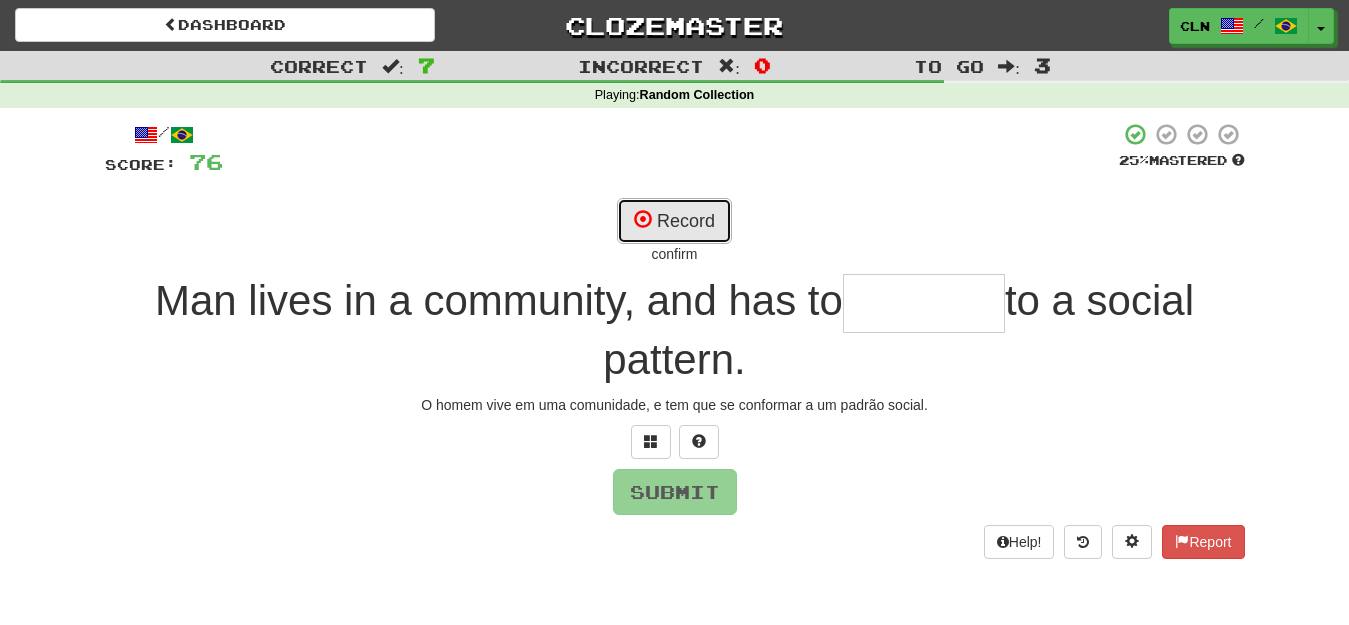 click on "Record" at bounding box center (674, 221) 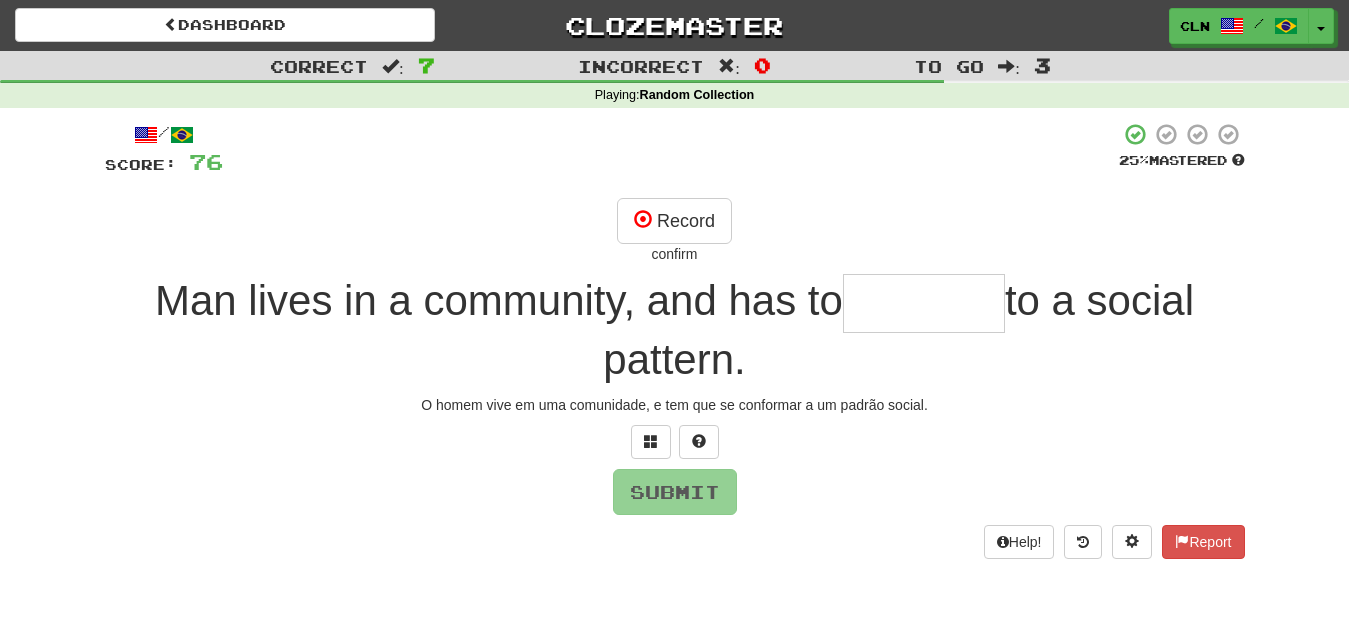 click at bounding box center (924, 303) 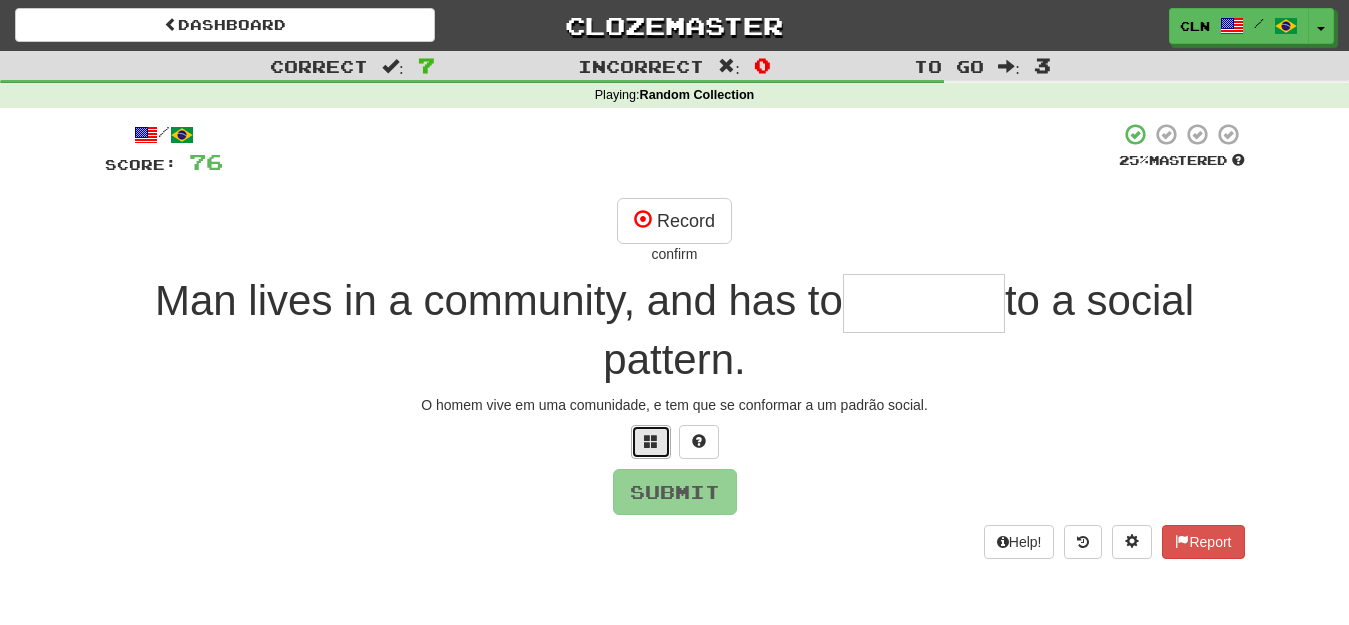 click at bounding box center (651, 442) 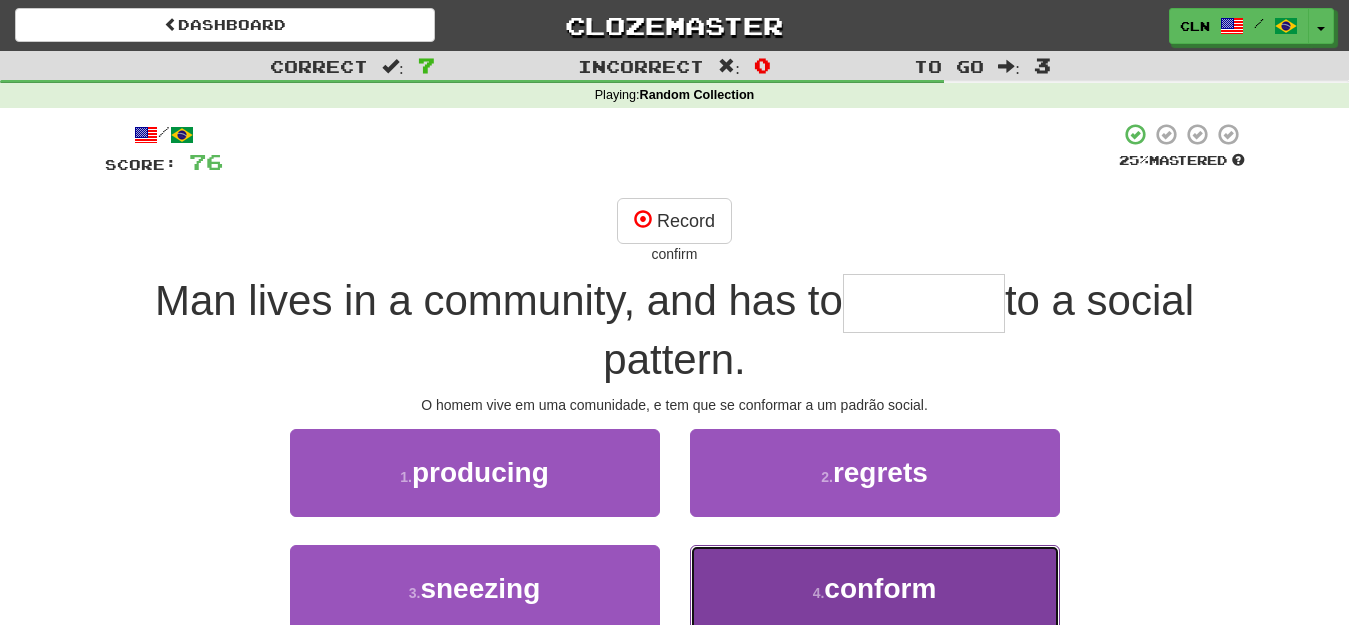 click on "4 .  conform" at bounding box center (875, 588) 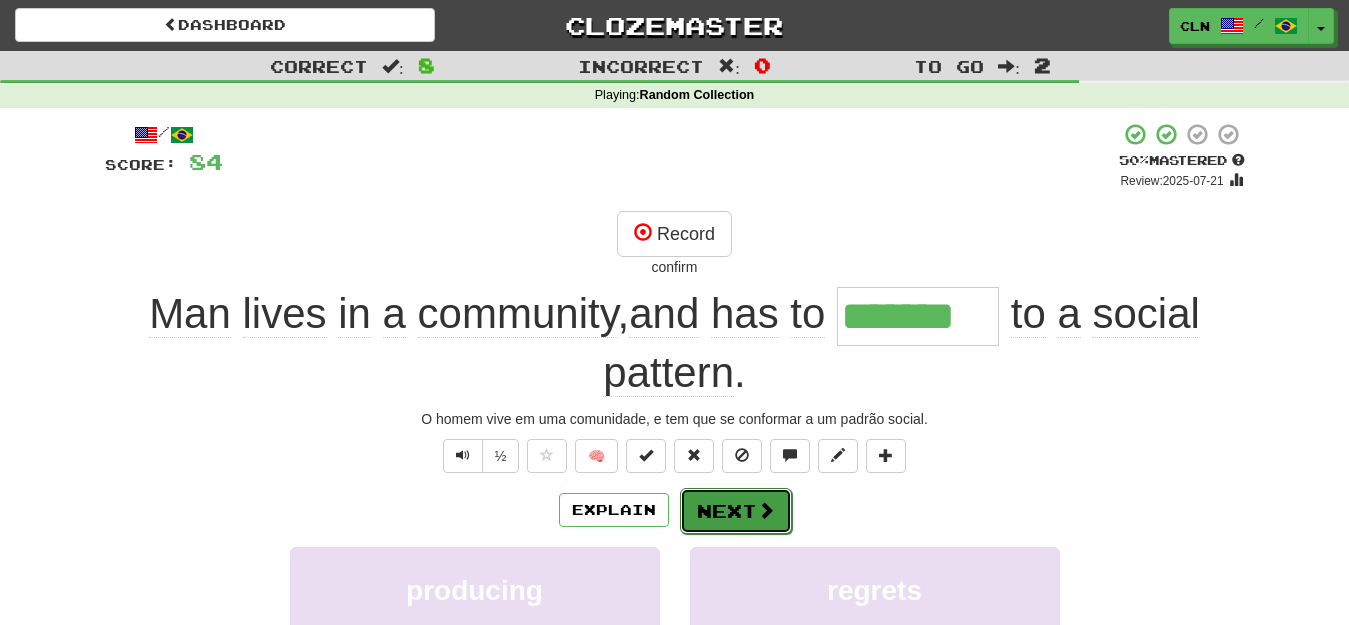 click on "Next" at bounding box center [736, 511] 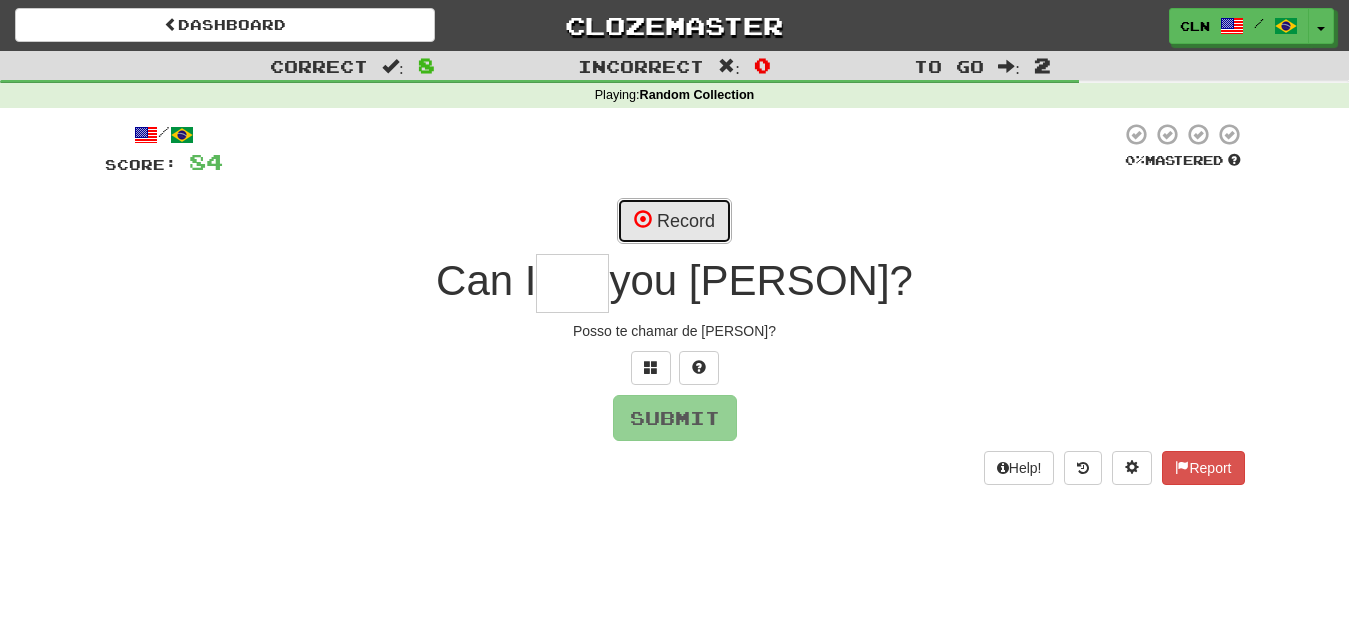 click on "Record" at bounding box center (674, 221) 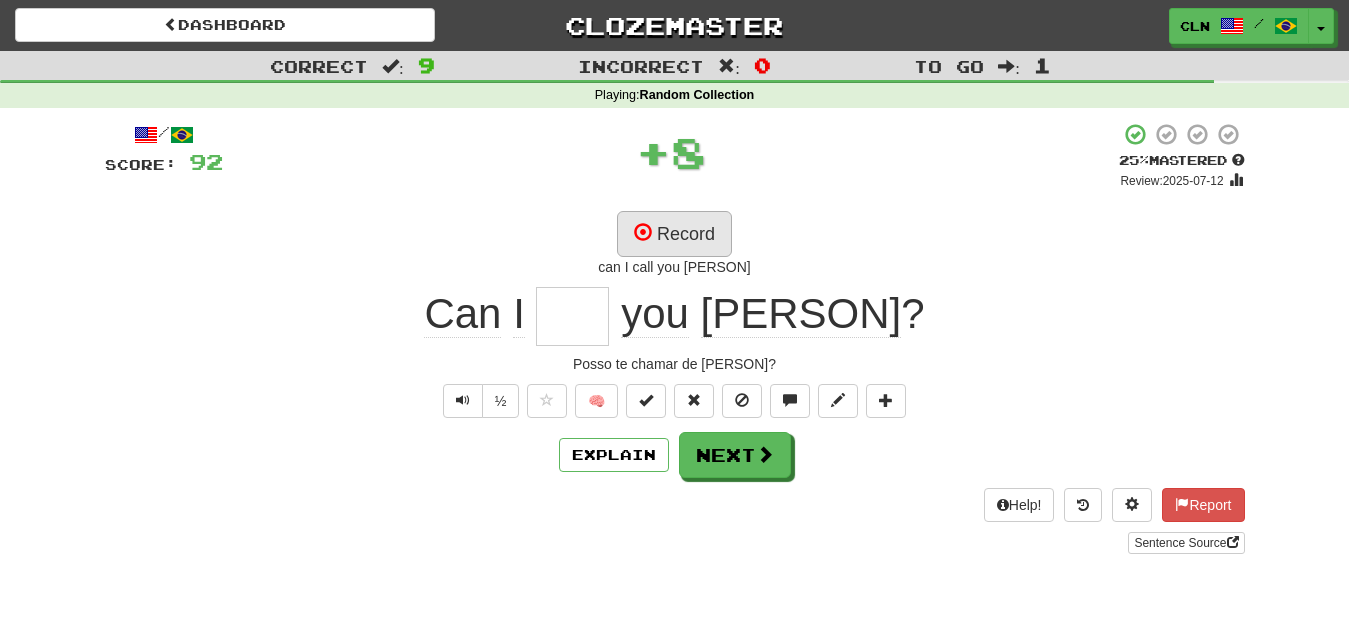 type on "****" 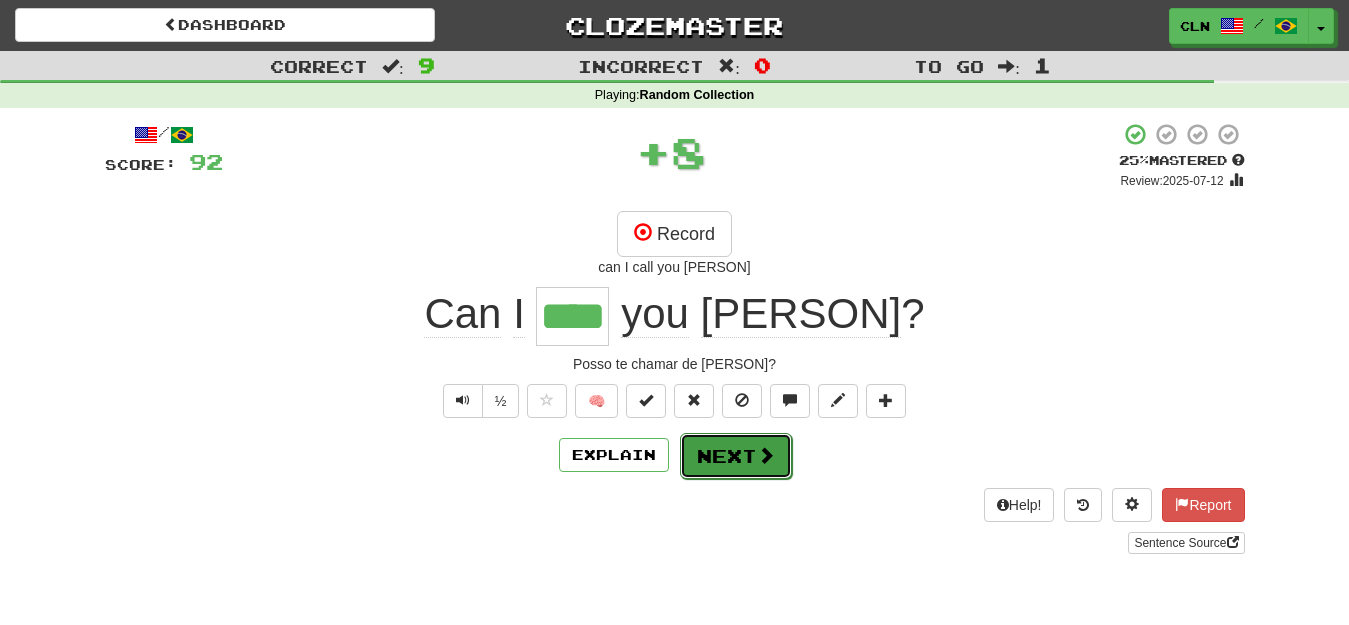 click on "Next" at bounding box center [736, 456] 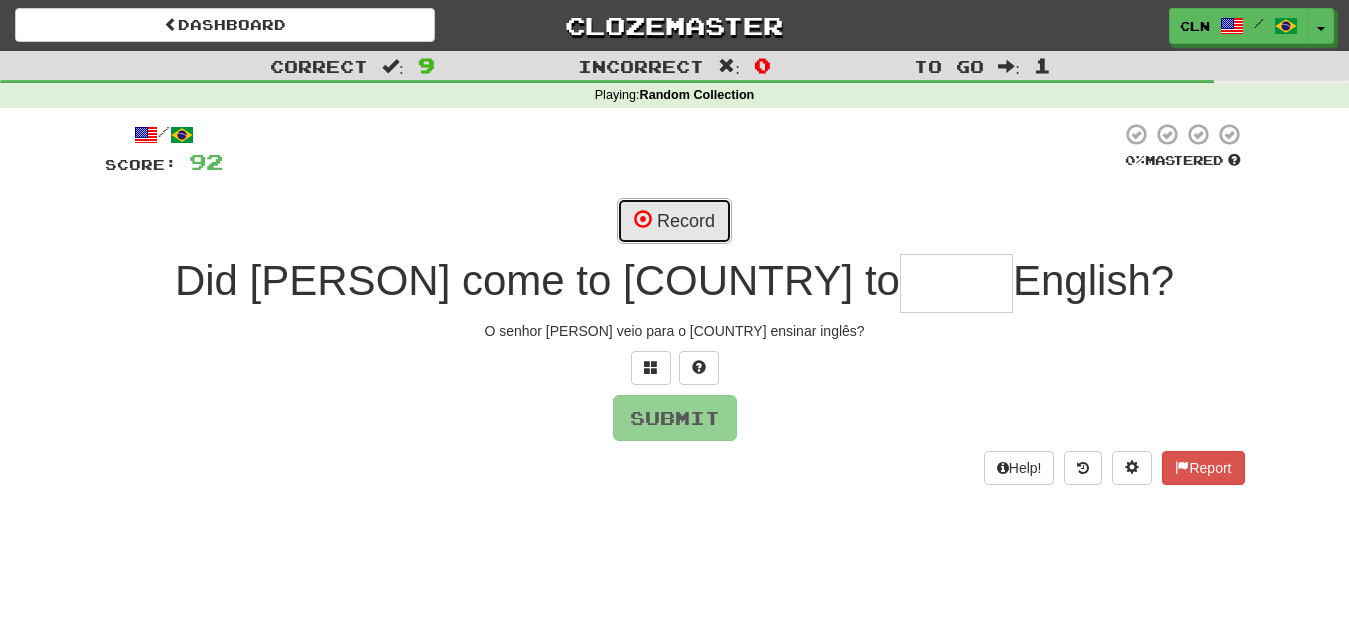 click on "Record" at bounding box center (674, 221) 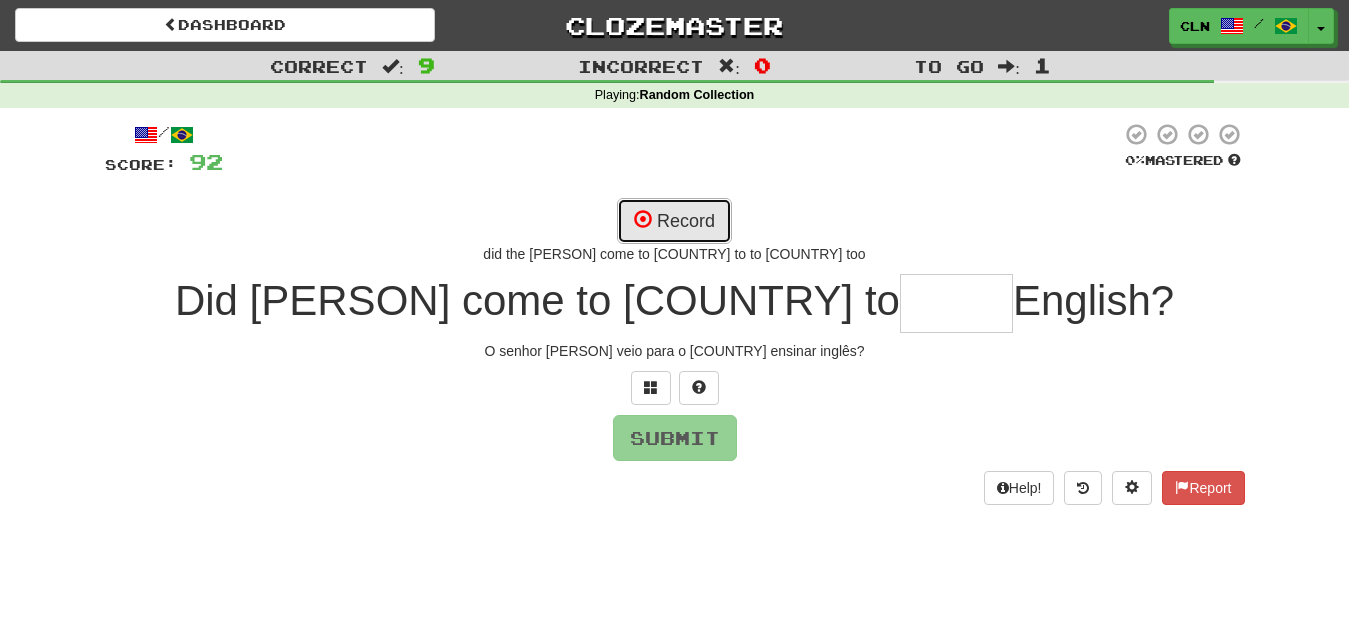 click on "Record" at bounding box center [674, 221] 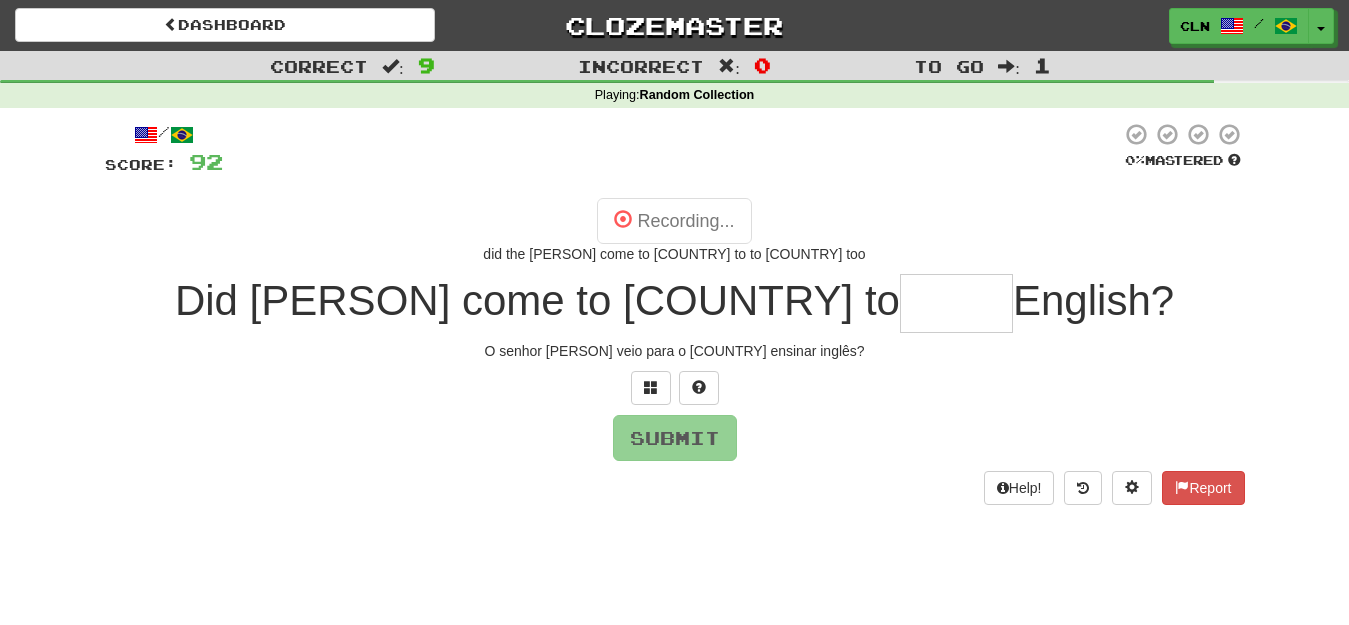 click at bounding box center (956, 303) 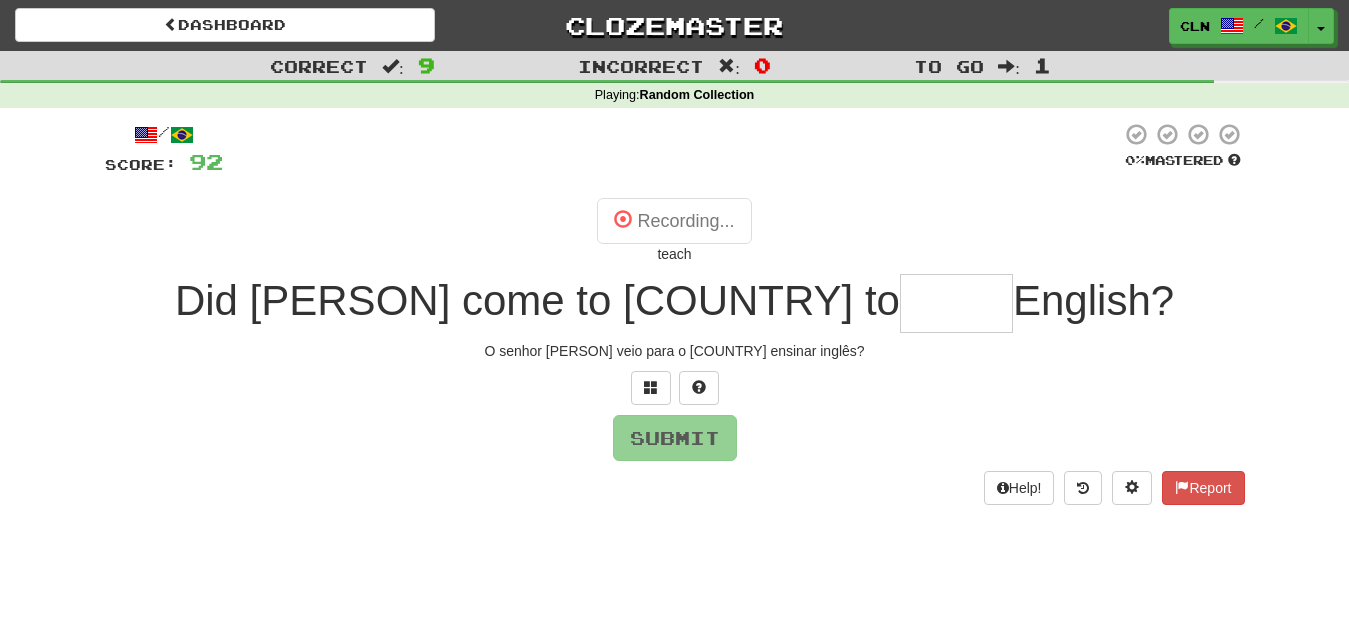 type on "*****" 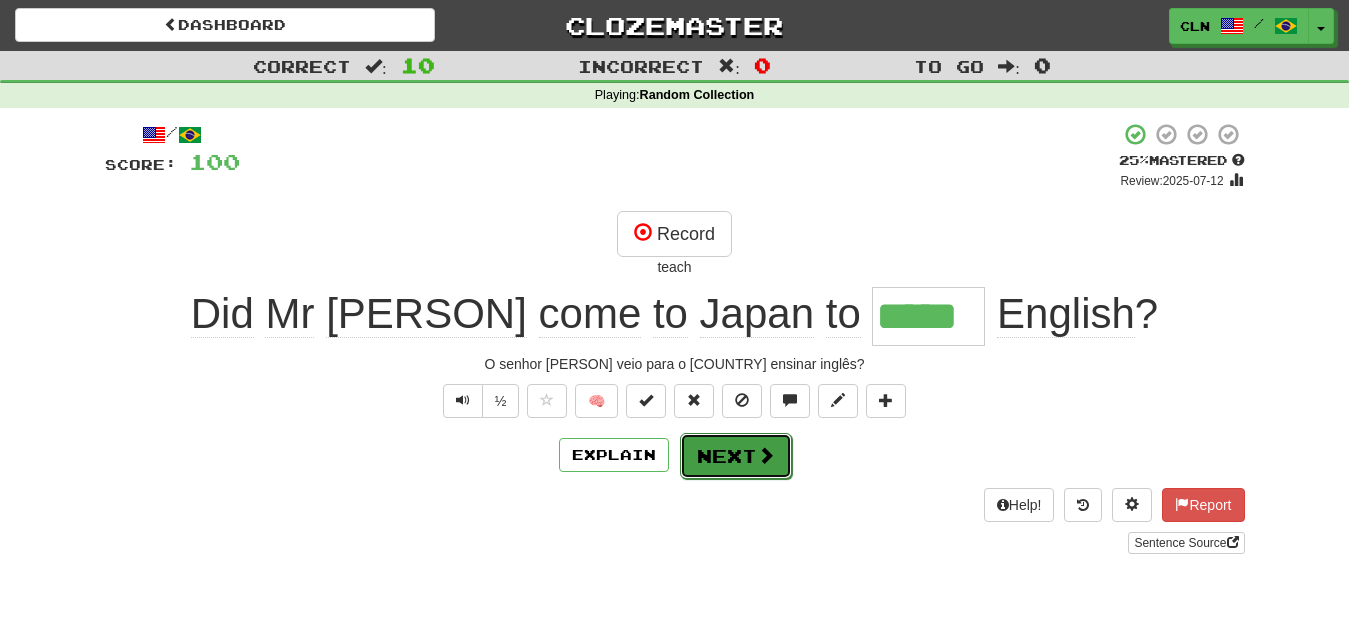 click on "Next" at bounding box center (736, 456) 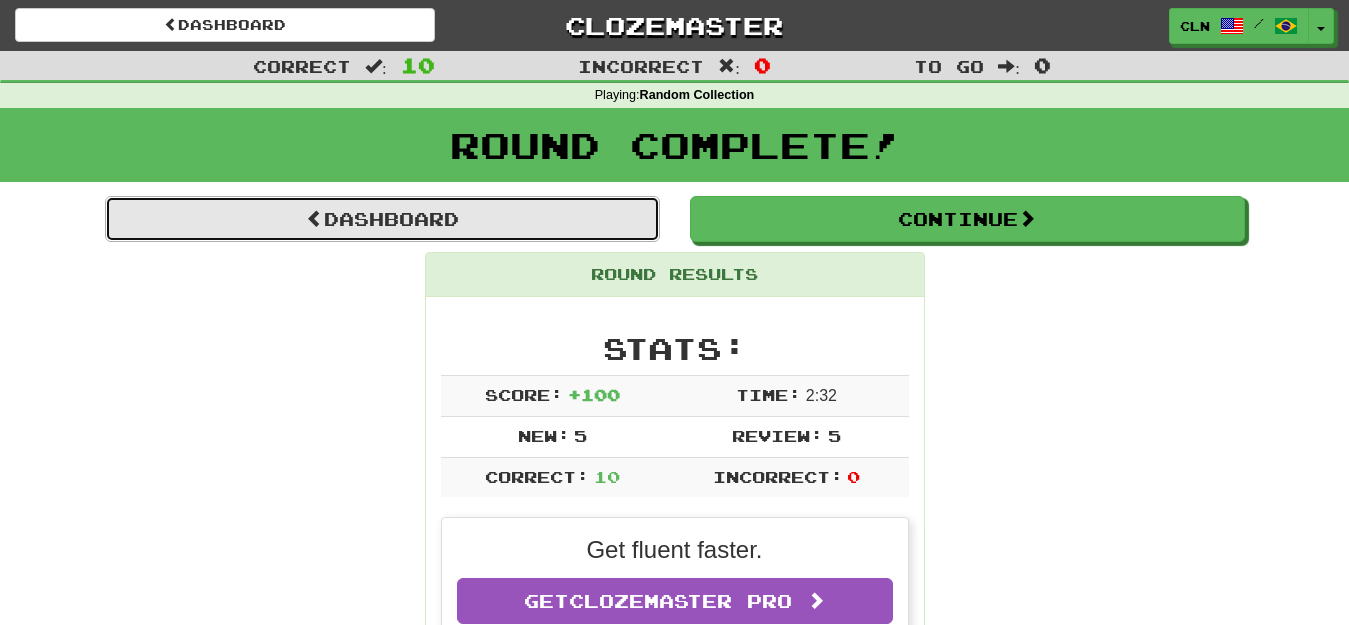 click on "Dashboard" at bounding box center (382, 219) 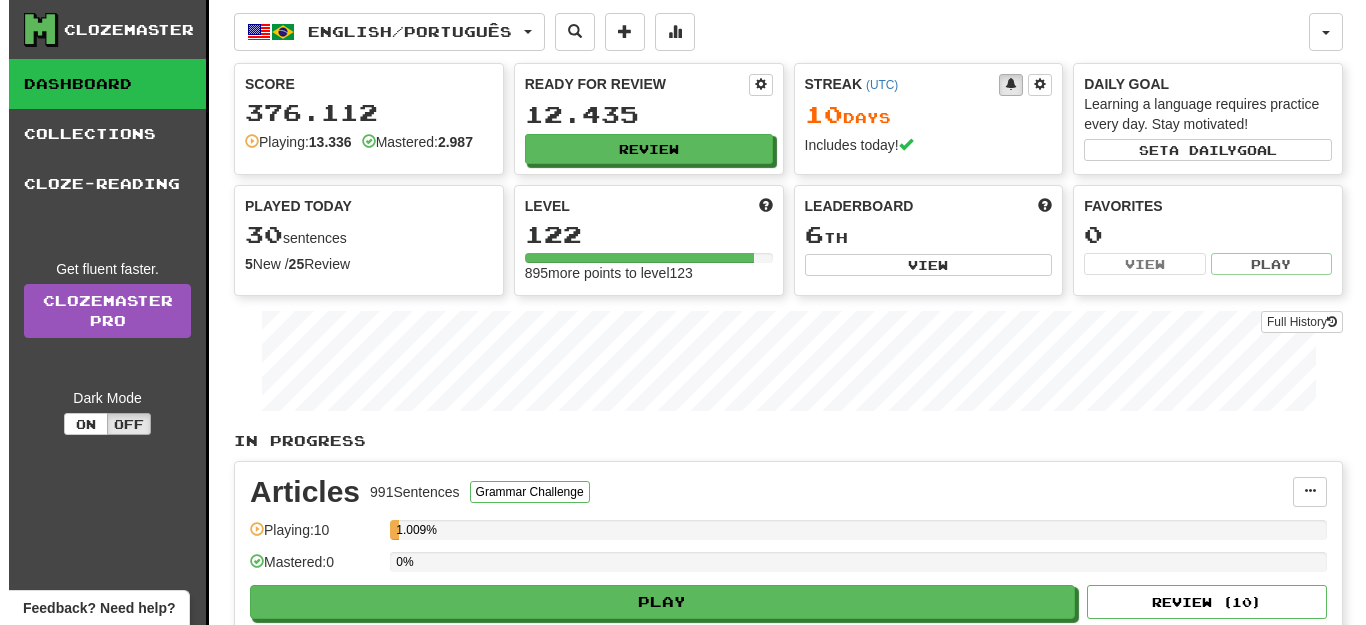 scroll, scrollTop: 0, scrollLeft: 0, axis: both 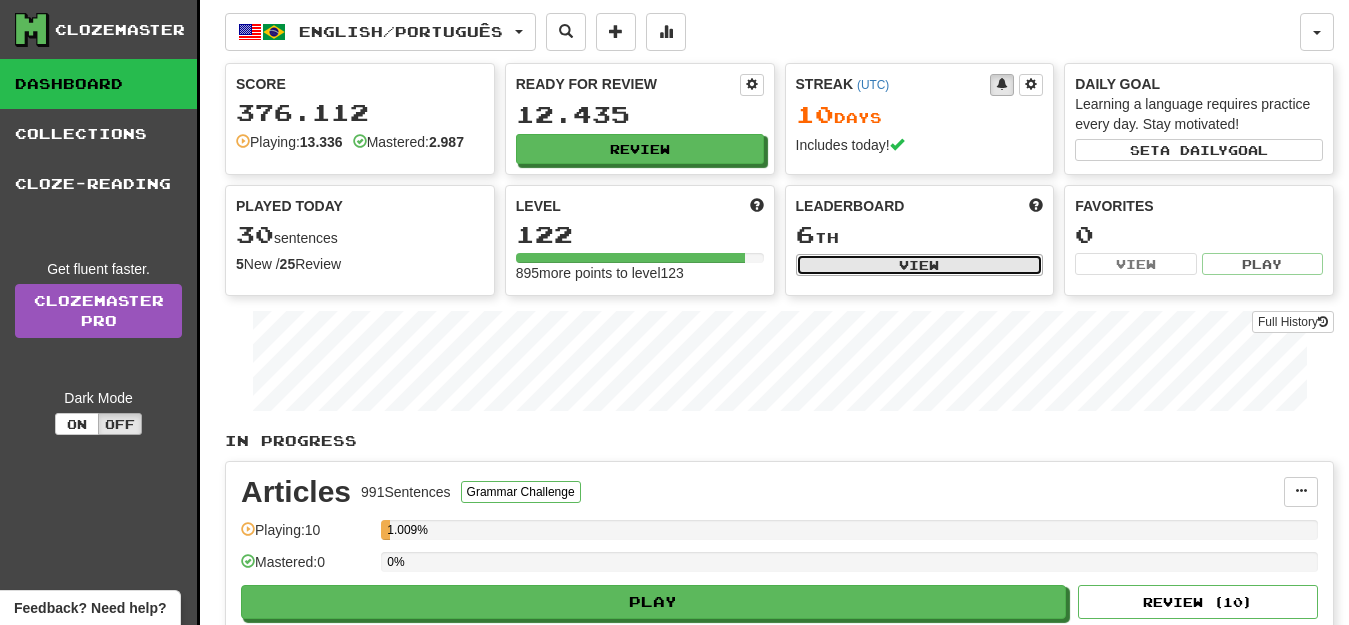 click on "View" at bounding box center (920, 265) 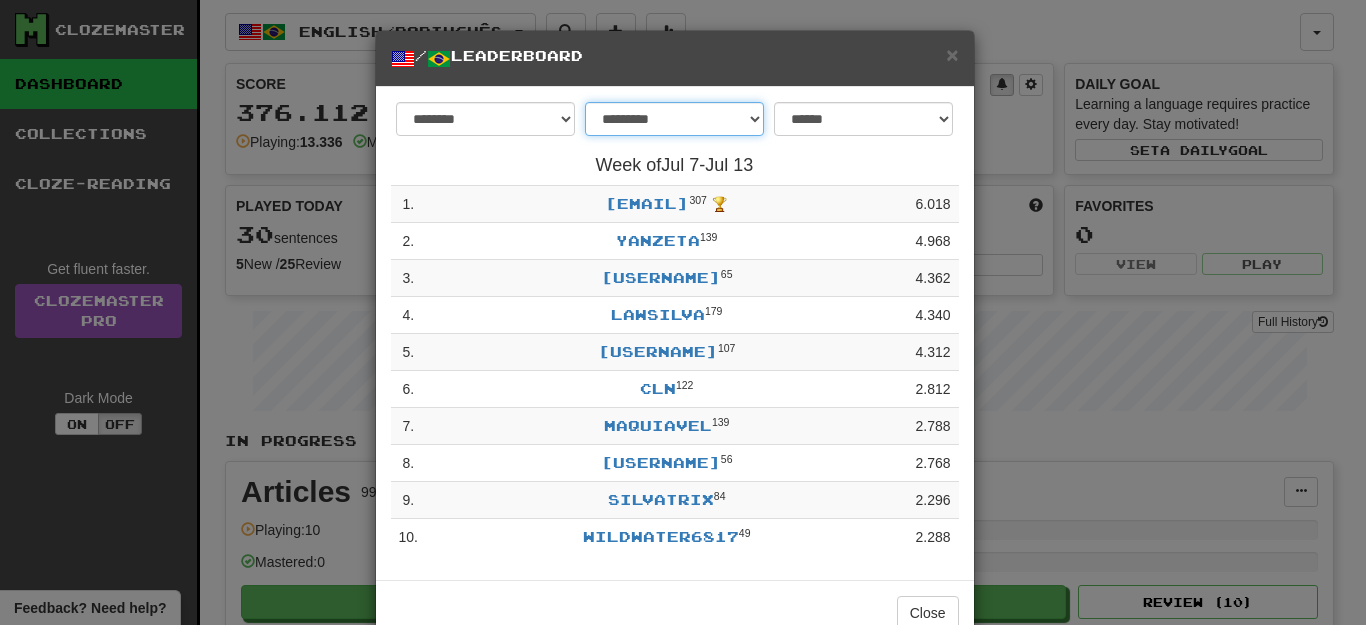 click on "**********" at bounding box center [674, 119] 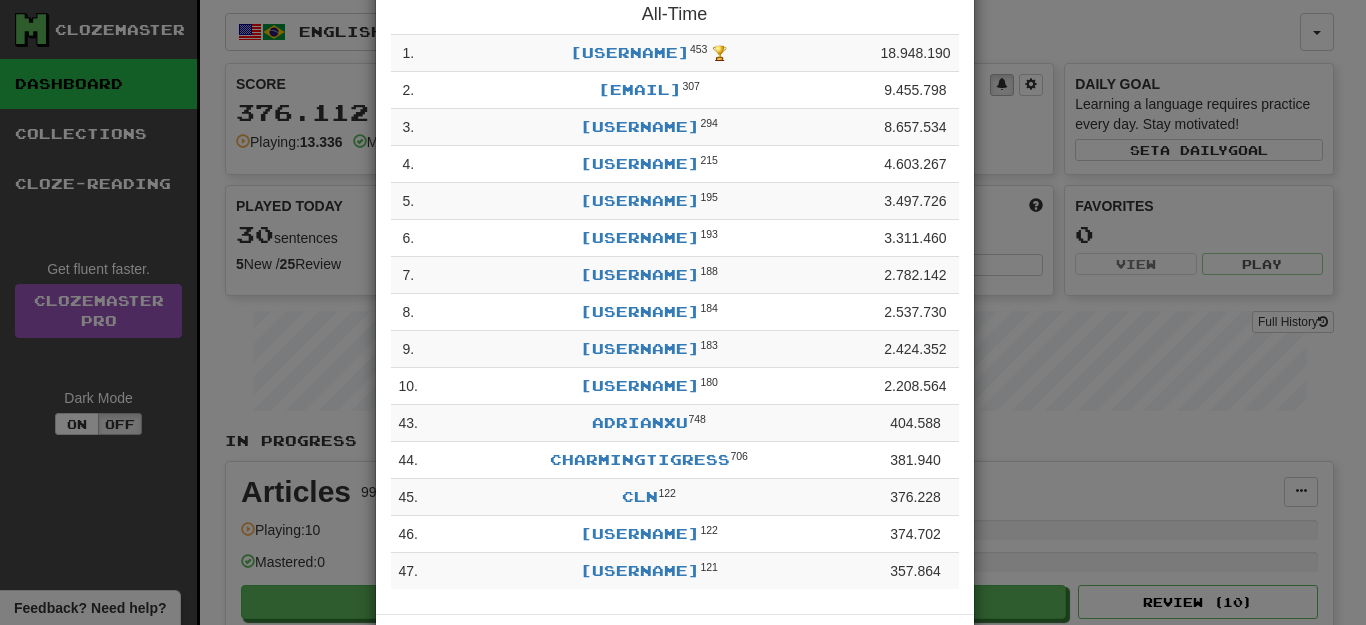 scroll, scrollTop: 200, scrollLeft: 0, axis: vertical 